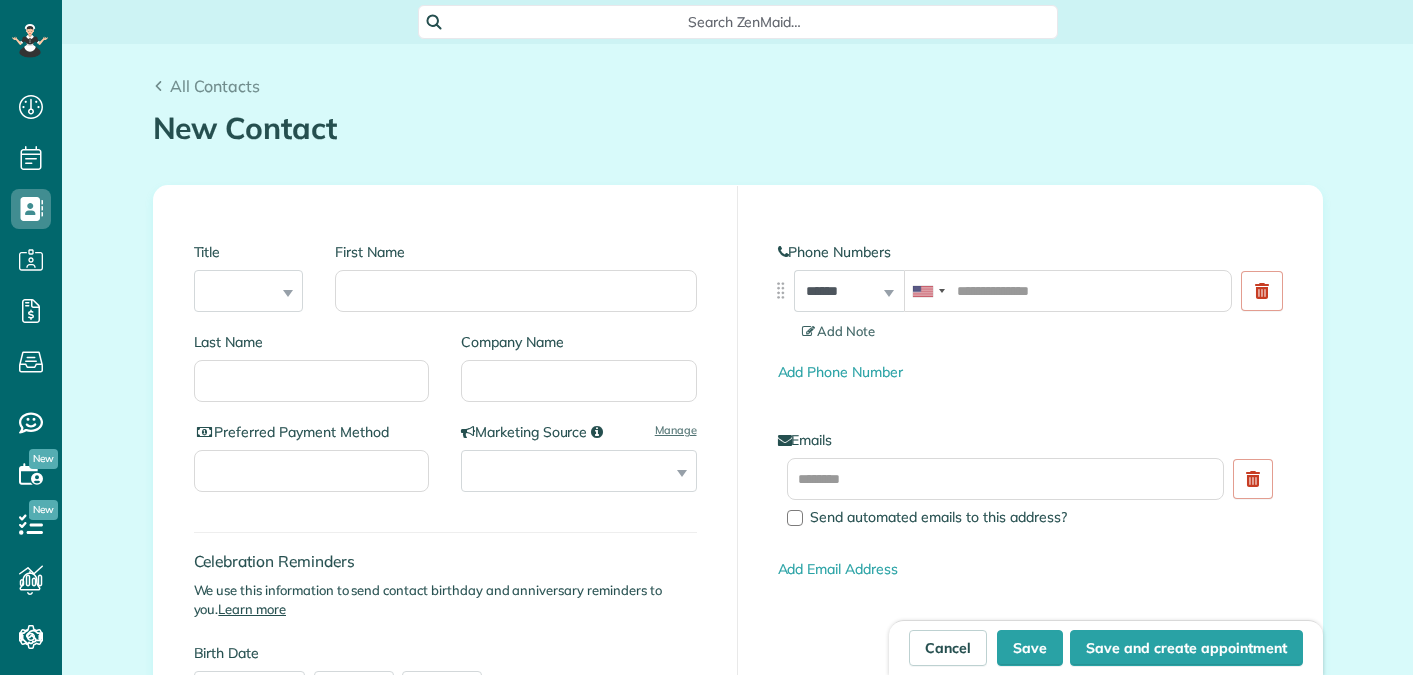 scroll, scrollTop: 0, scrollLeft: 0, axis: both 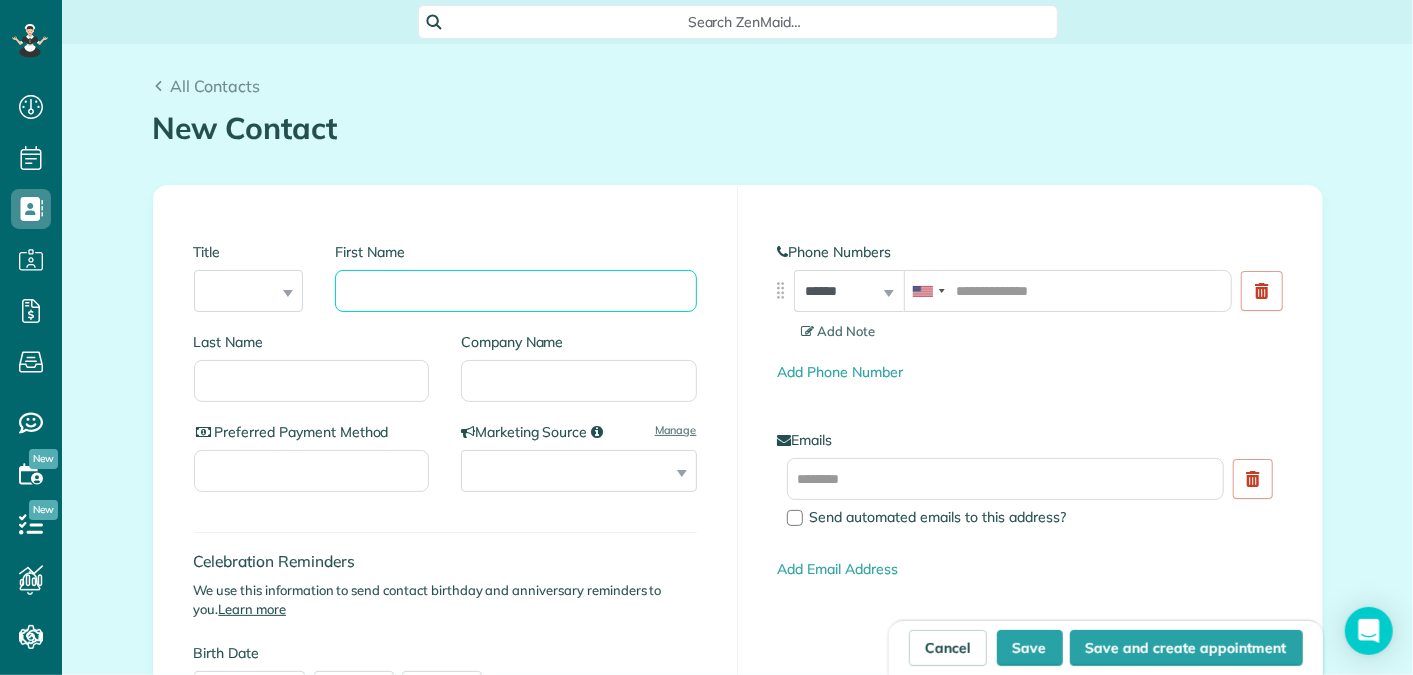 click on "First Name" at bounding box center (515, 291) 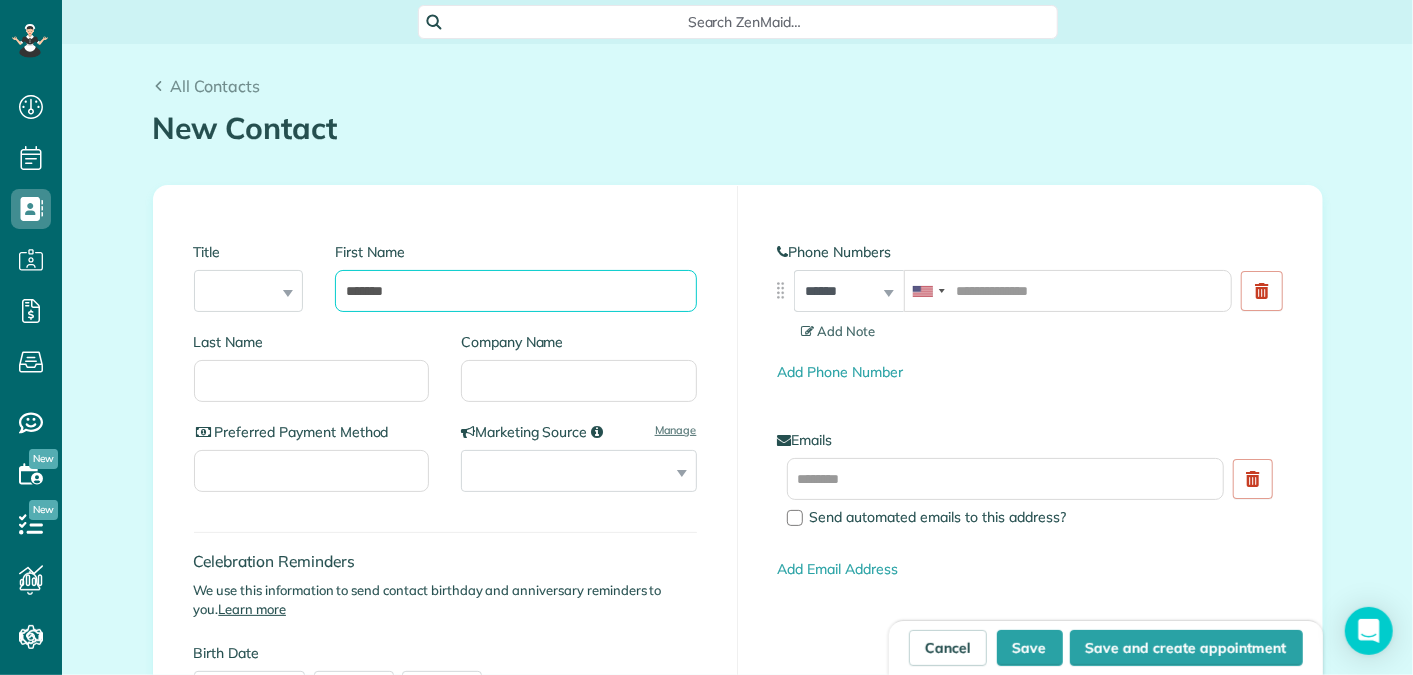 type on "******" 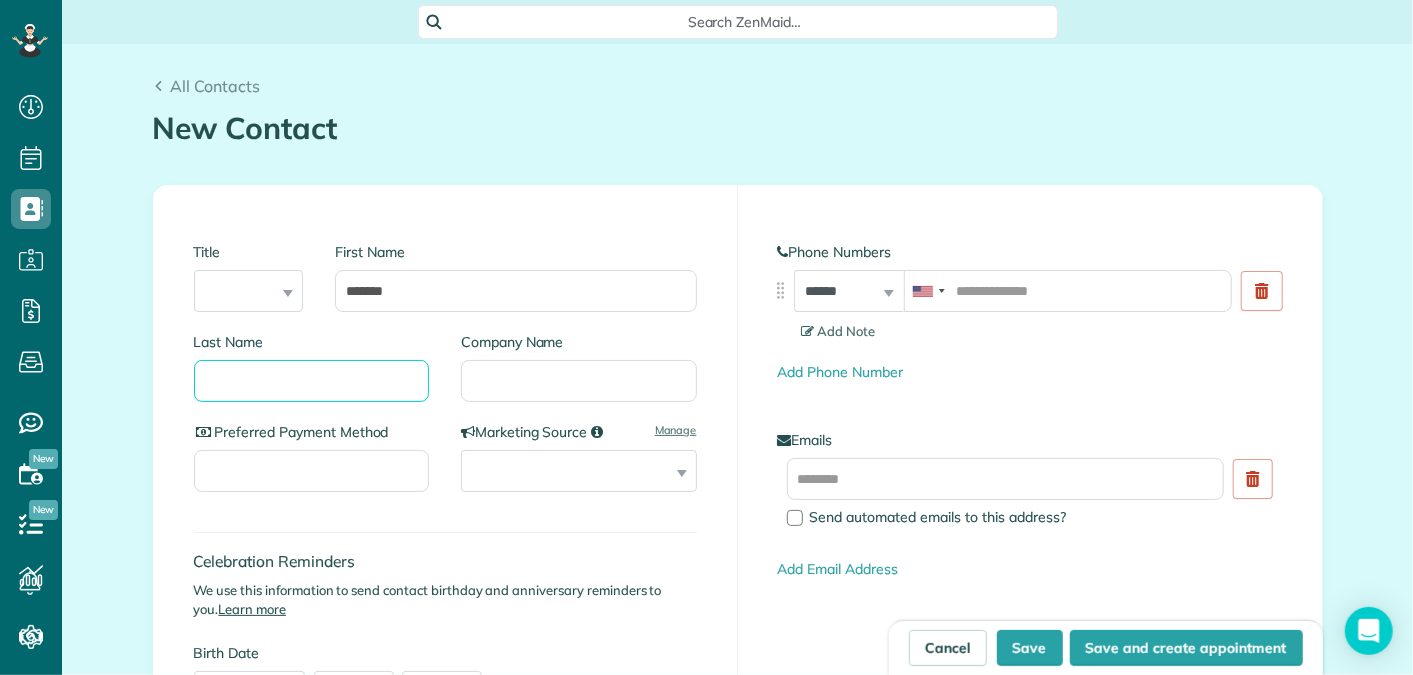 click on "Last Name" at bounding box center (312, 381) 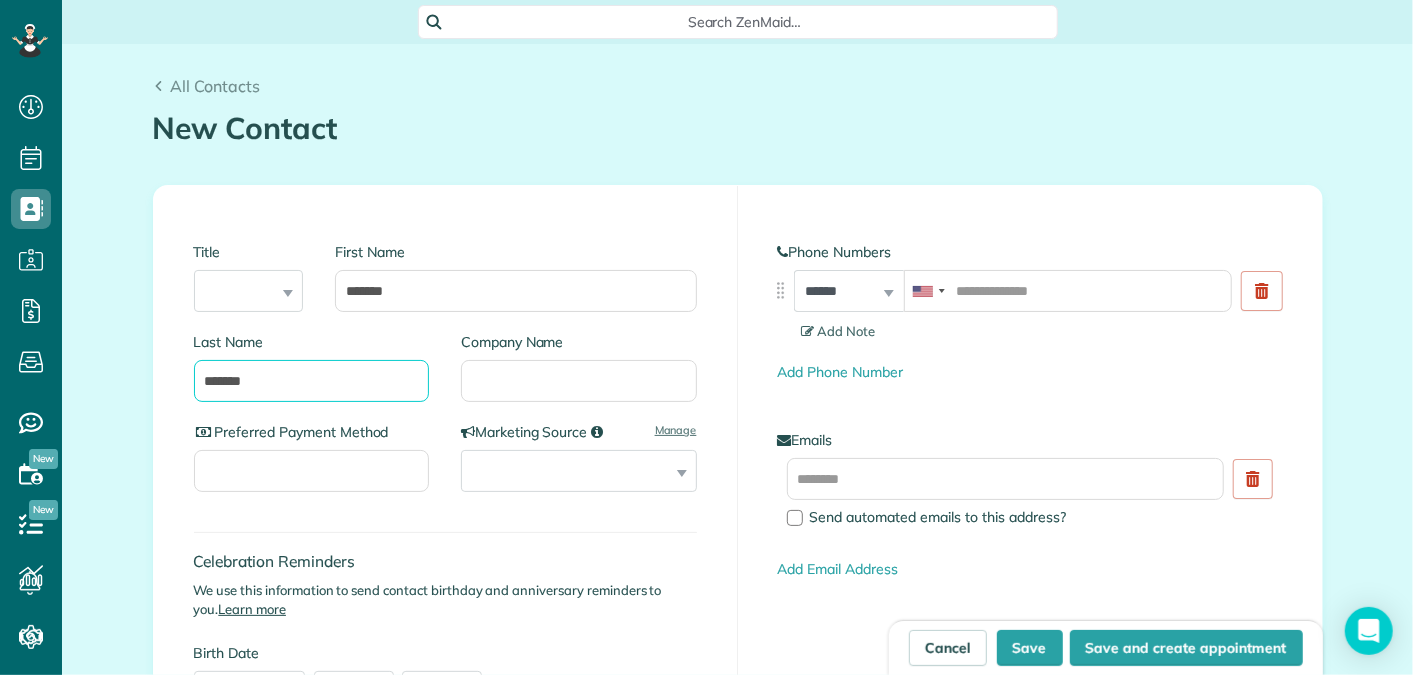 type on "*******" 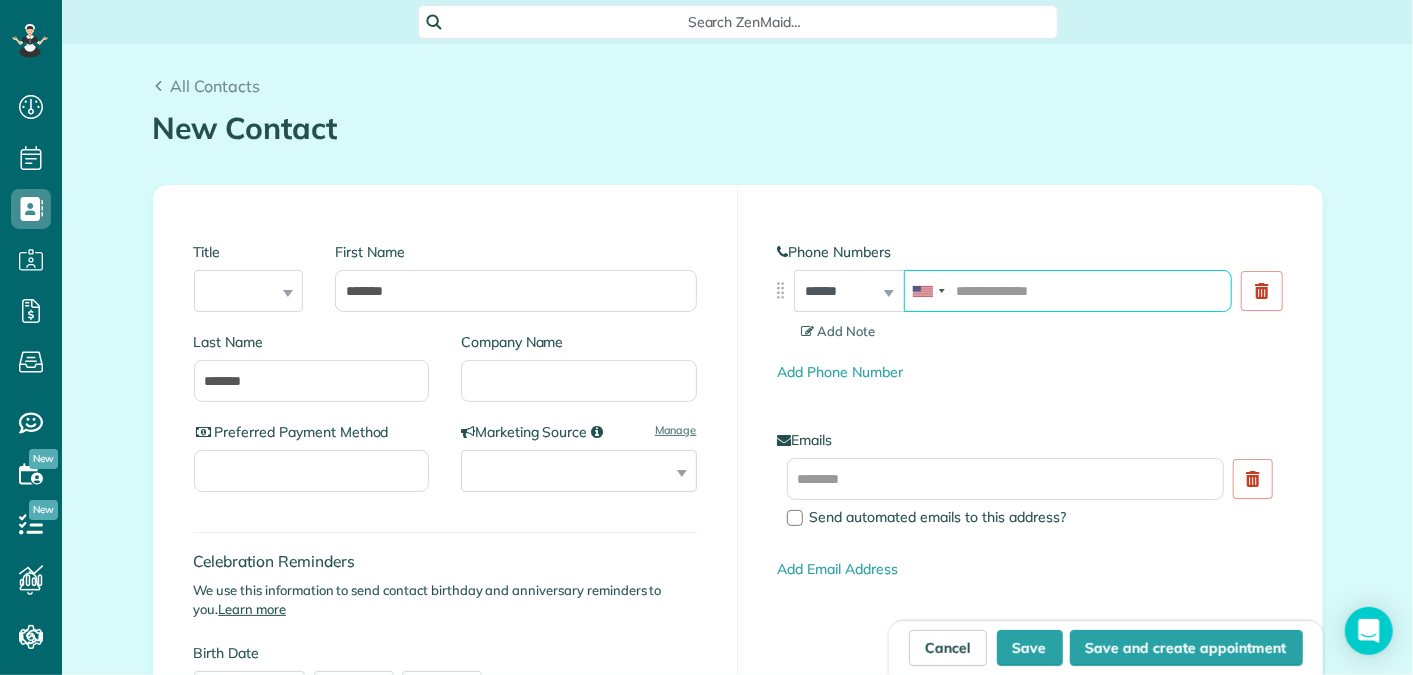 click at bounding box center (1068, 291) 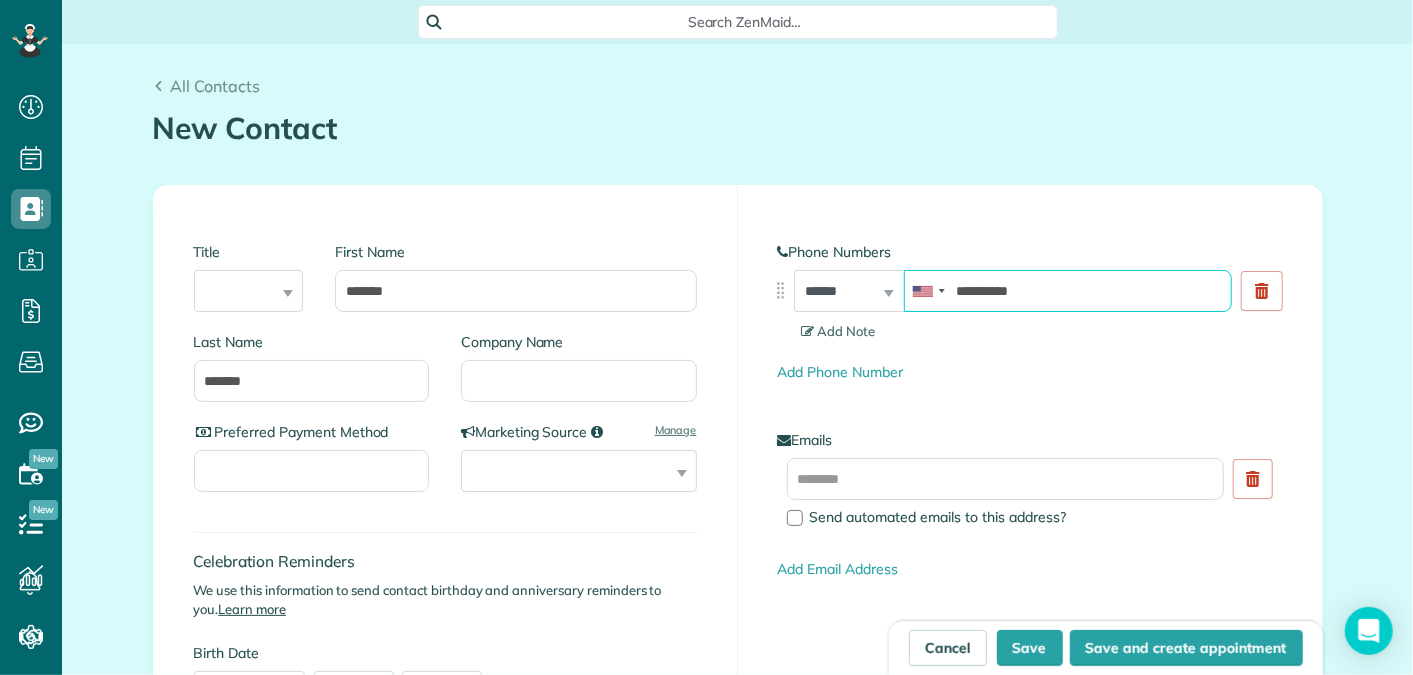 type on "**********" 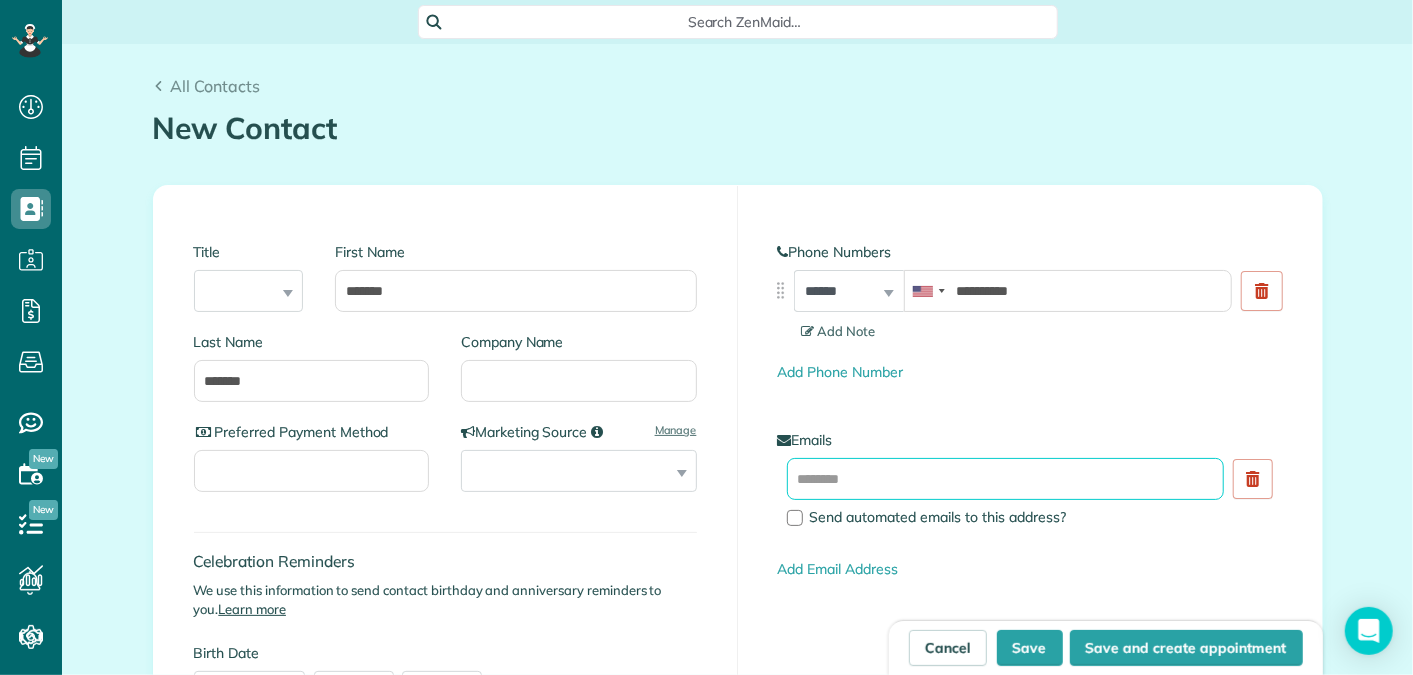 click at bounding box center (1006, 479) 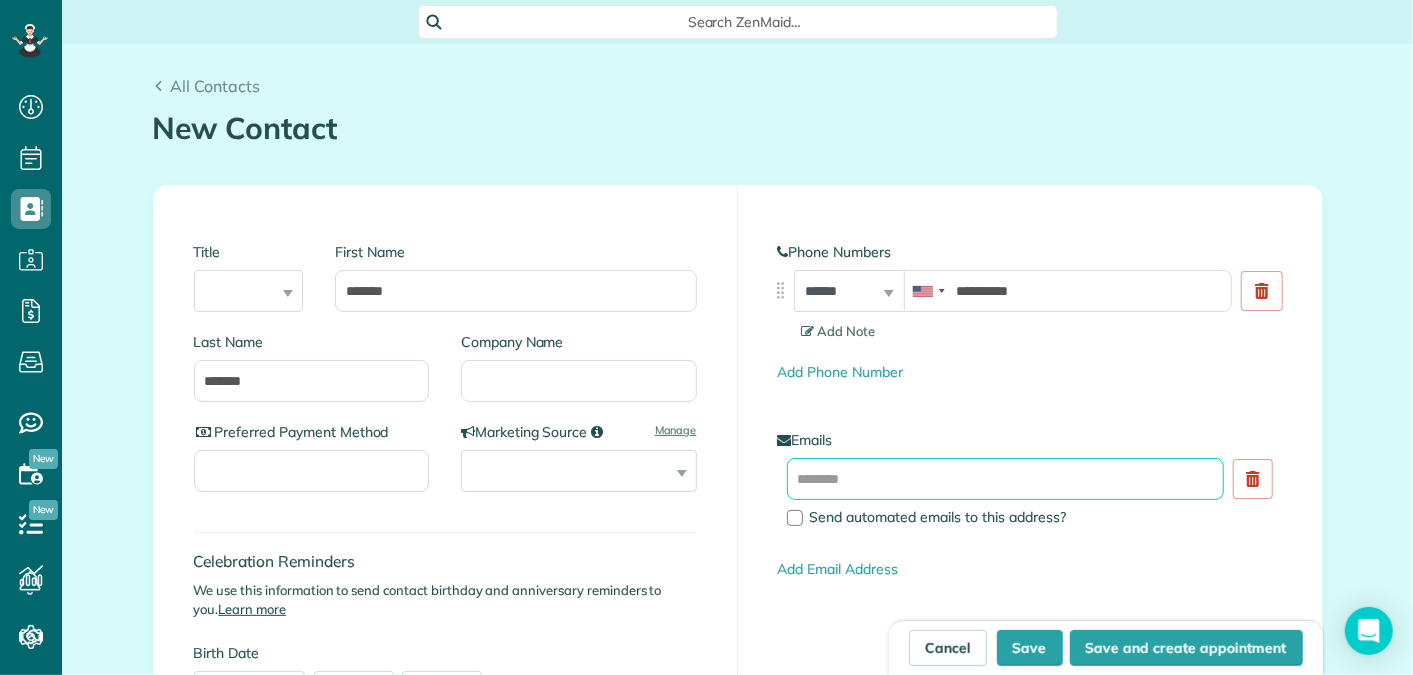 click at bounding box center (1006, 479) 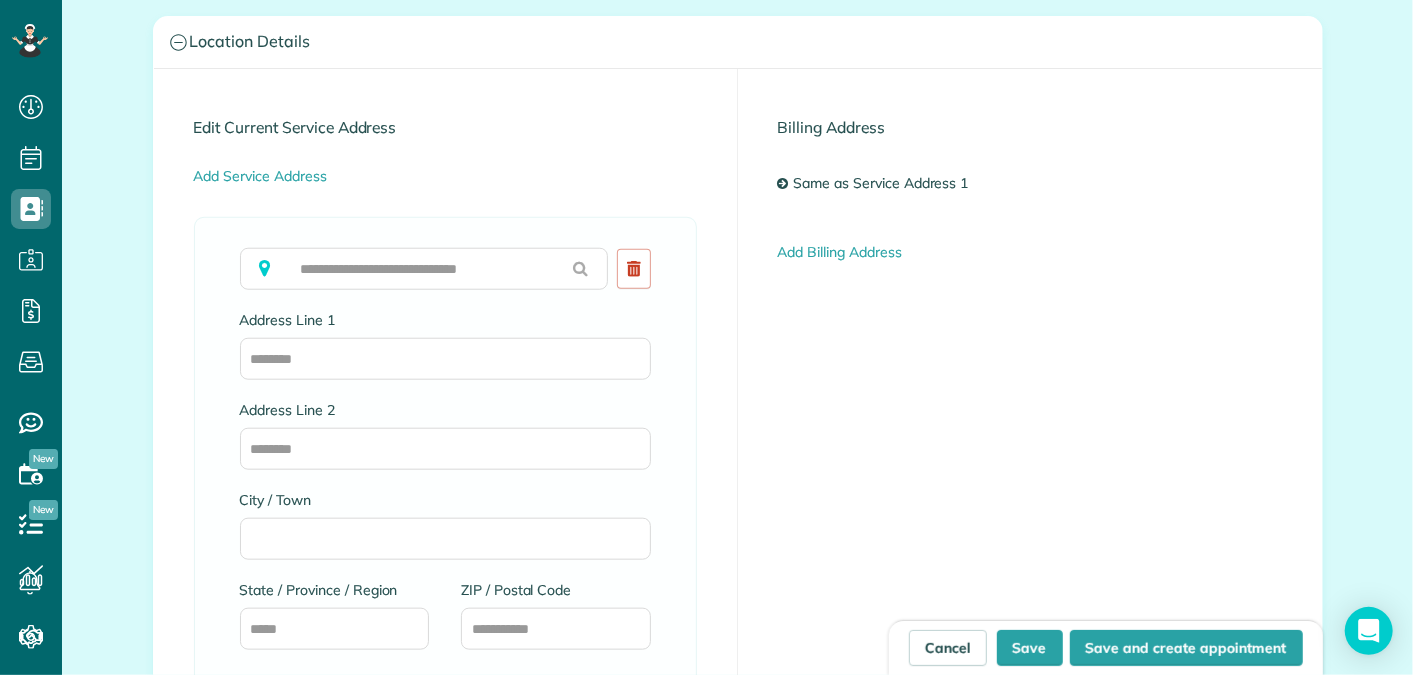 scroll, scrollTop: 893, scrollLeft: 0, axis: vertical 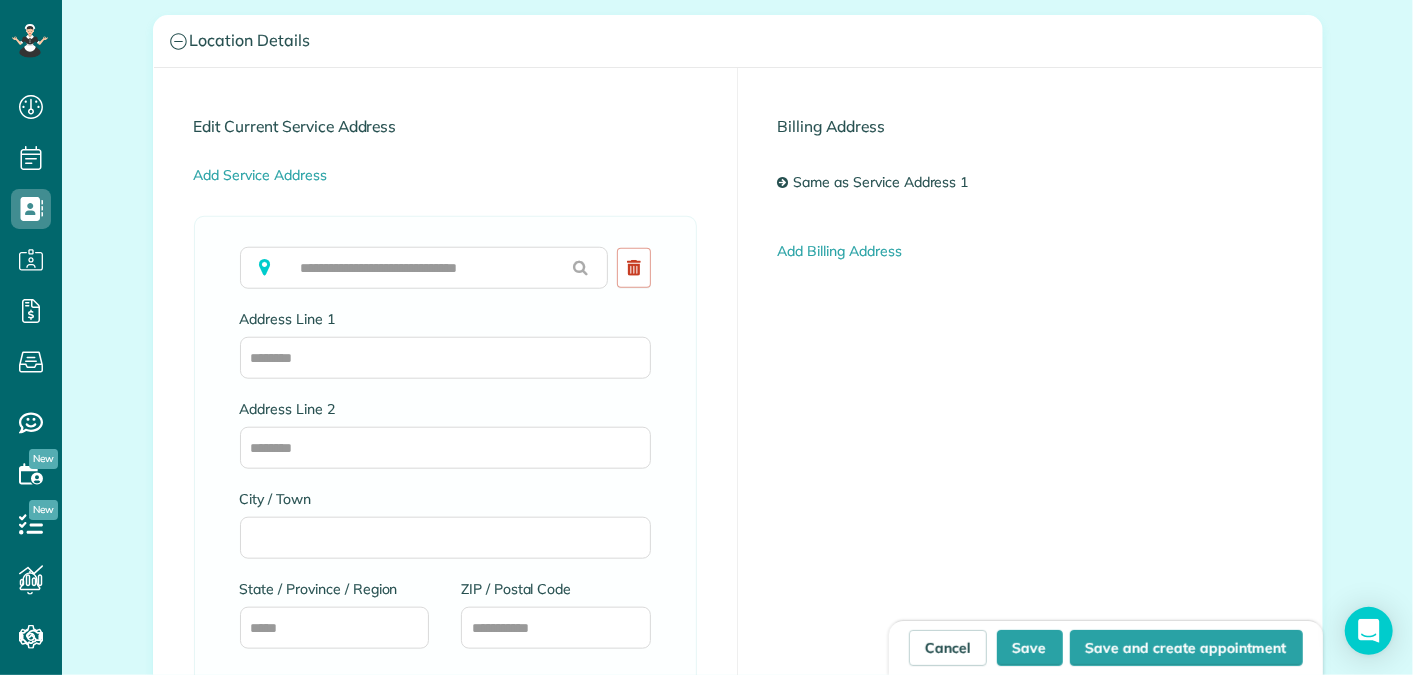 type on "**********" 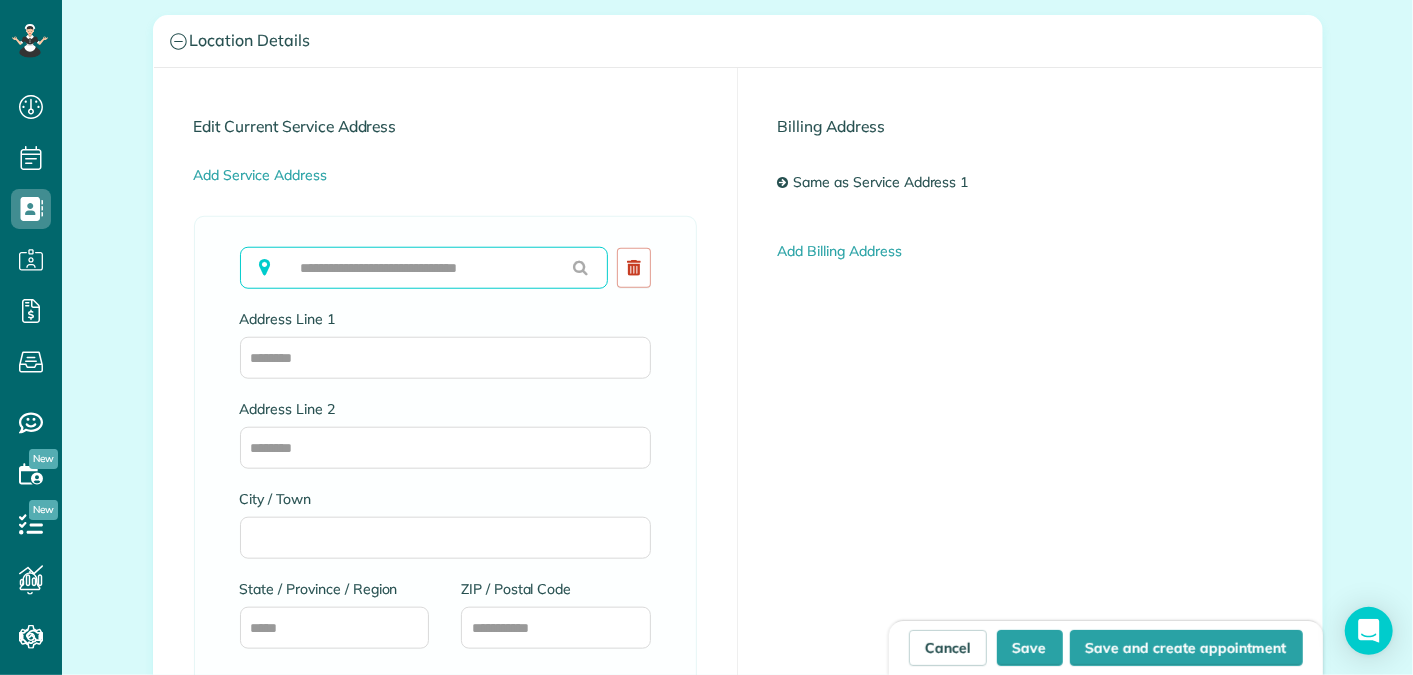 click at bounding box center [424, 268] 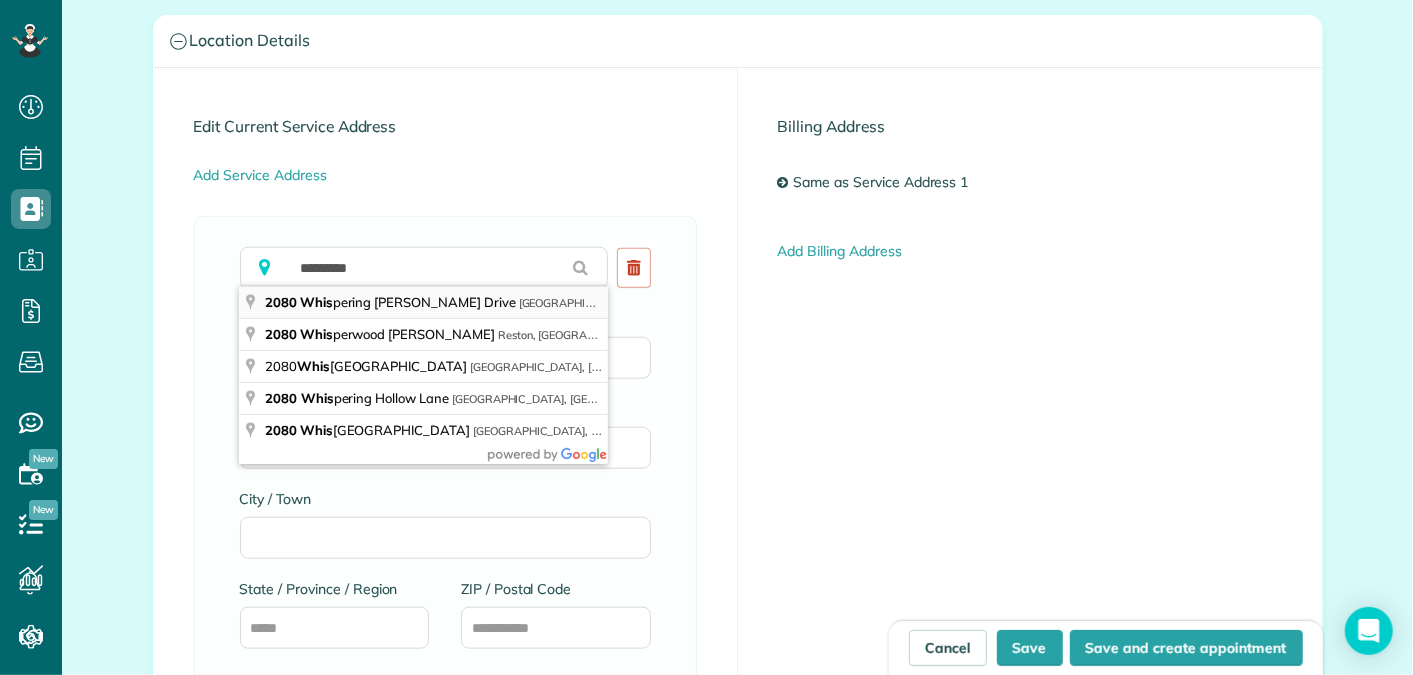 type on "**********" 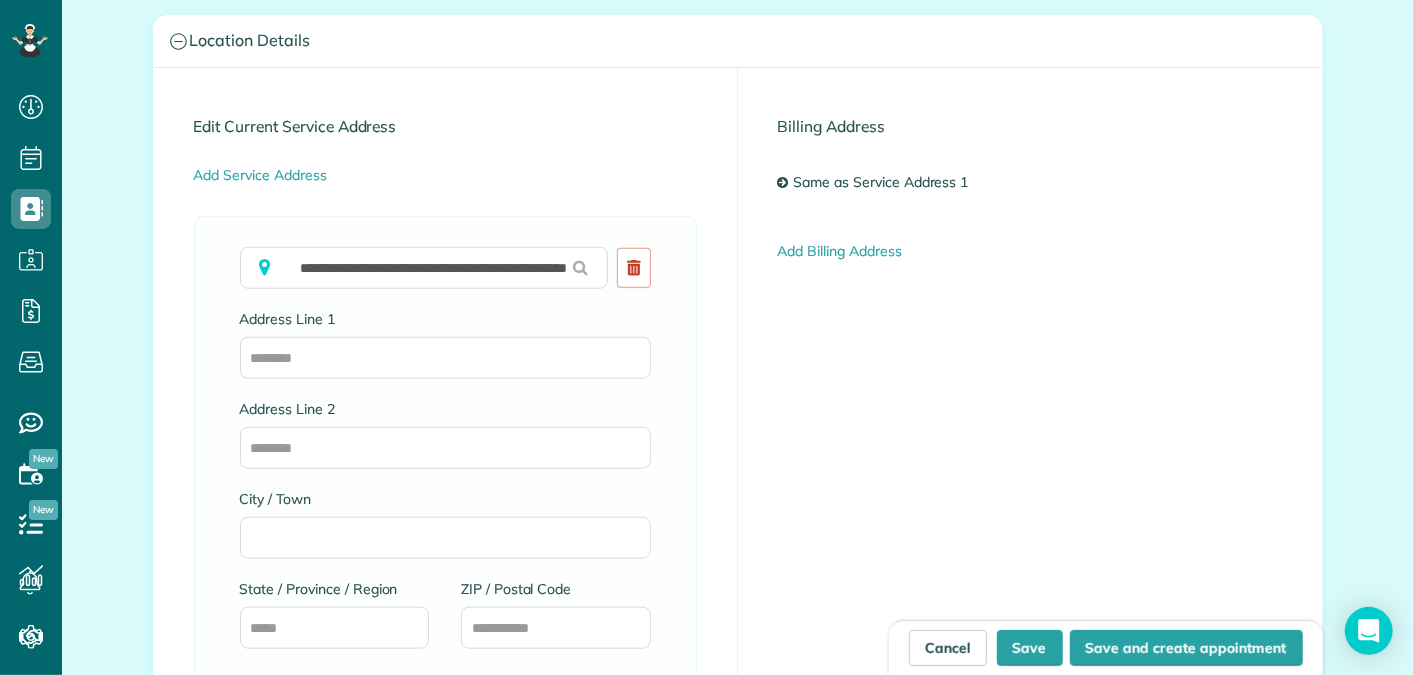 type on "**********" 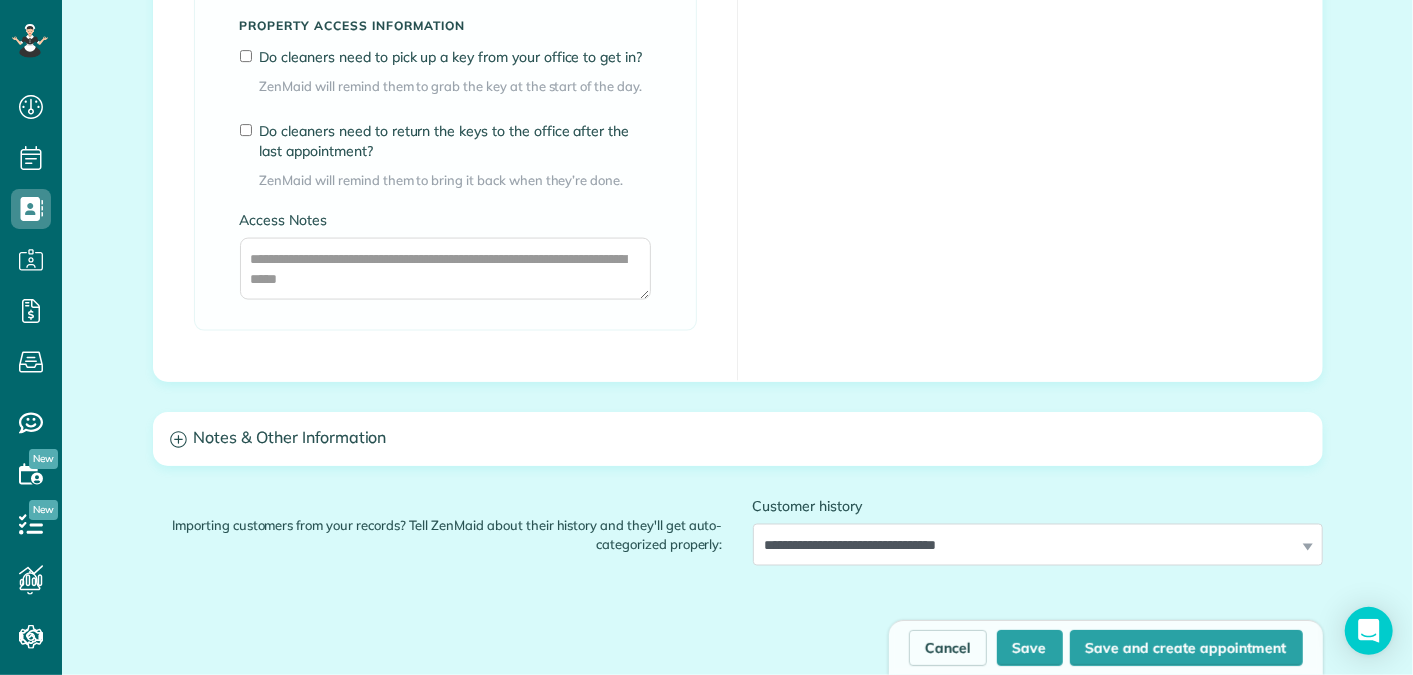 scroll, scrollTop: 1557, scrollLeft: 0, axis: vertical 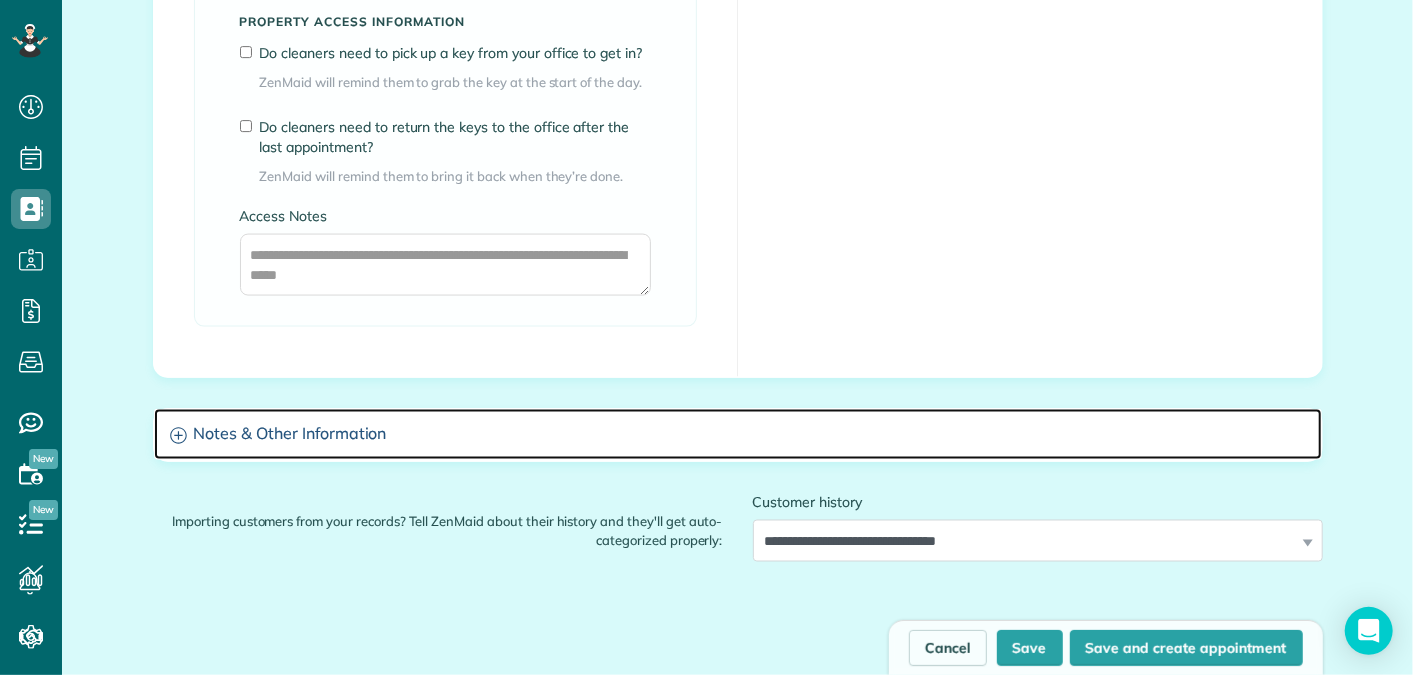 click on "Notes & Other Information" at bounding box center (738, 434) 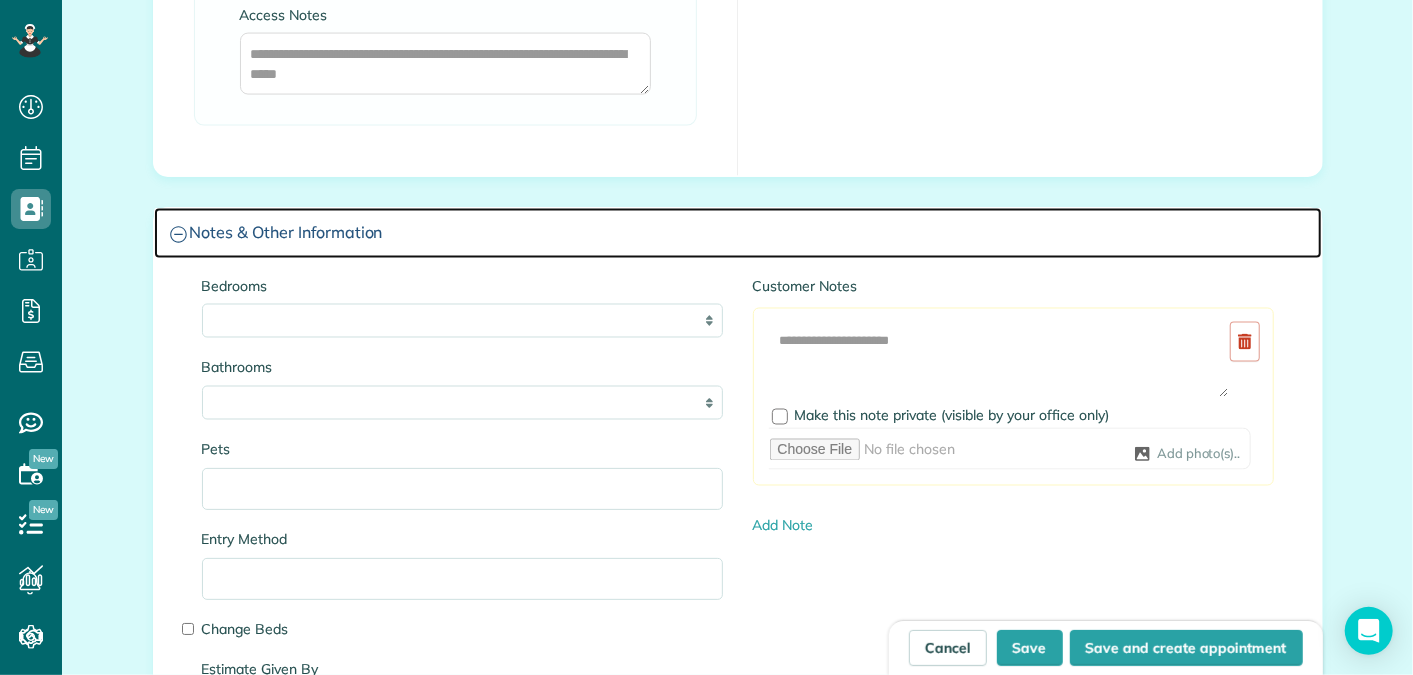 scroll, scrollTop: 1812, scrollLeft: 0, axis: vertical 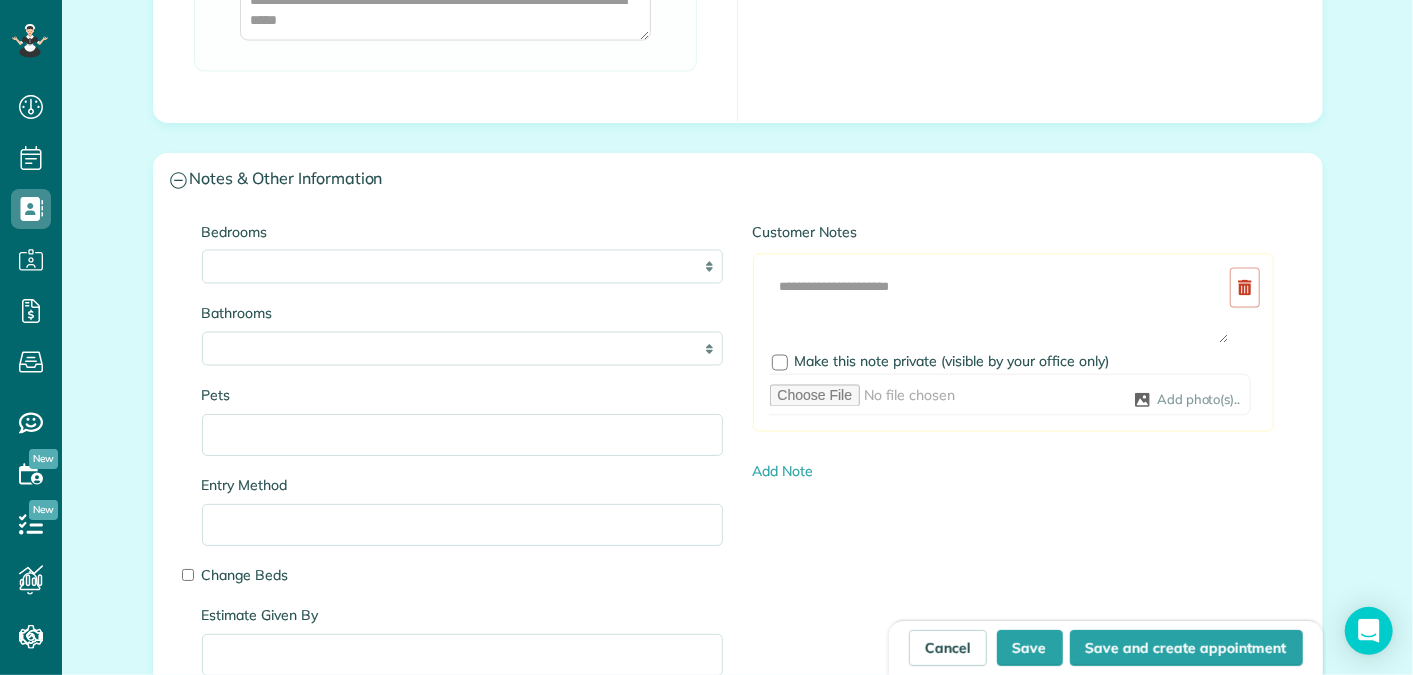 click on "*
*
*
*
**" at bounding box center [462, 267] 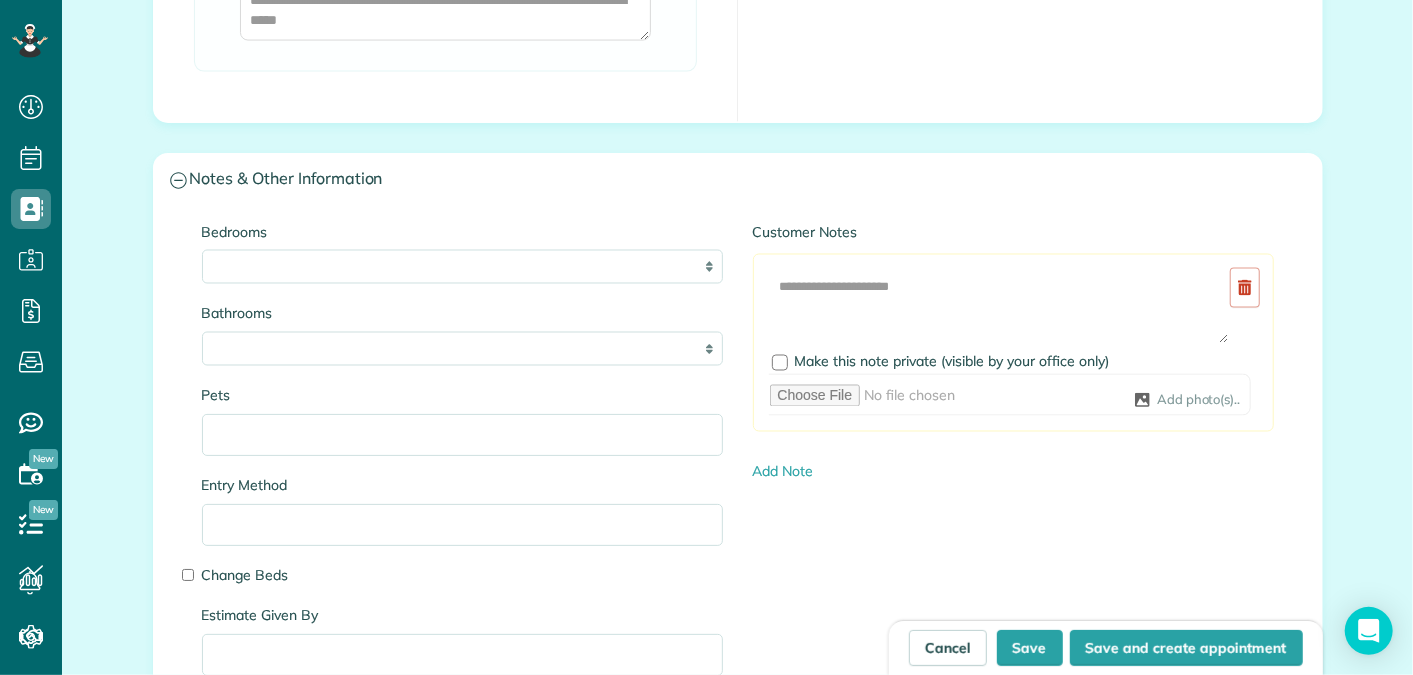 click on "*
*
*
*
**" at bounding box center [462, 267] 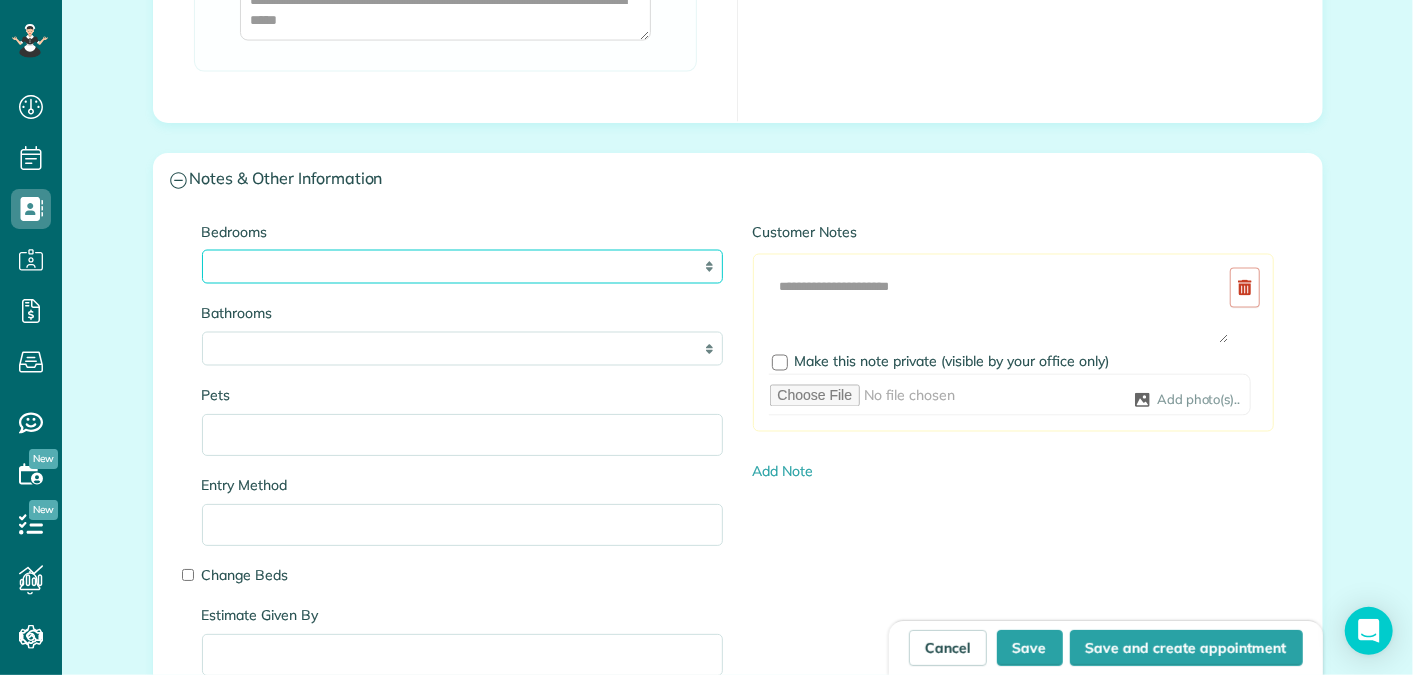 click on "*
*
*
*
**" at bounding box center [462, 267] 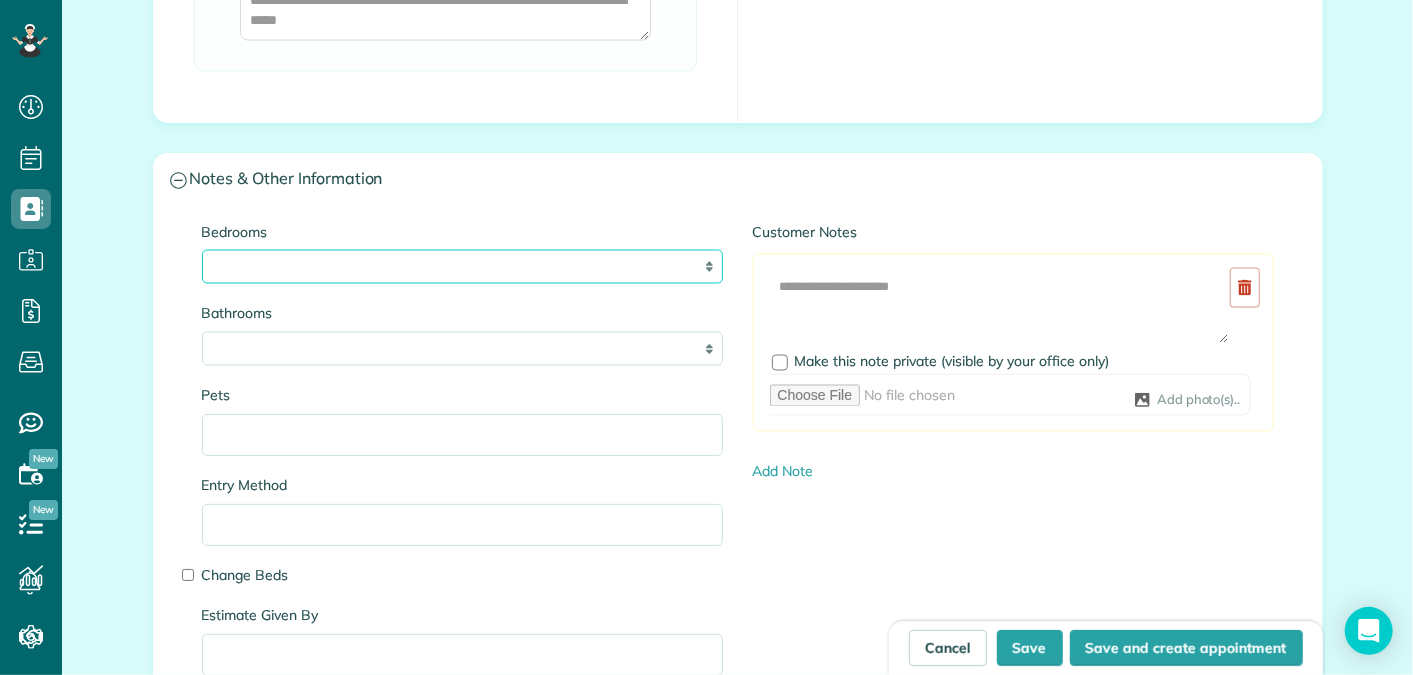 select on "*" 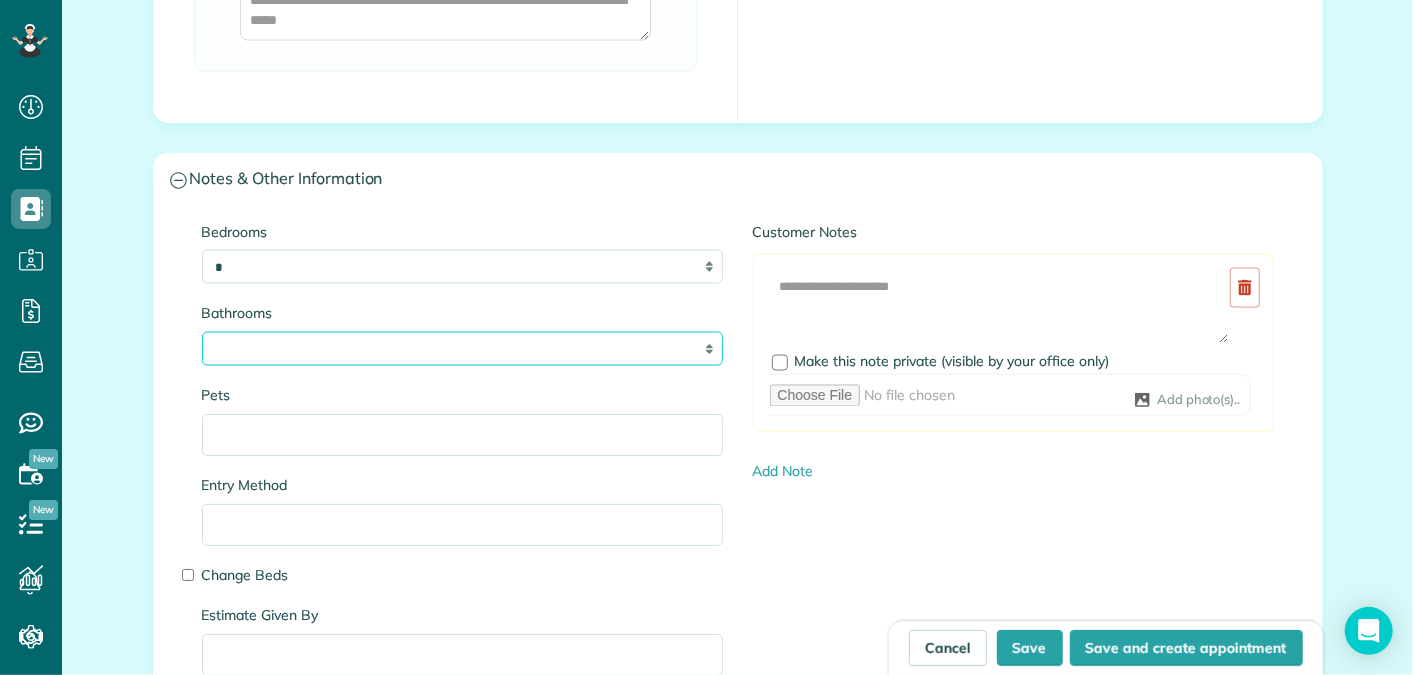 click on "*
*
*
*
**" at bounding box center [462, 349] 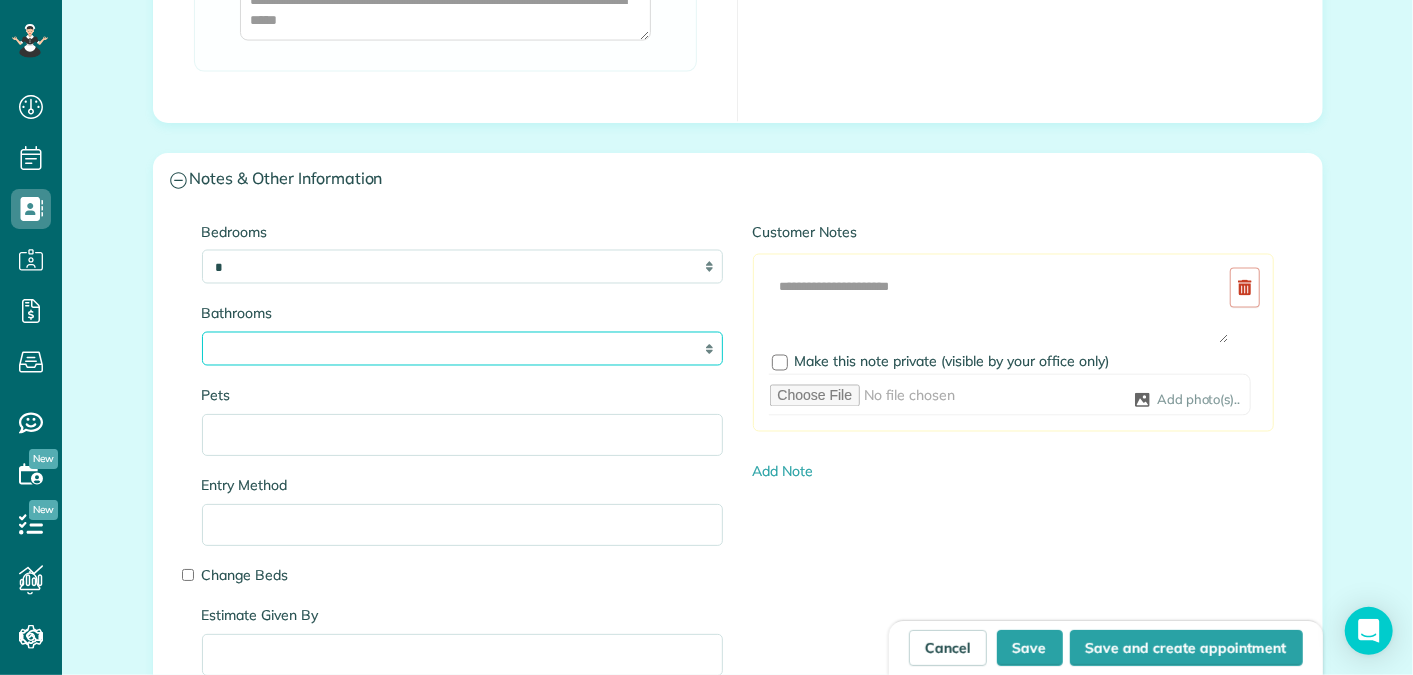 select on "*" 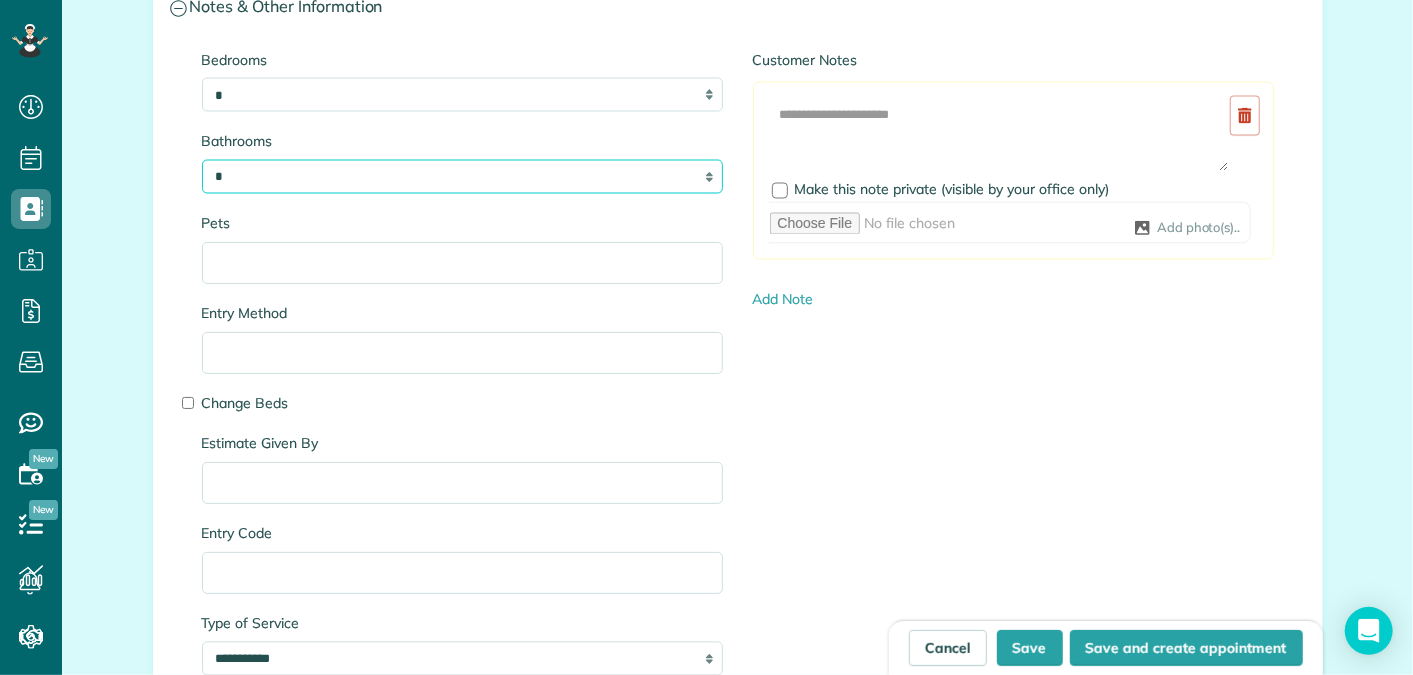 scroll, scrollTop: 1995, scrollLeft: 0, axis: vertical 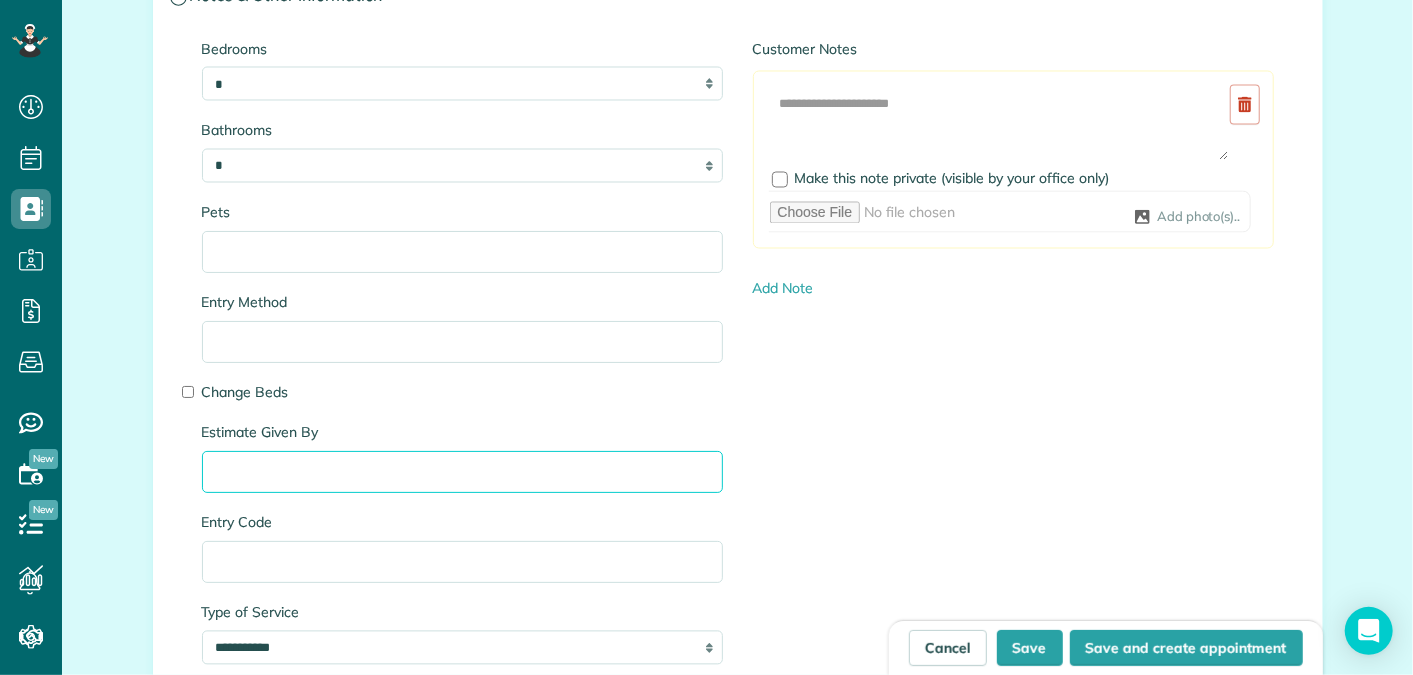 click on "Estimate Given By" at bounding box center [462, 472] 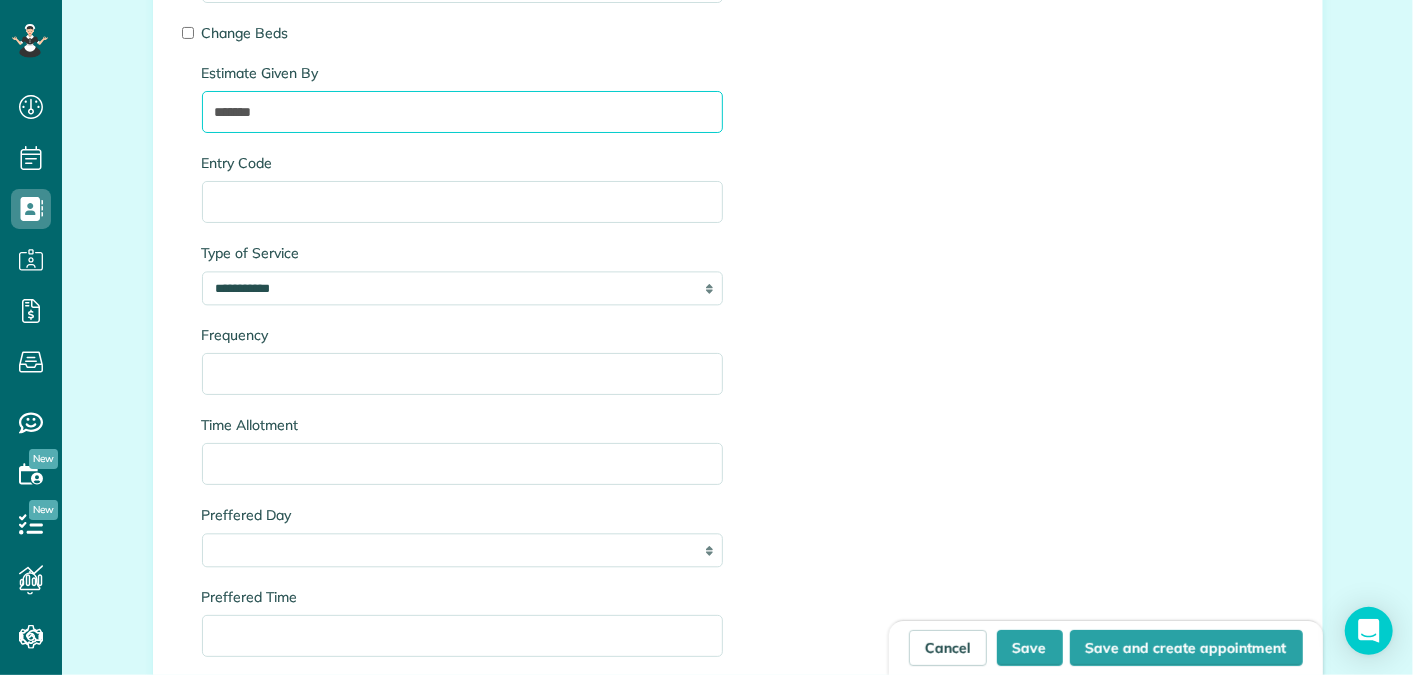 scroll, scrollTop: 2363, scrollLeft: 0, axis: vertical 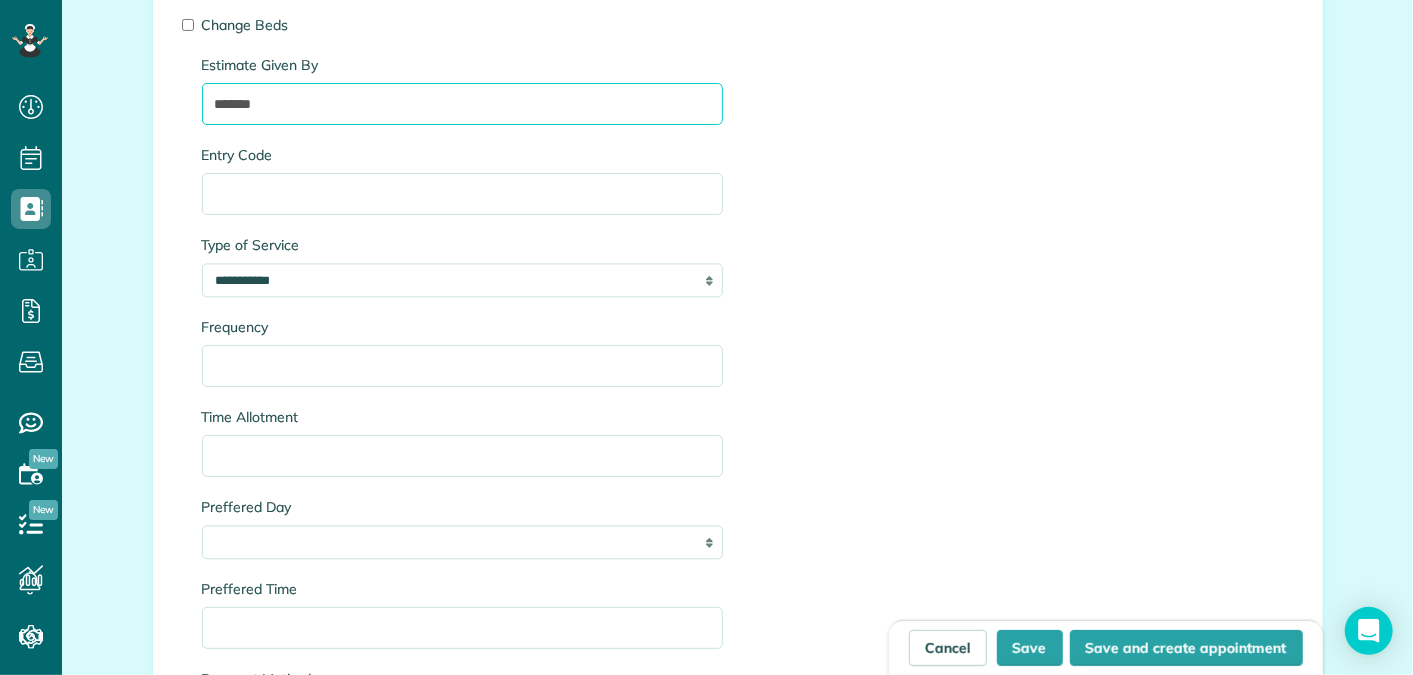 type on "*******" 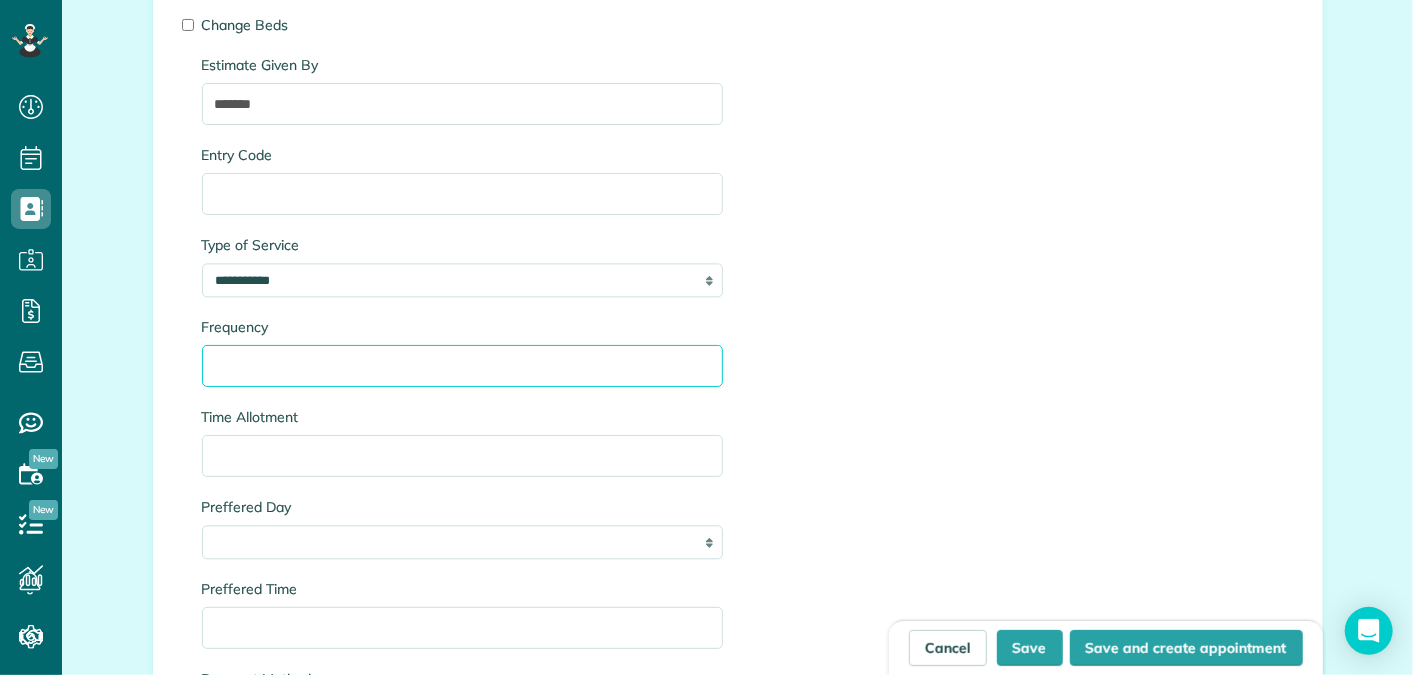 click on "Frequency" at bounding box center [462, 366] 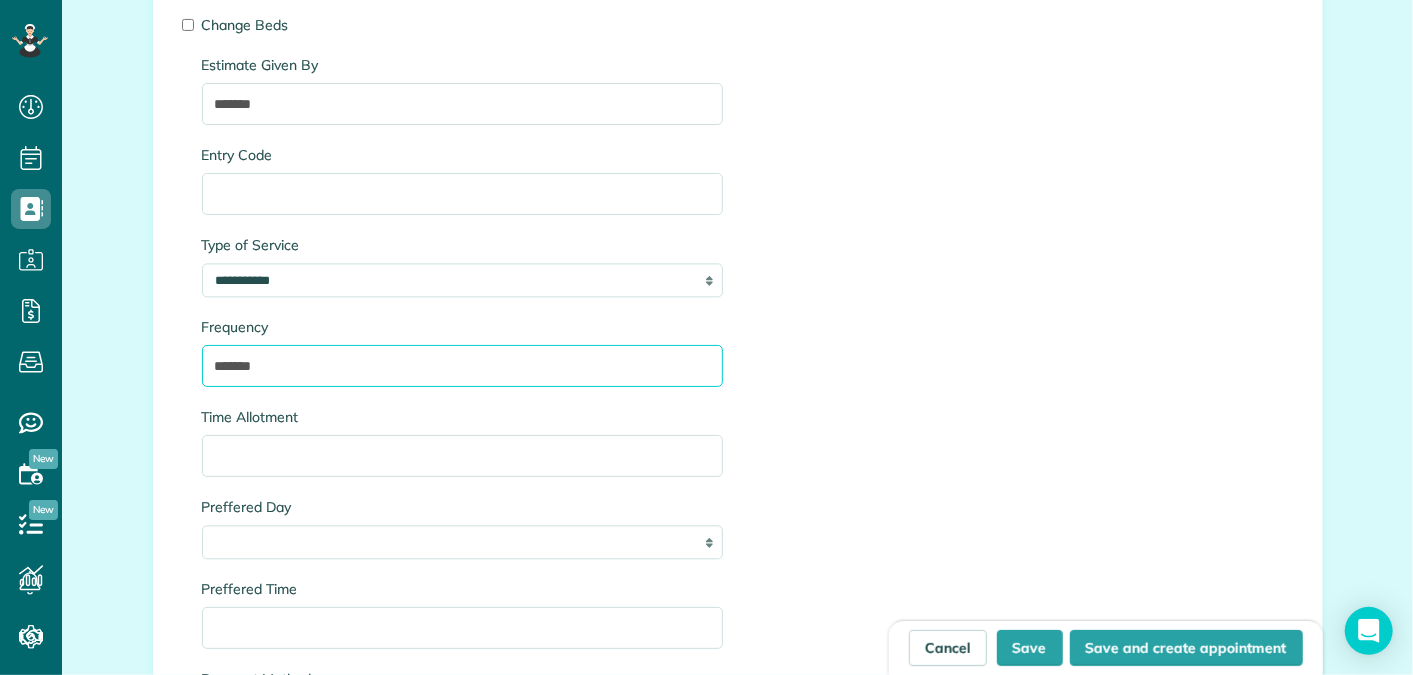 type on "*******" 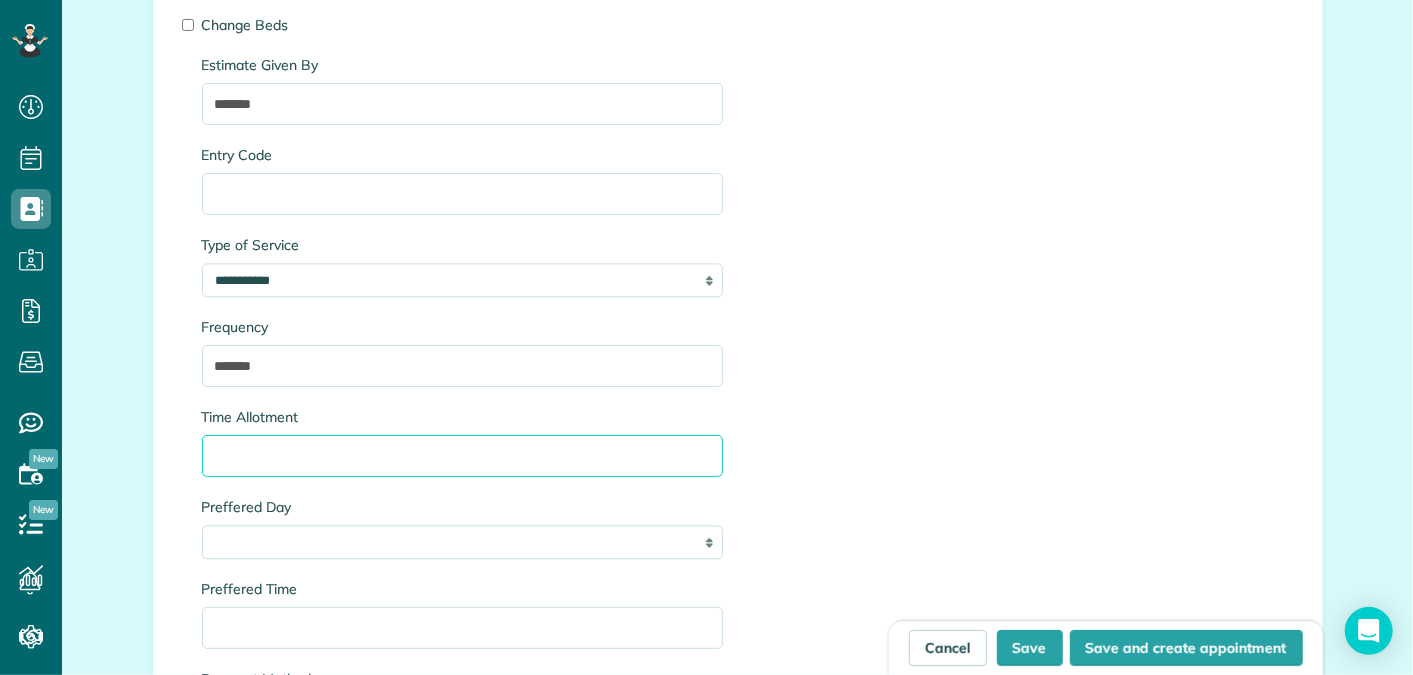 click on "Time Allotment" at bounding box center [462, 456] 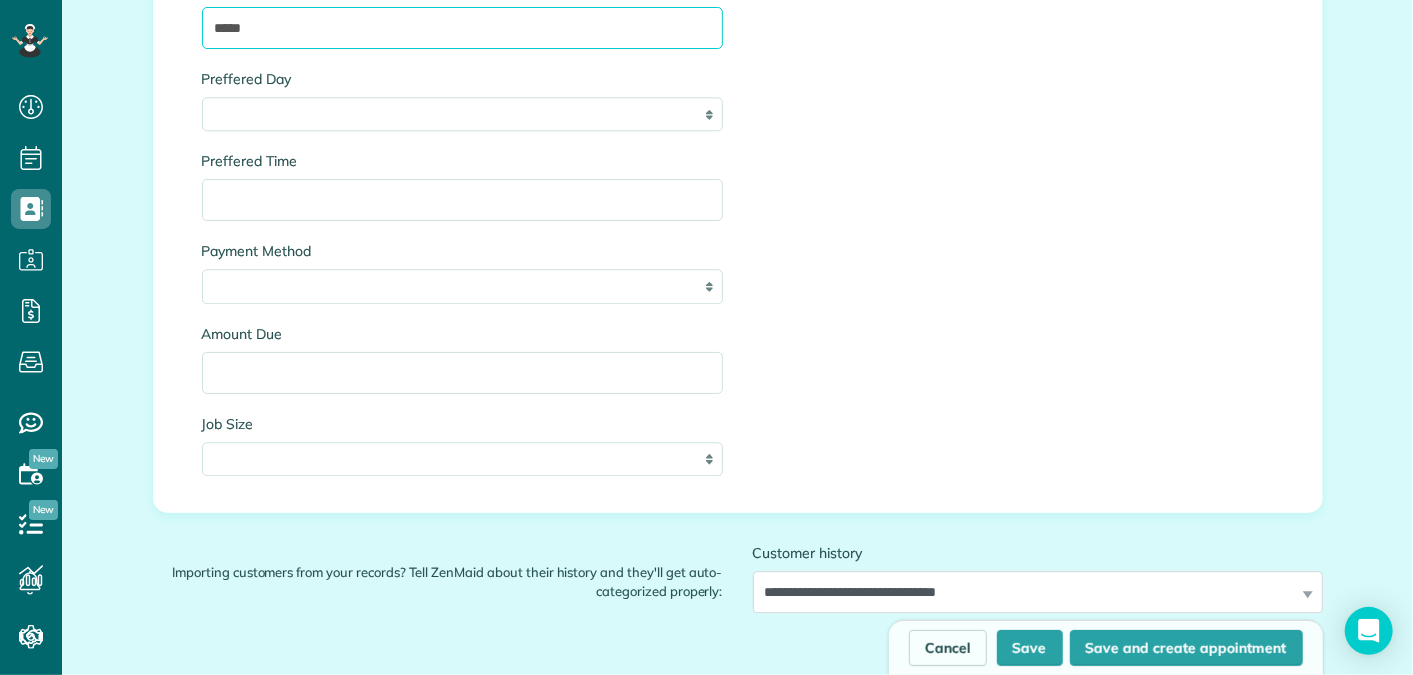 scroll, scrollTop: 2798, scrollLeft: 0, axis: vertical 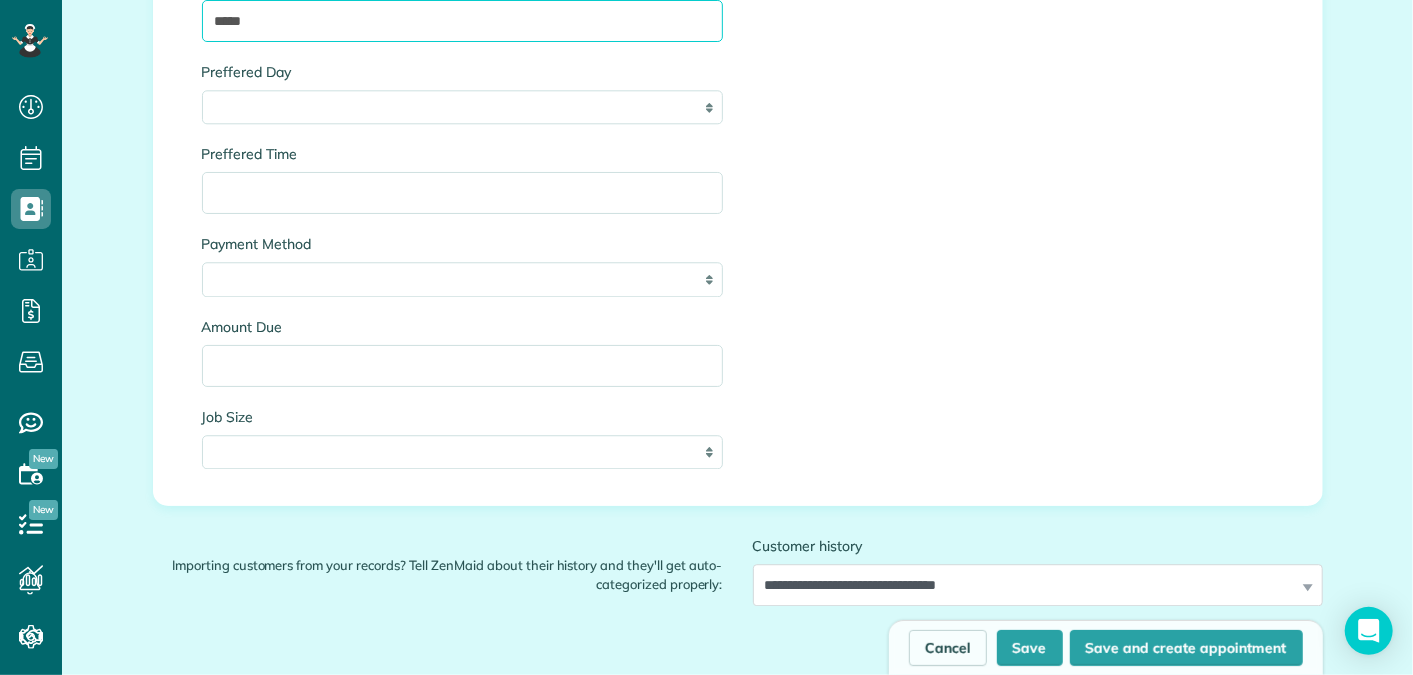 type on "*****" 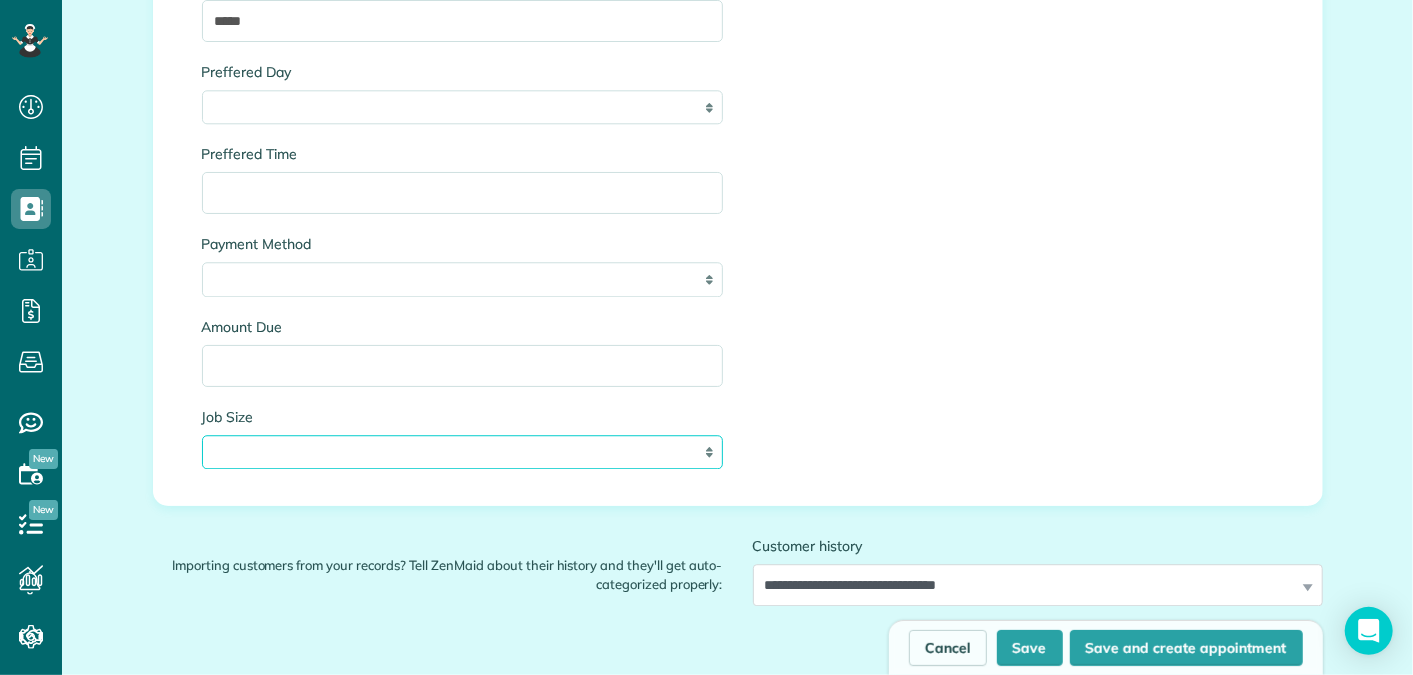 click on "*******
*******
*******
*******
*******" at bounding box center [462, 452] 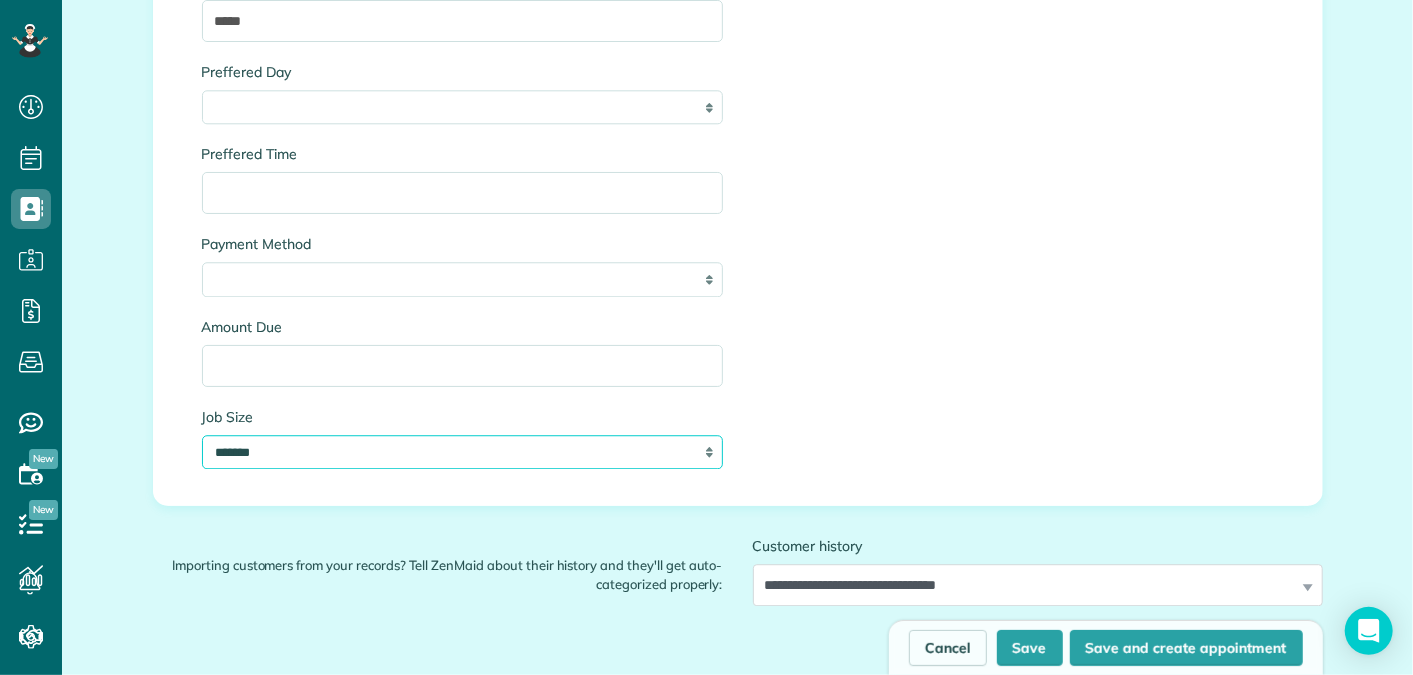 click on "*******
*******
*******
*******
*******" at bounding box center (462, 452) 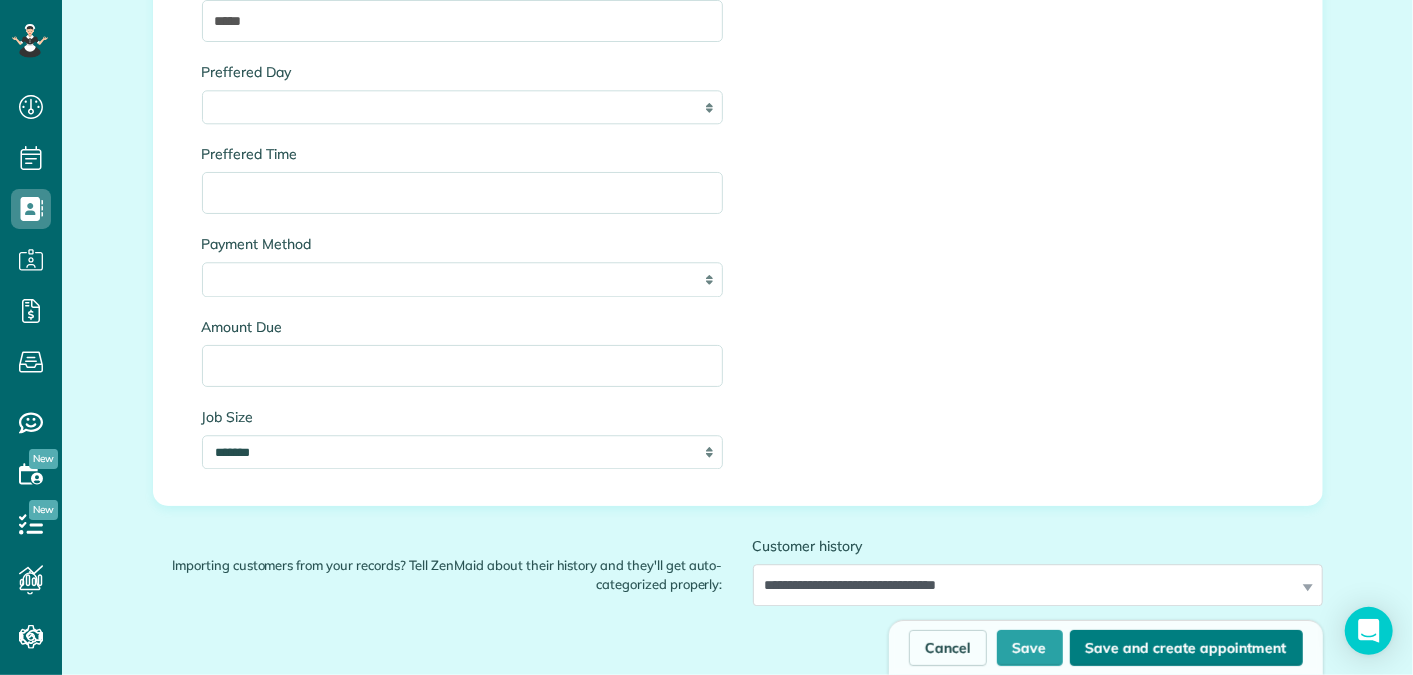 click on "Save and create appointment" at bounding box center [1186, 648] 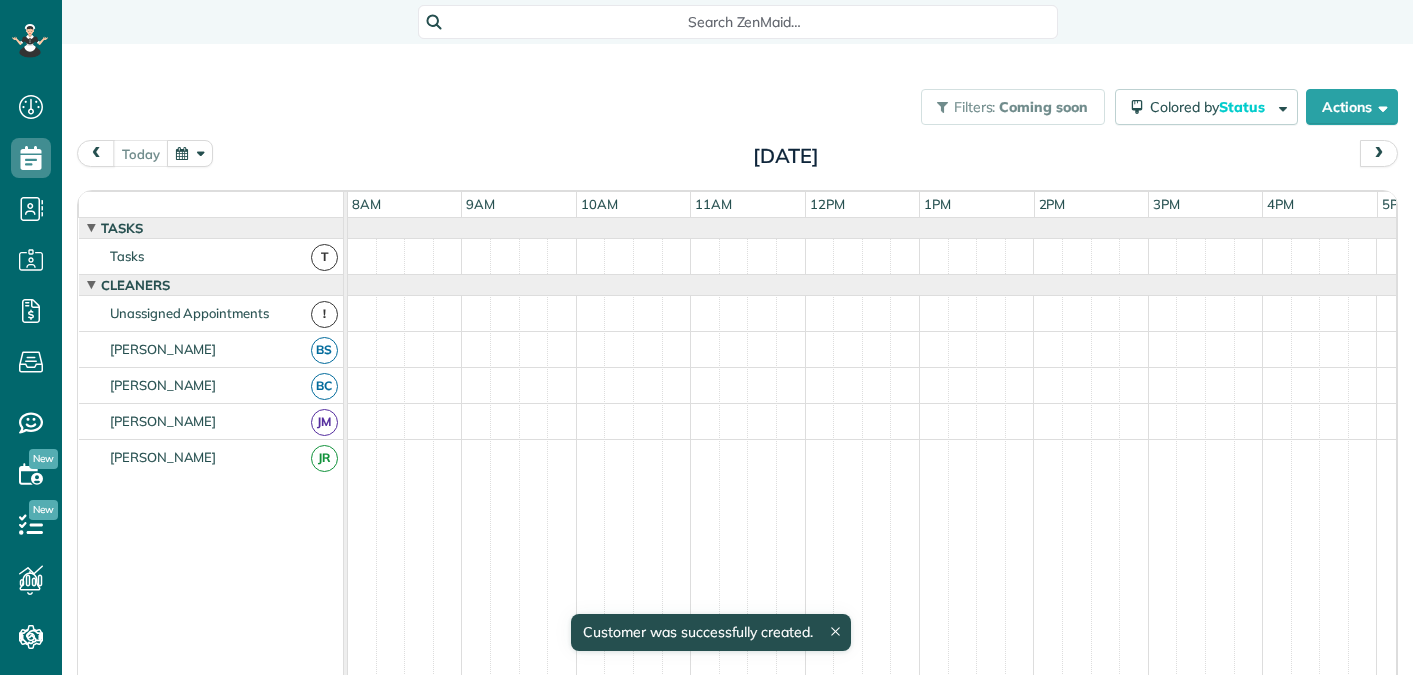 scroll, scrollTop: 0, scrollLeft: 0, axis: both 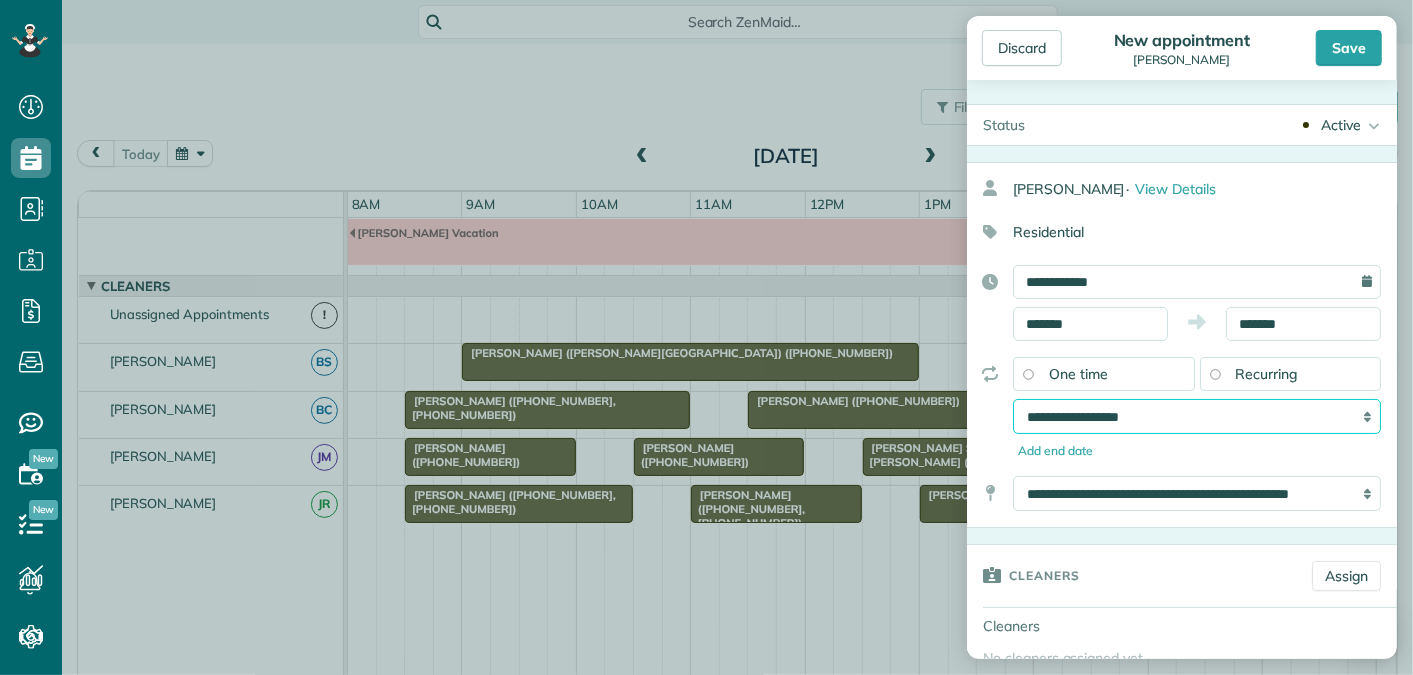 click on "**********" at bounding box center [1197, 416] 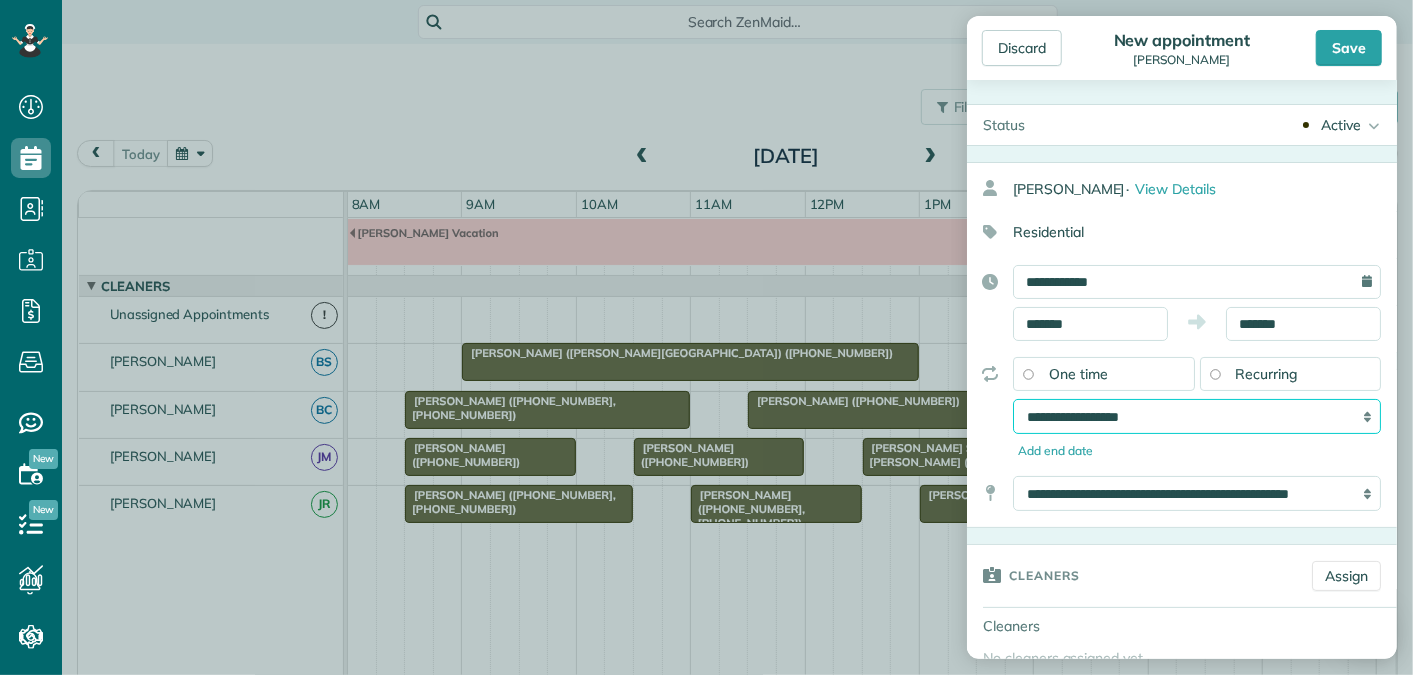 select on "**********" 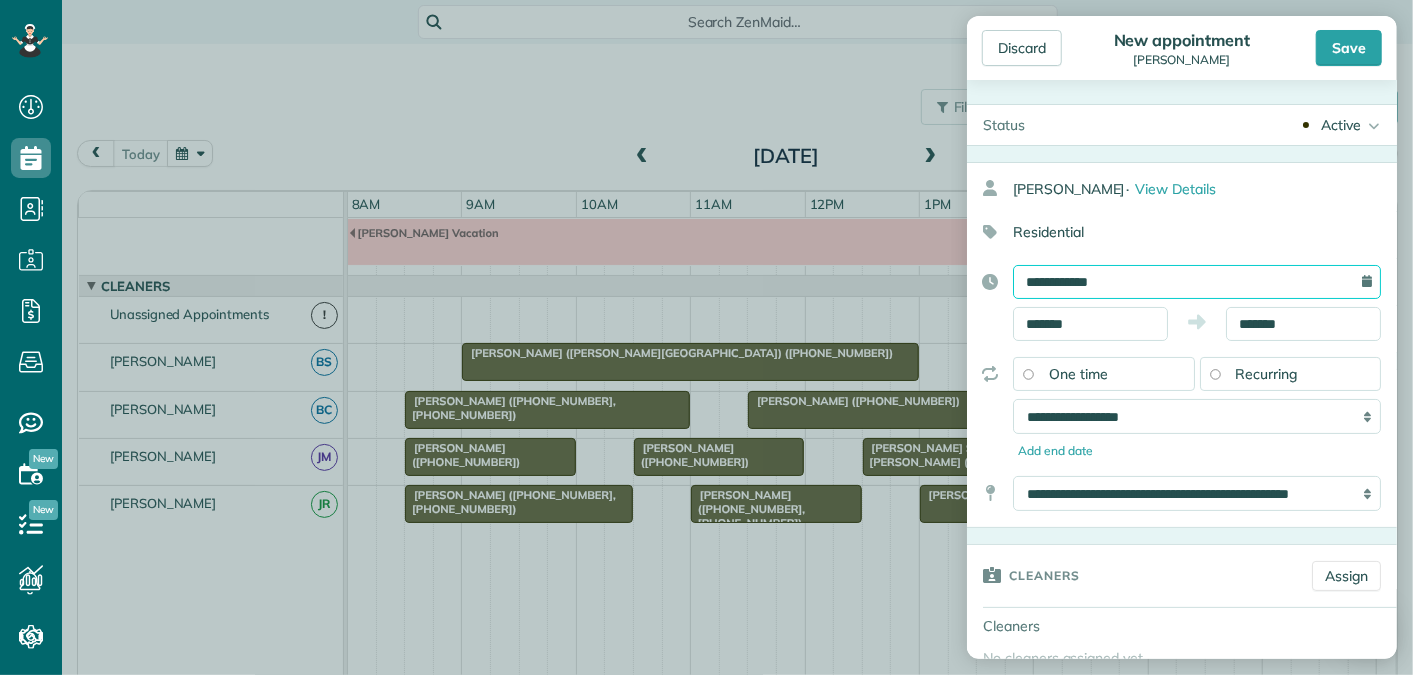click on "**********" at bounding box center (1197, 282) 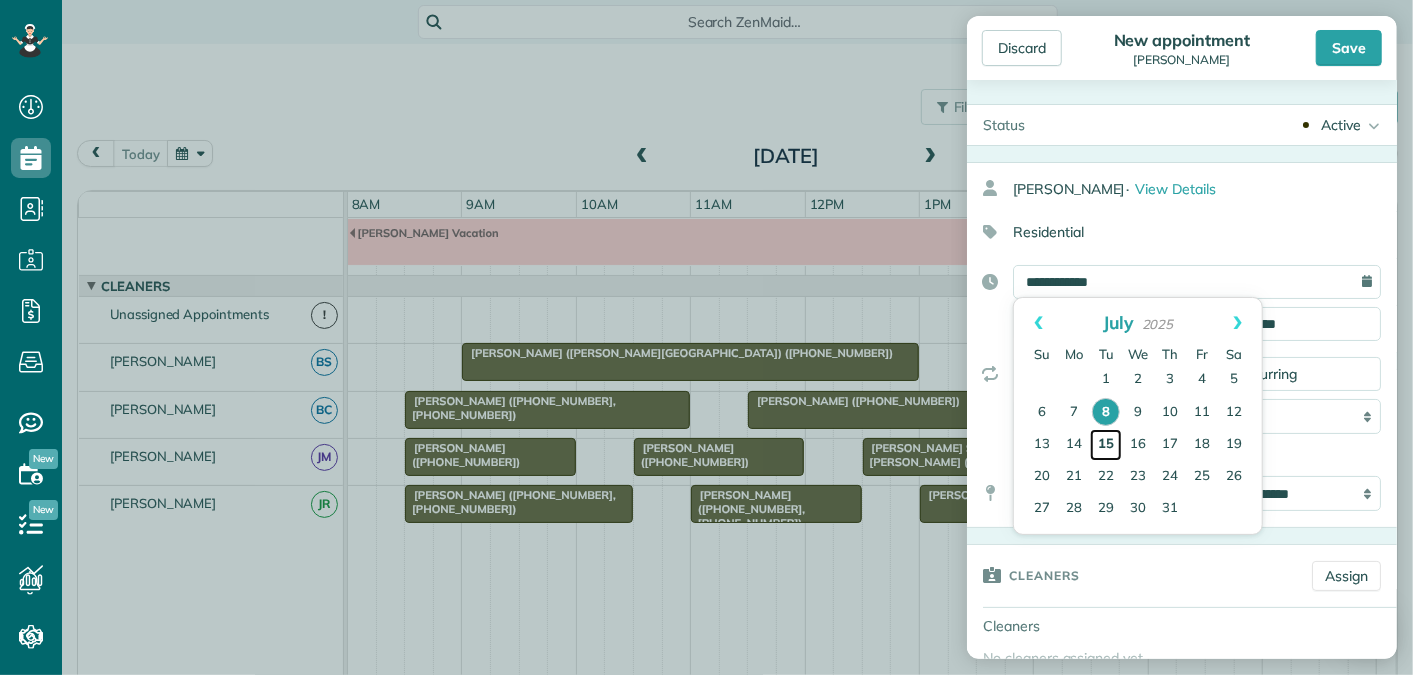 click on "15" at bounding box center (1106, 445) 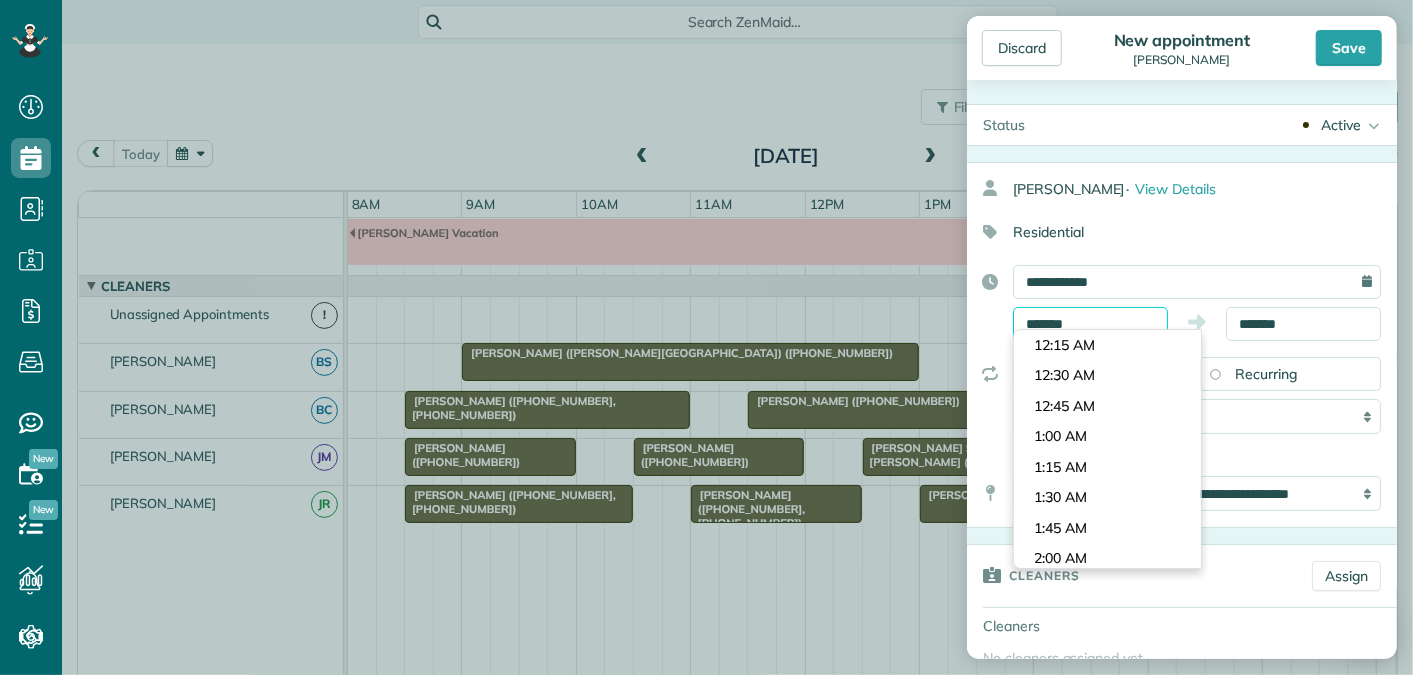 click on "*******" at bounding box center (1090, 324) 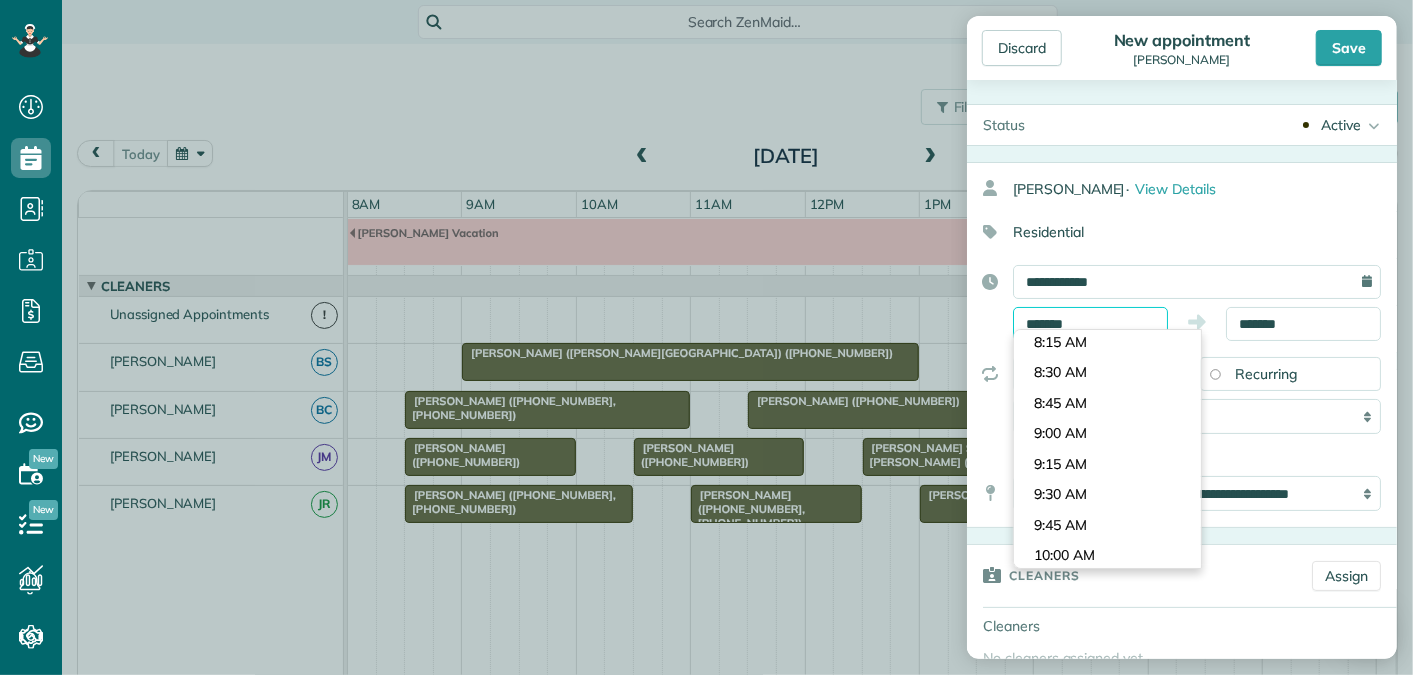 scroll, scrollTop: 985, scrollLeft: 0, axis: vertical 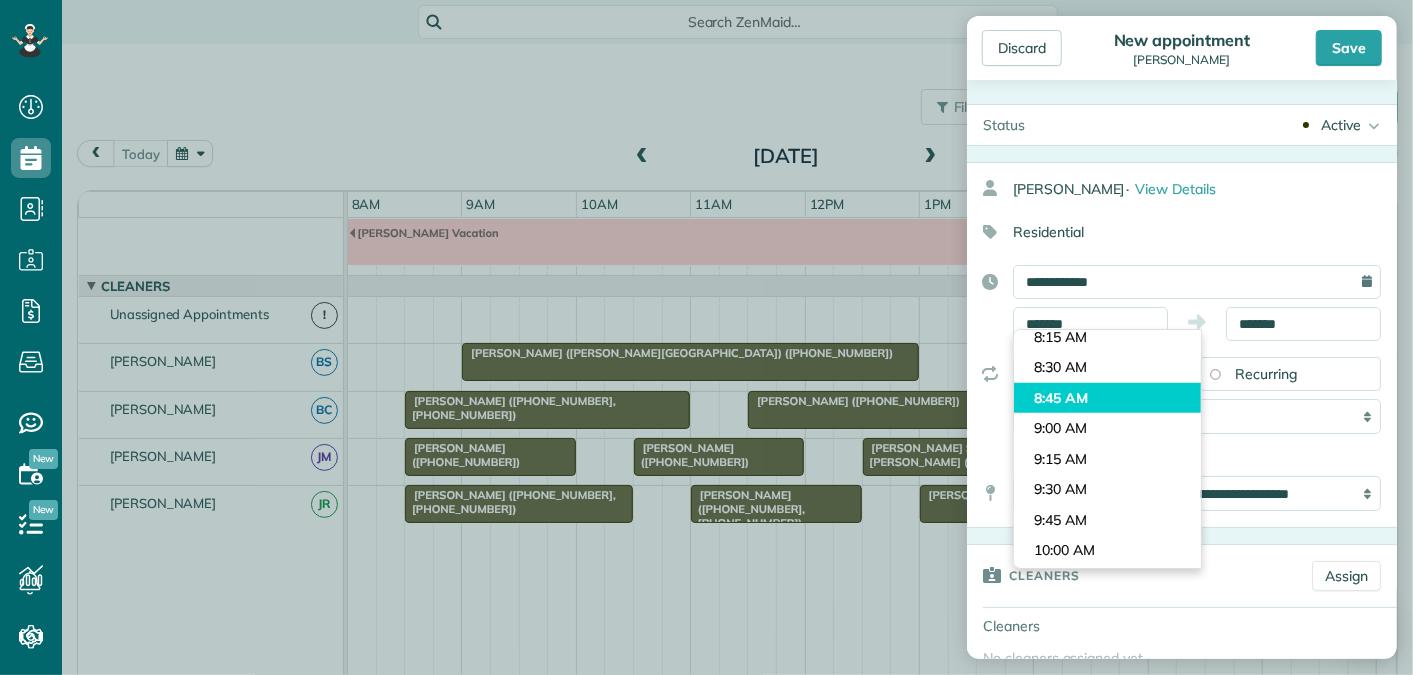 type on "*******" 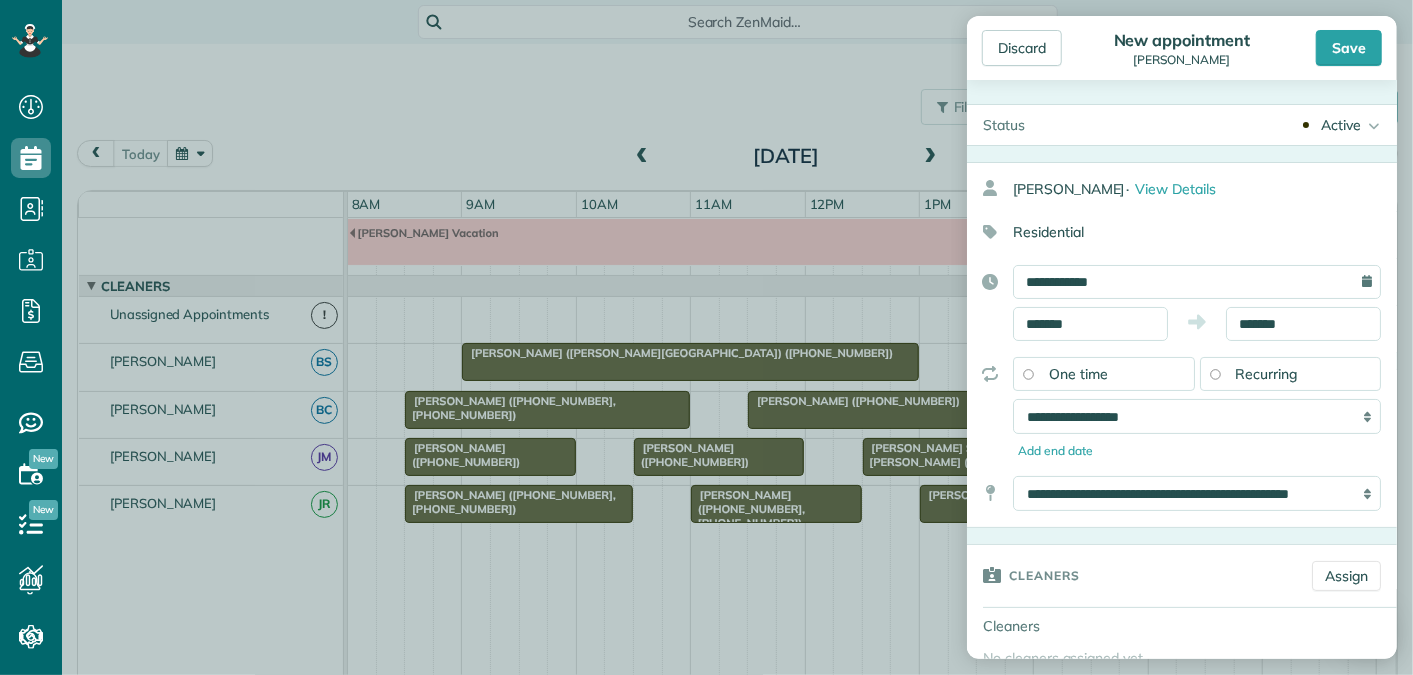 click on "Dashboard
Scheduling
Calendar View
List View
Dispatch View - Weekly scheduling (Beta)" at bounding box center [706, 337] 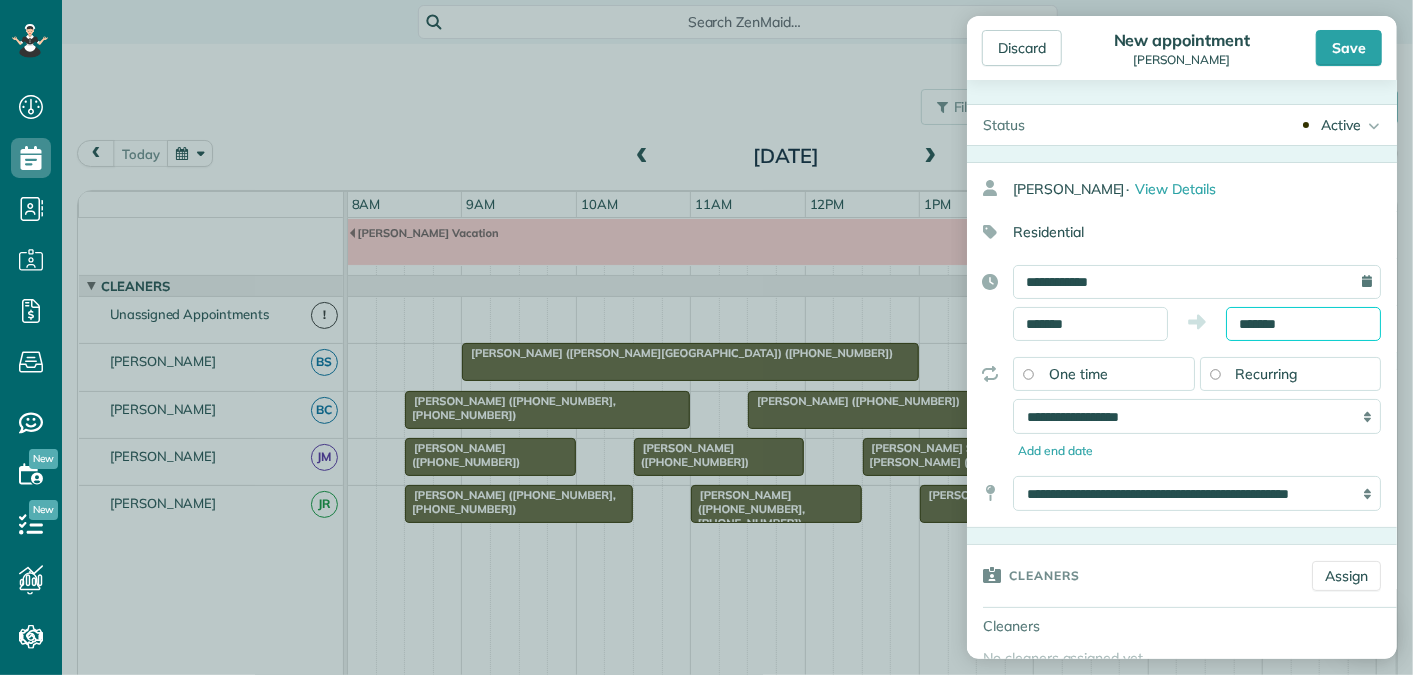 click on "*******" at bounding box center [1303, 324] 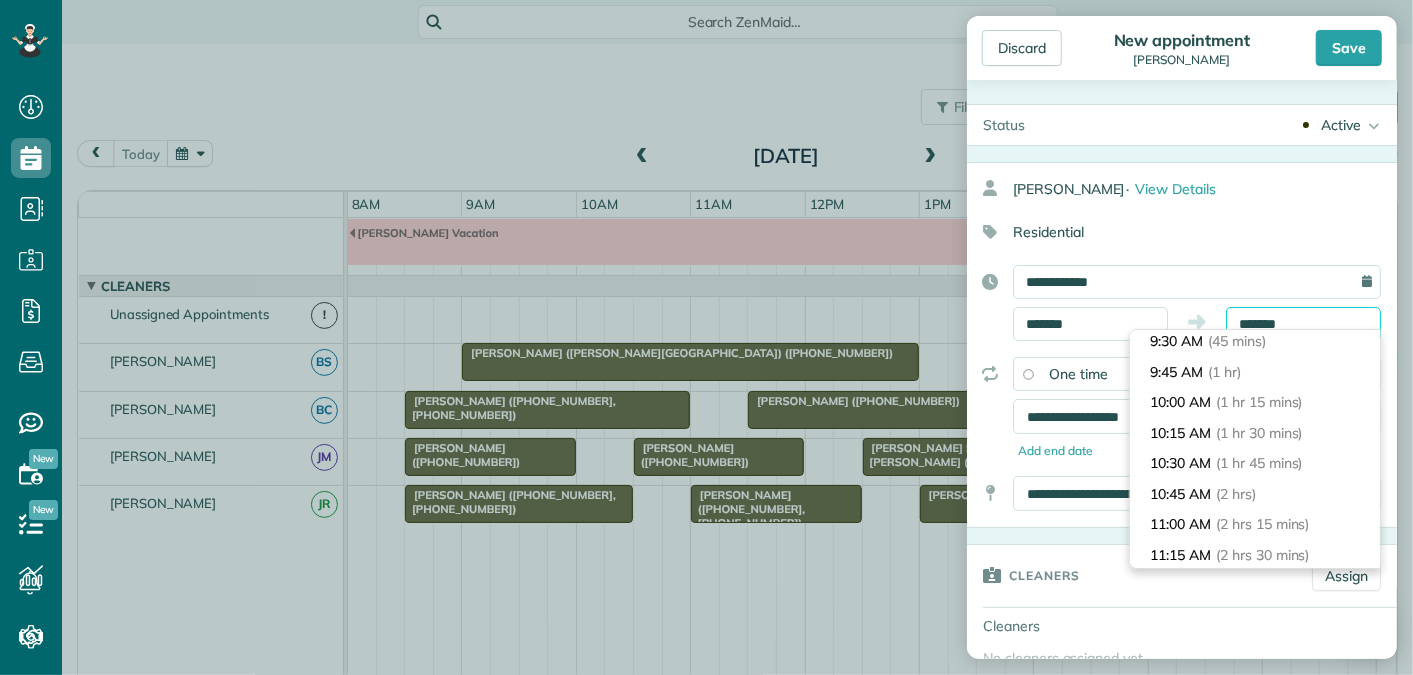 scroll, scrollTop: 88, scrollLeft: 0, axis: vertical 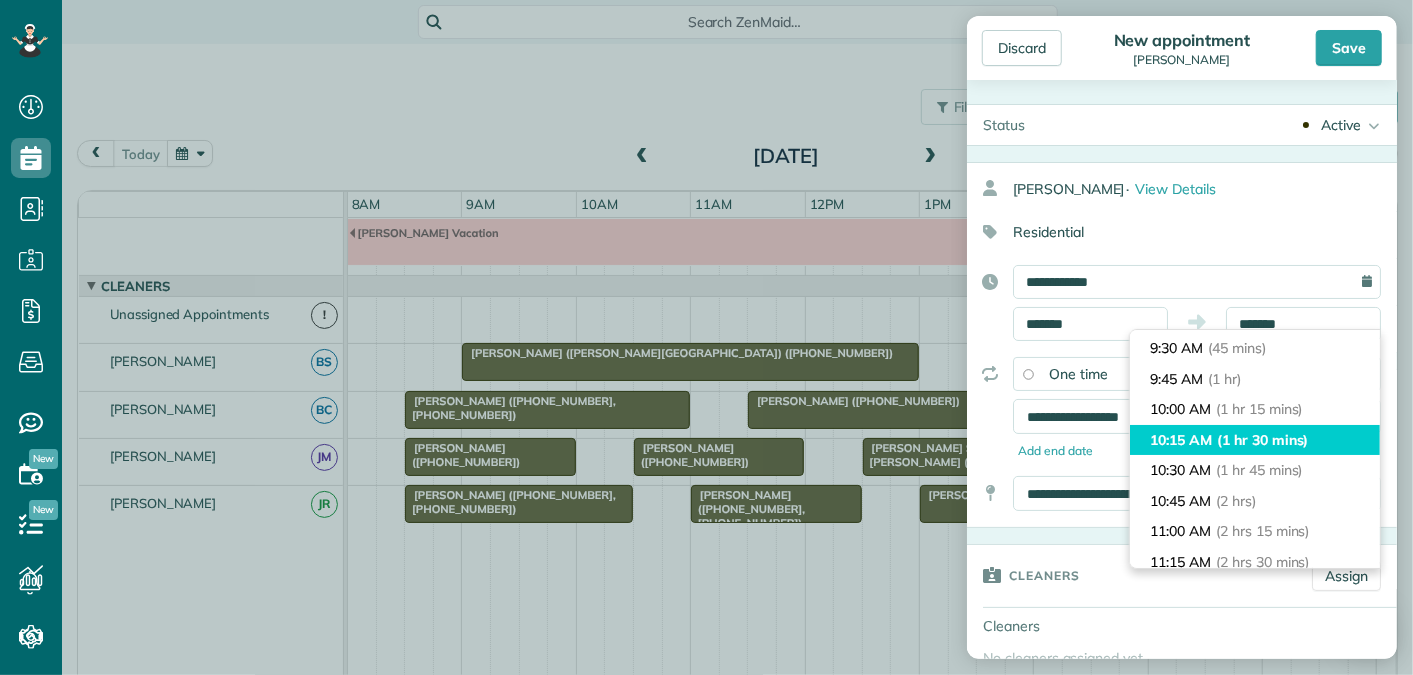 type on "********" 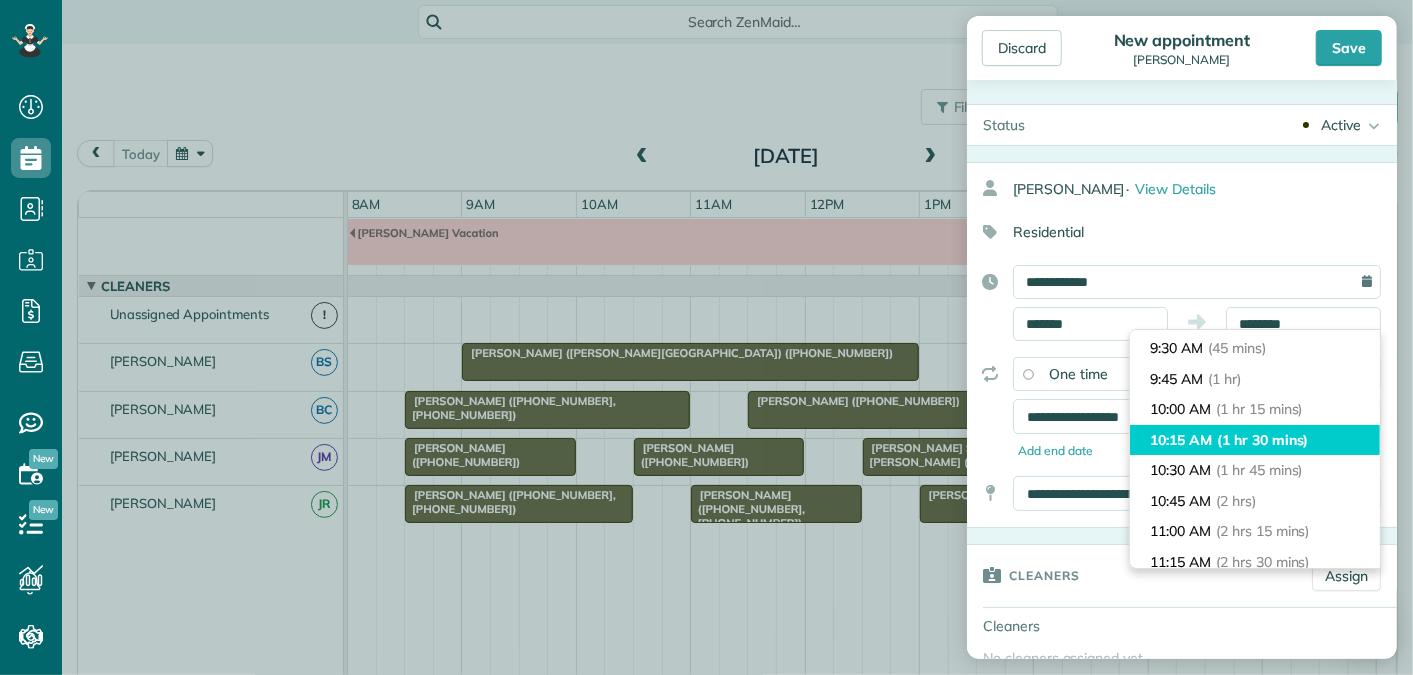 click on "(1 hr 30 mins)" at bounding box center [1262, 440] 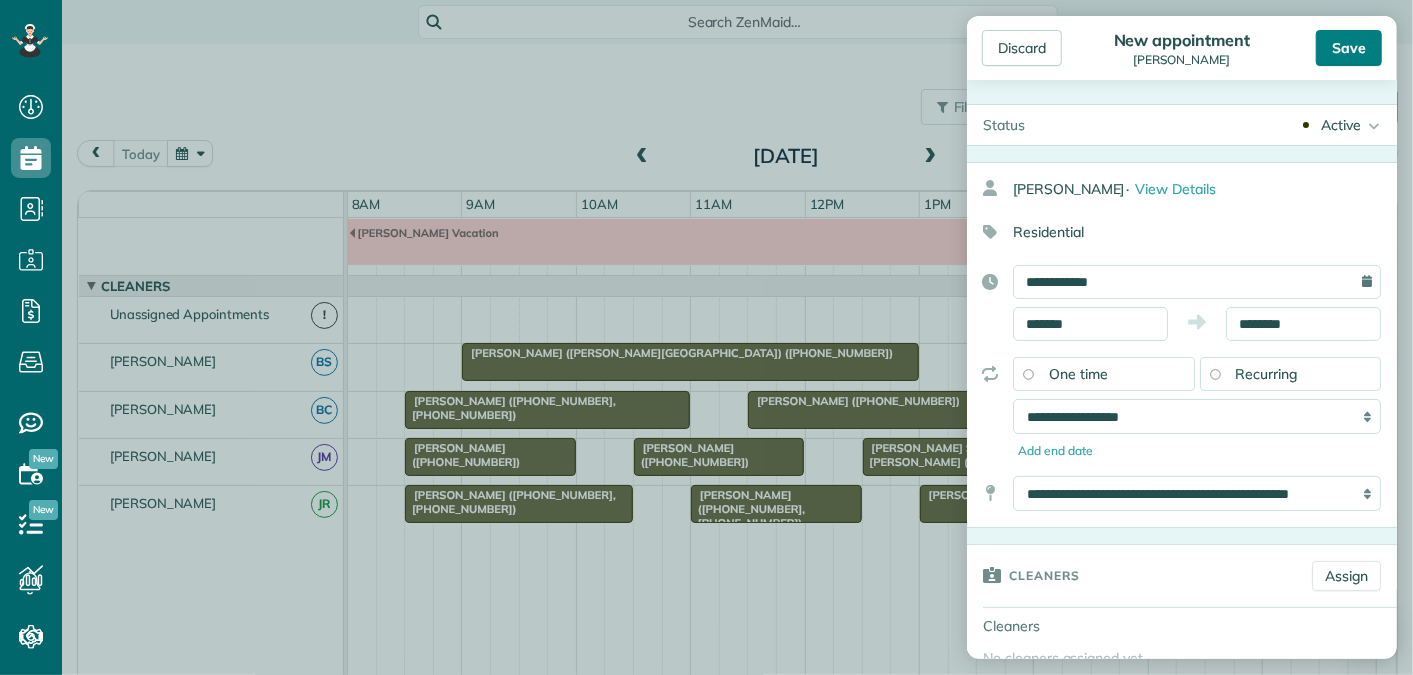 click on "Save" at bounding box center (1349, 48) 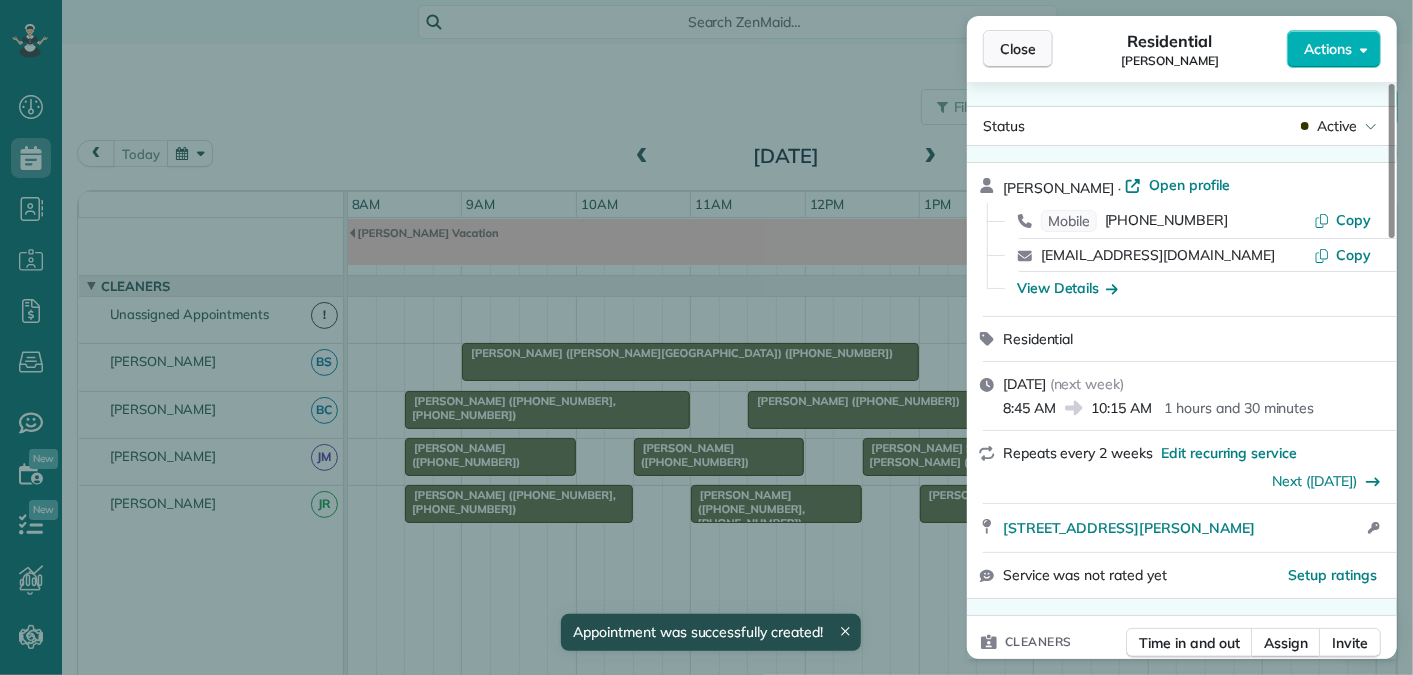 click on "Close" at bounding box center [1018, 49] 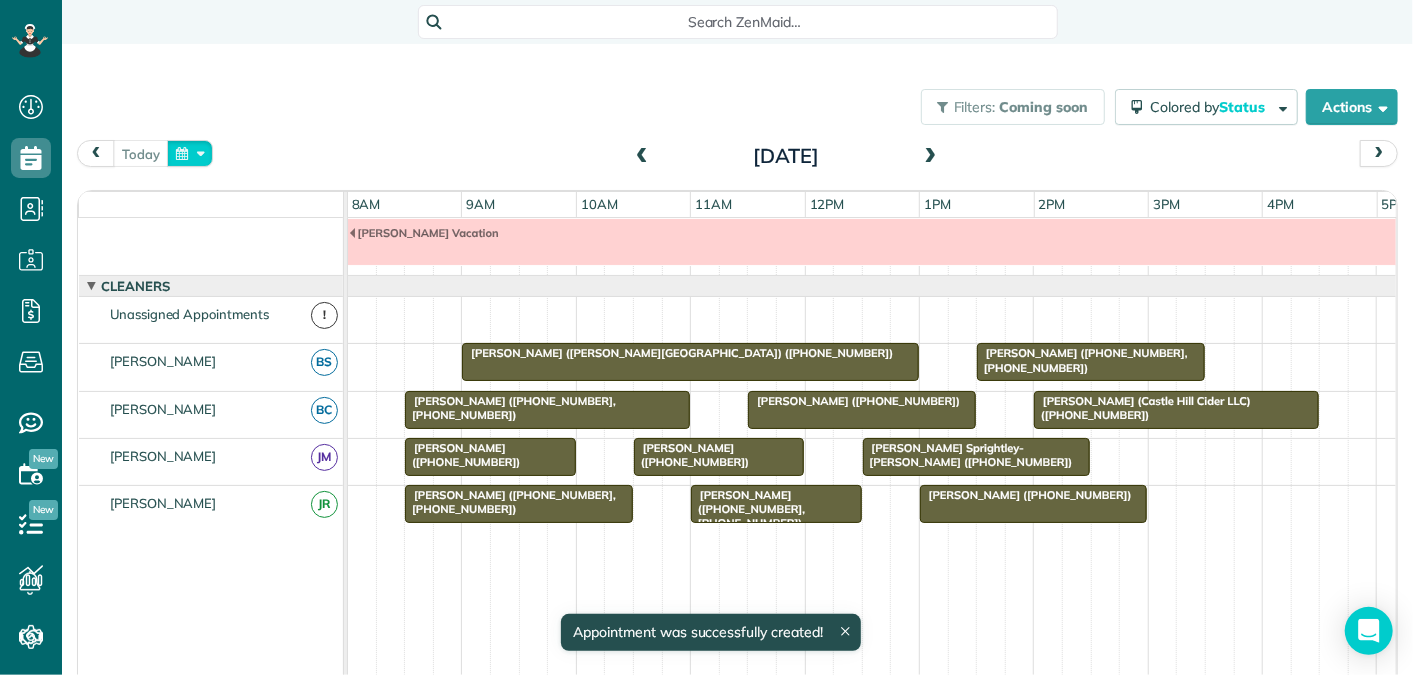 click at bounding box center [190, 153] 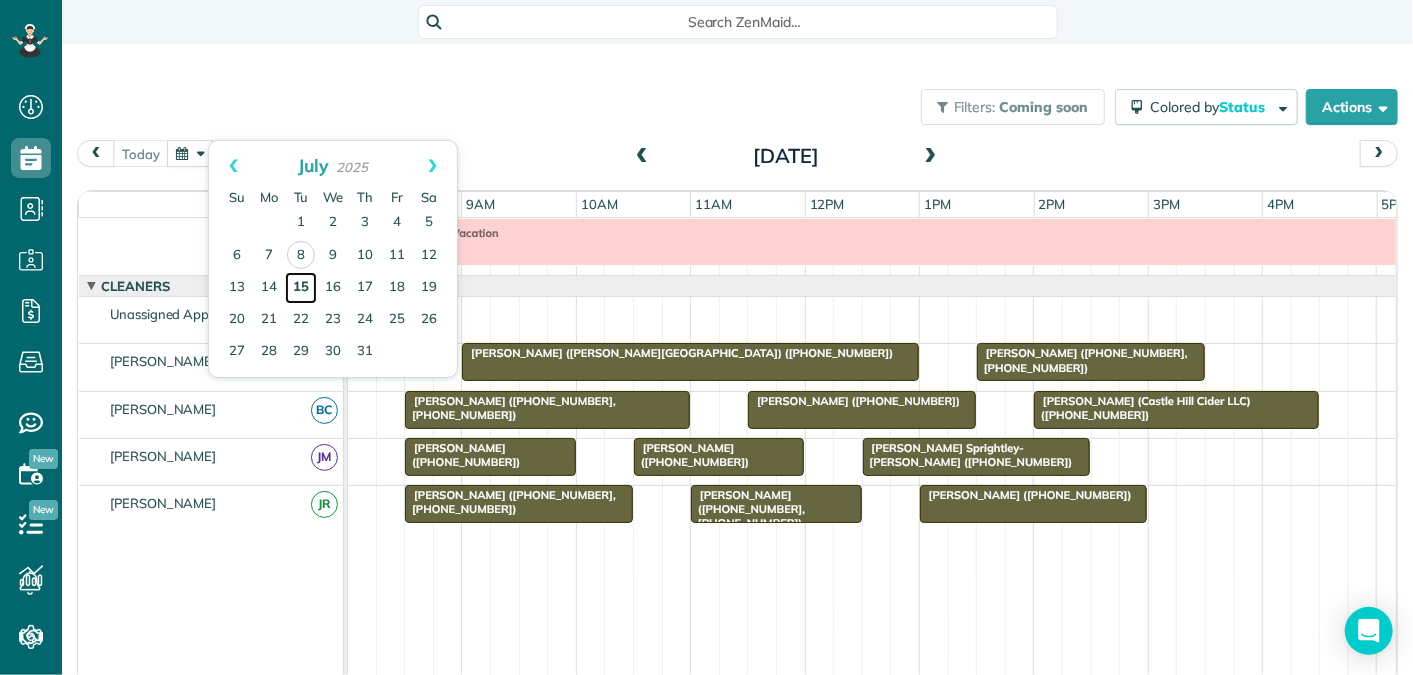 click on "15" at bounding box center (301, 288) 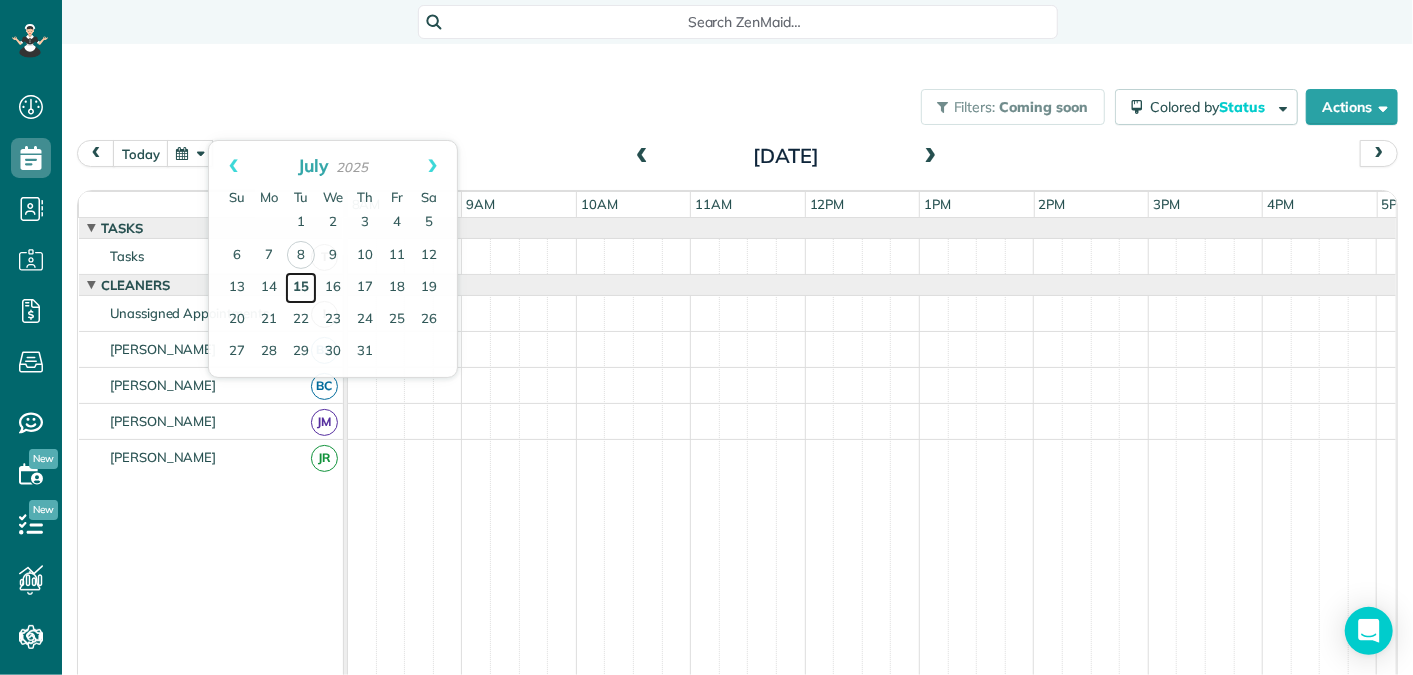 scroll, scrollTop: 0, scrollLeft: 0, axis: both 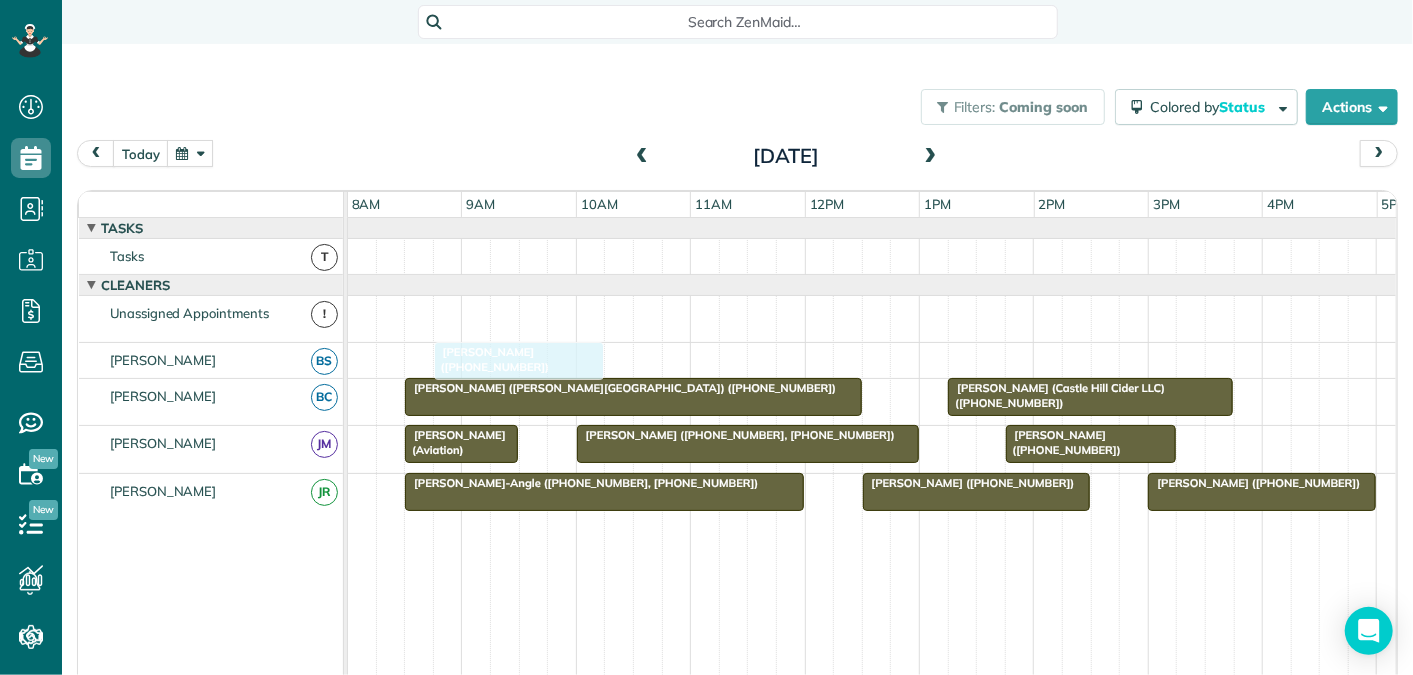 drag, startPoint x: 487, startPoint y: 303, endPoint x: 486, endPoint y: 347, distance: 44.011364 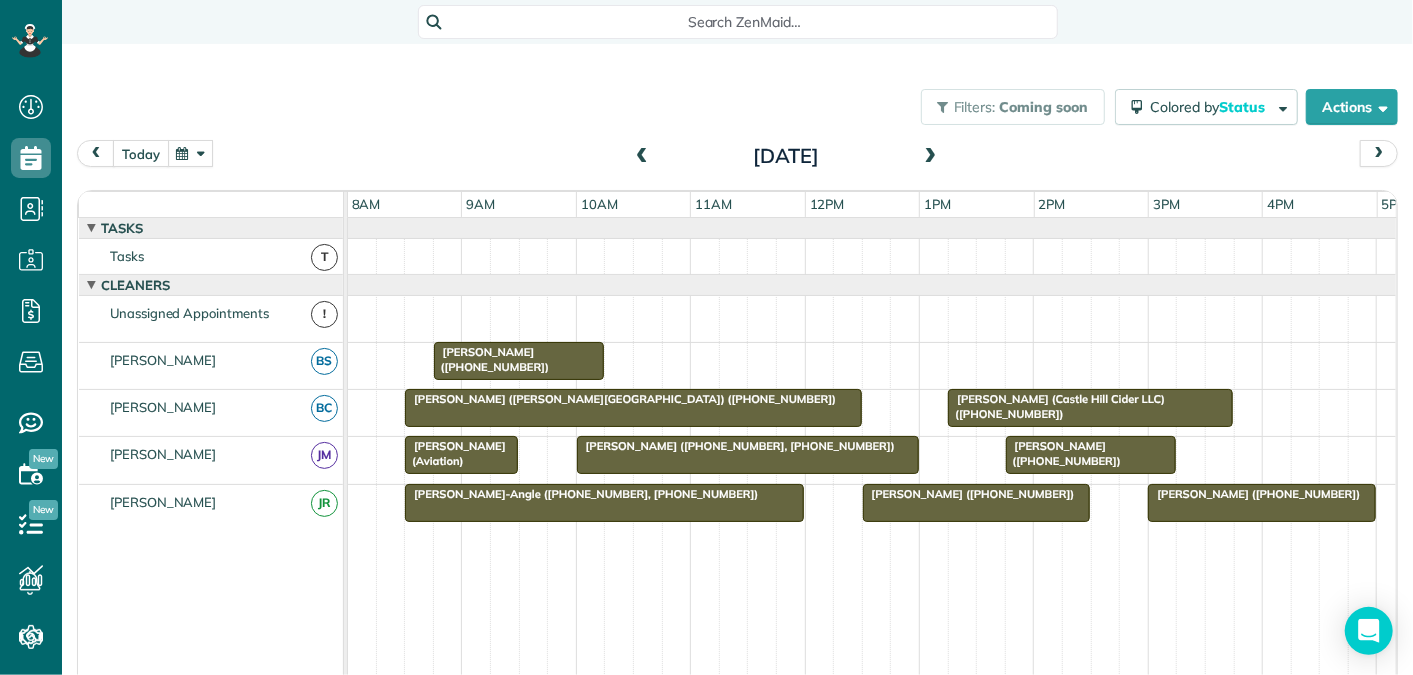 click on "today" at bounding box center [141, 153] 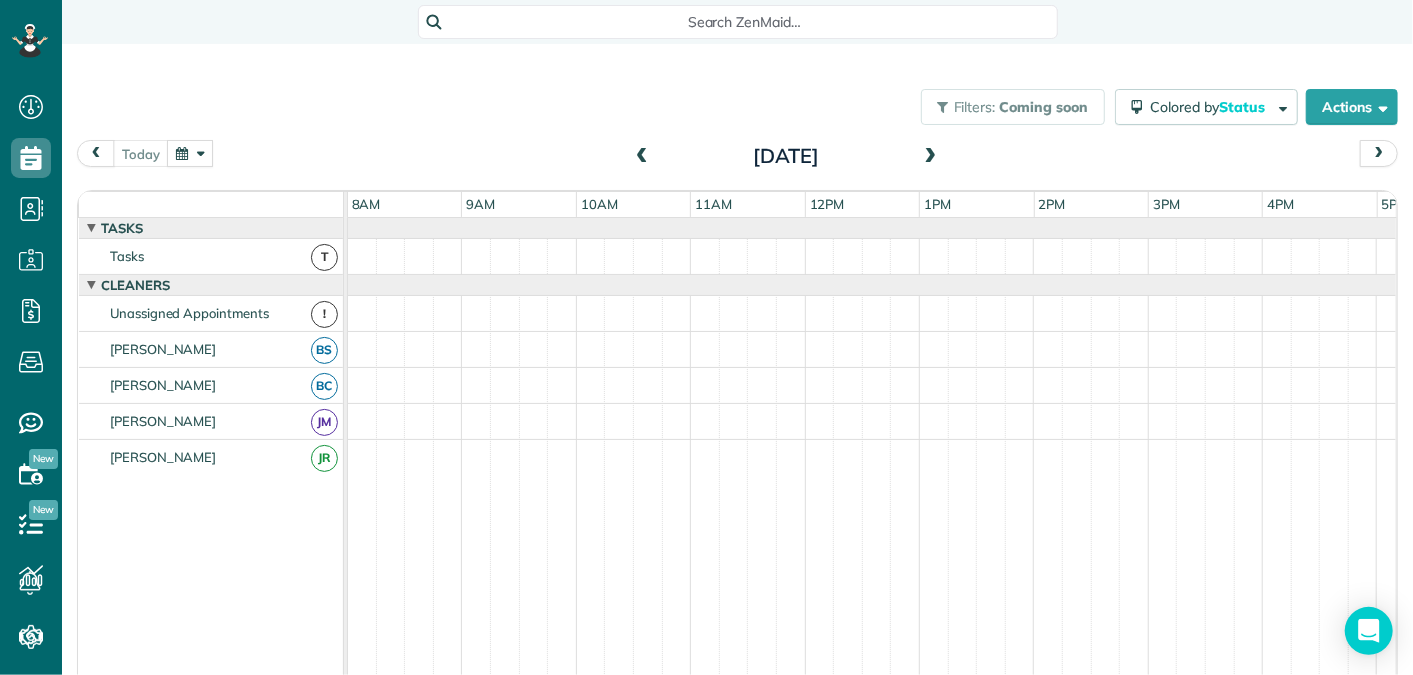 scroll, scrollTop: 68, scrollLeft: 0, axis: vertical 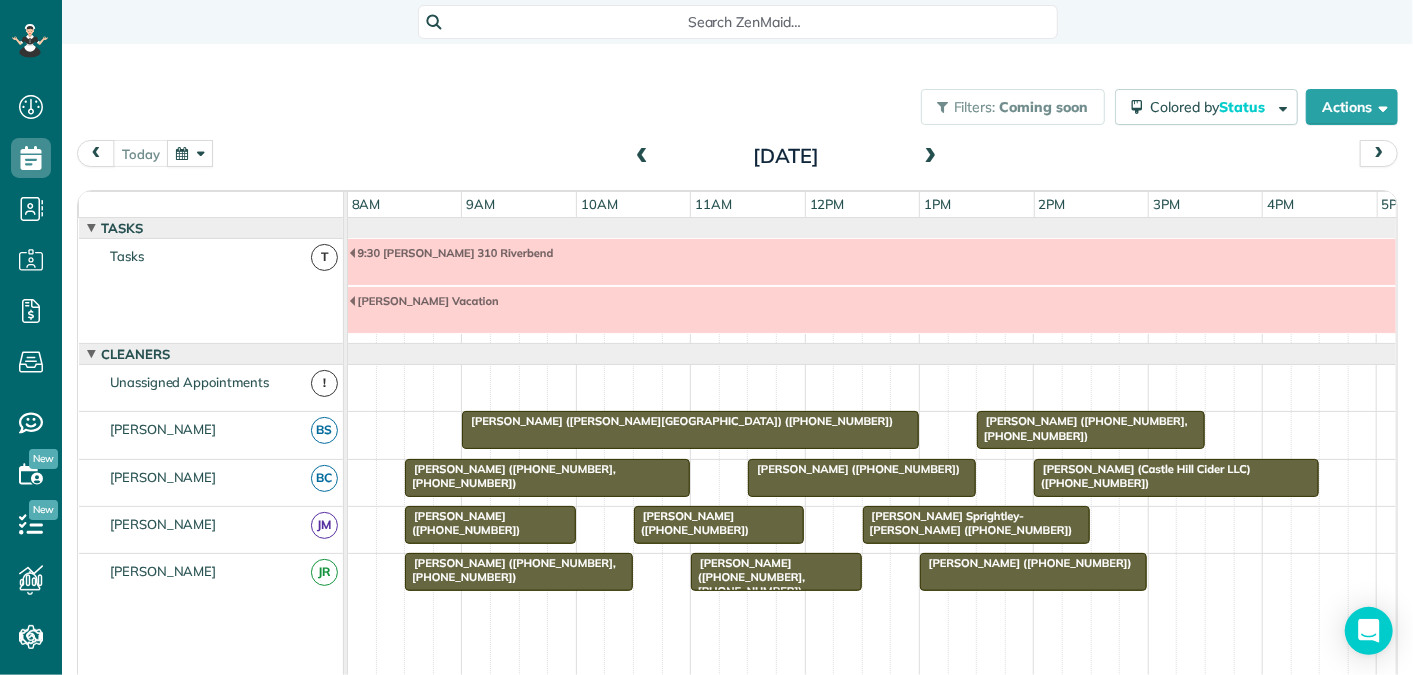 click at bounding box center [190, 153] 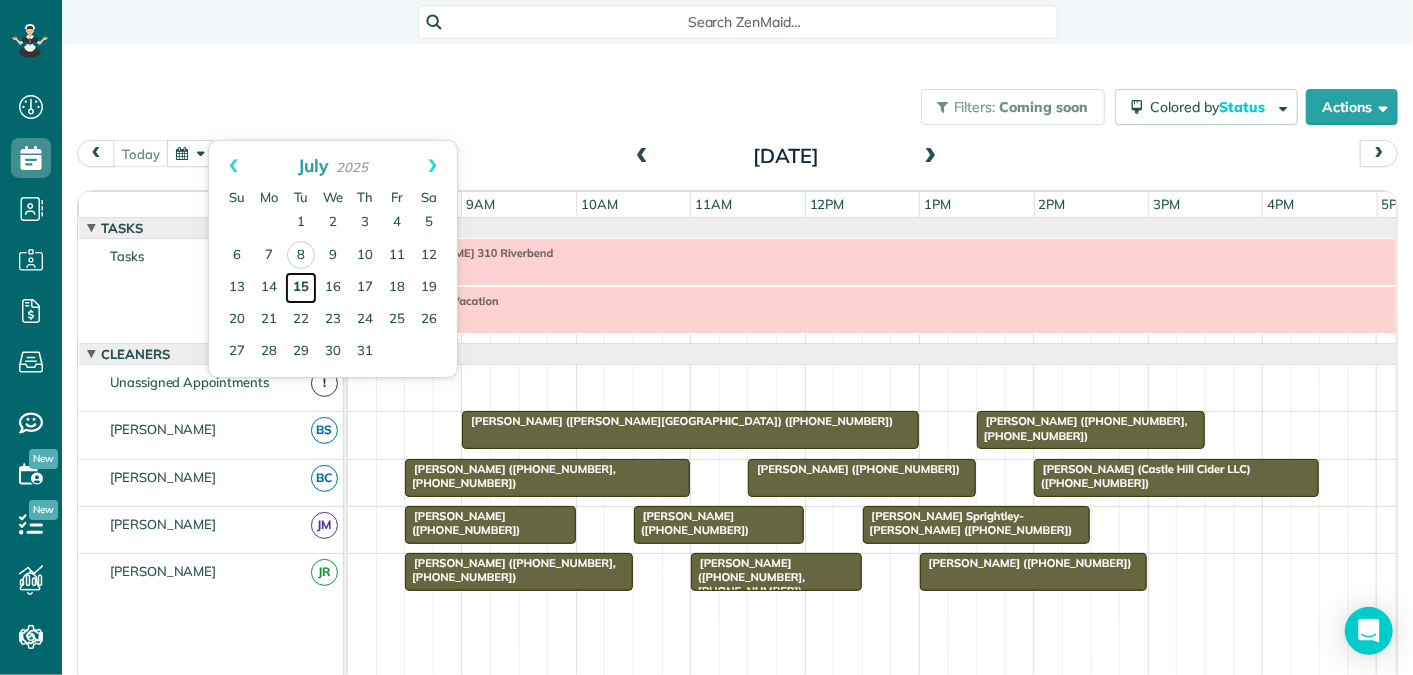 click on "15" at bounding box center (301, 288) 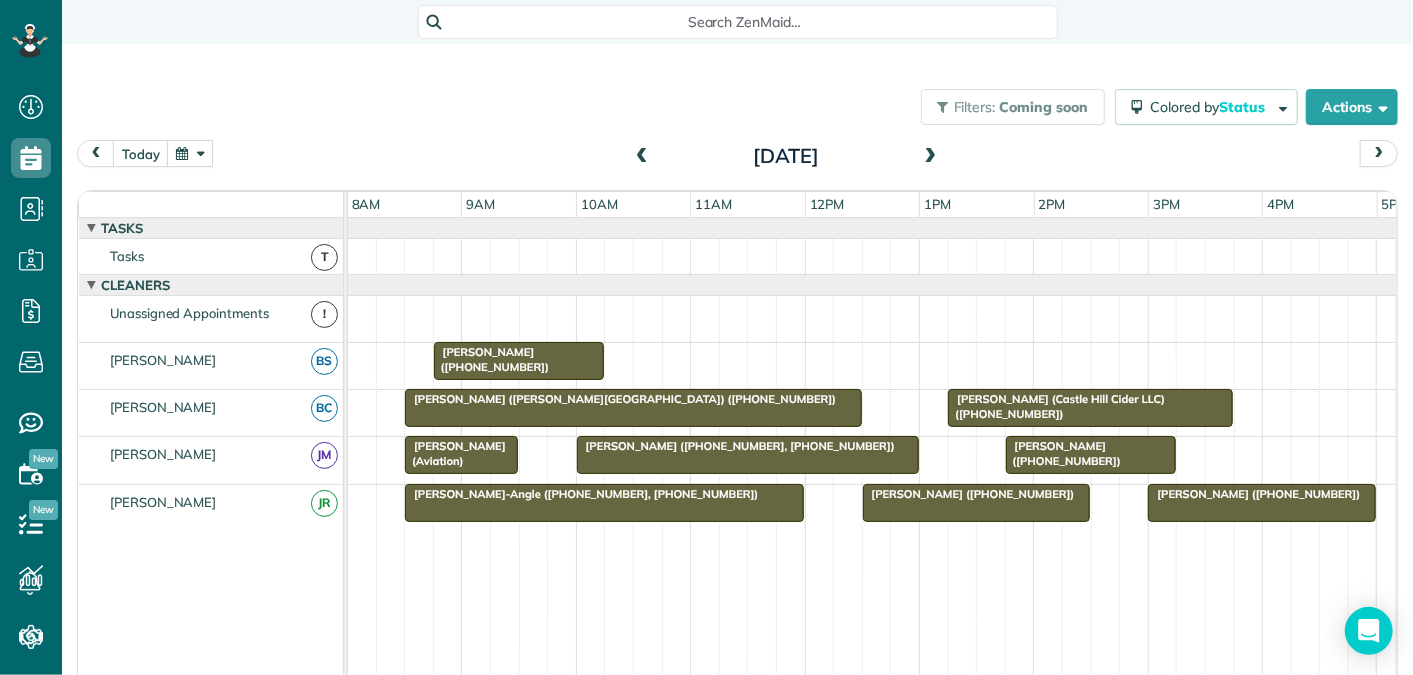 click on "Sheila Kistler (+17032009861)" at bounding box center [491, 359] 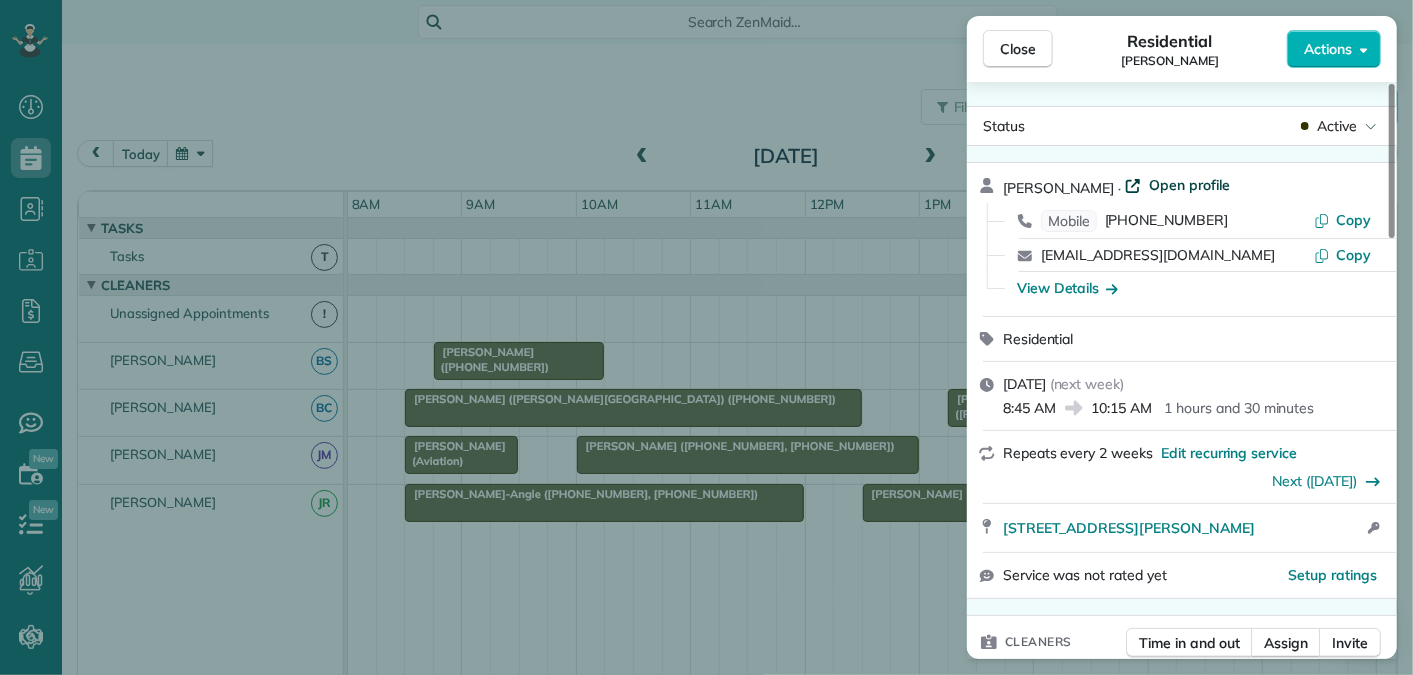 click on "Open profile" at bounding box center [1189, 185] 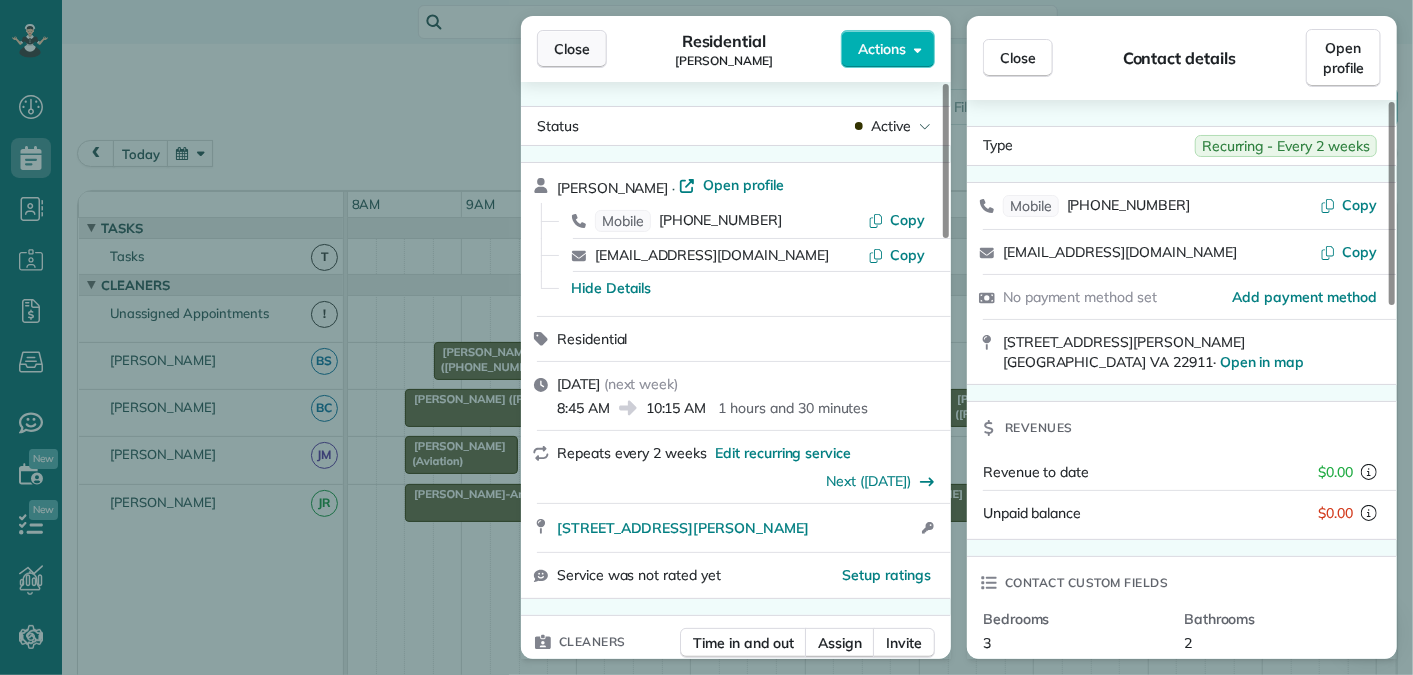 click on "Close" at bounding box center [572, 49] 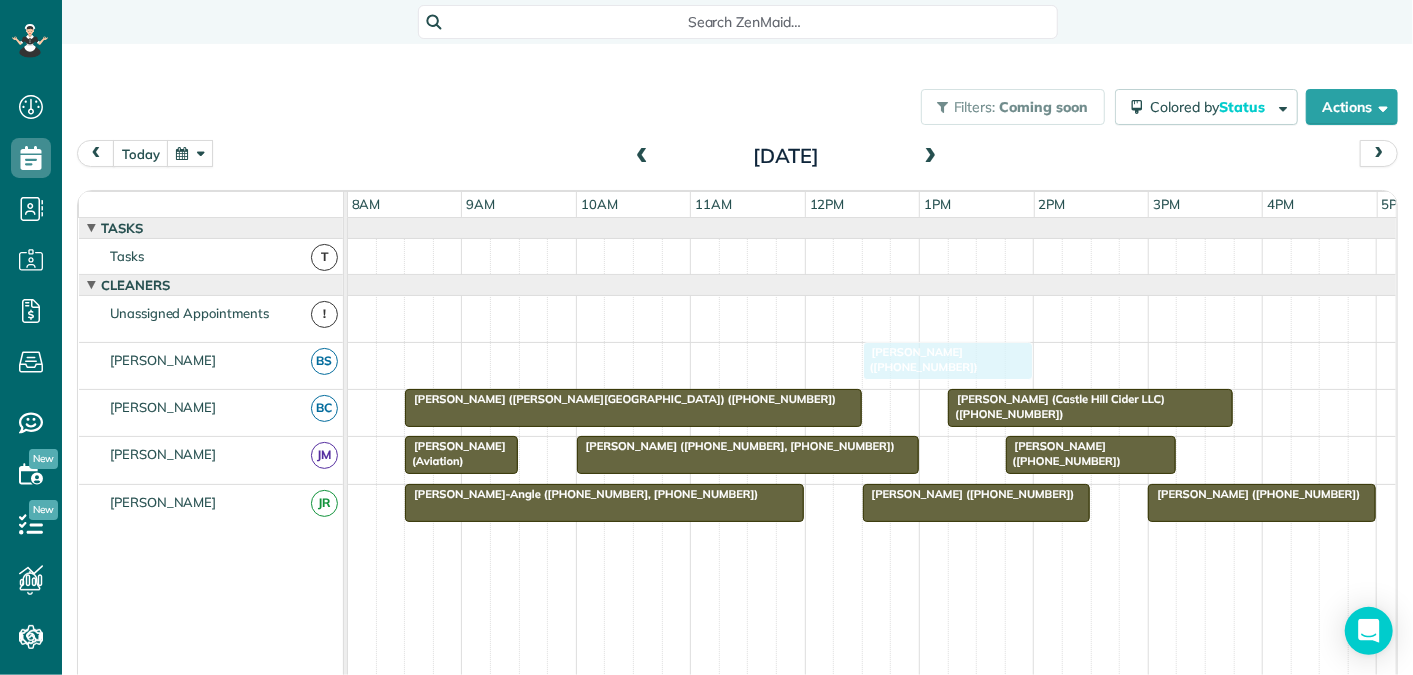 drag, startPoint x: 527, startPoint y: 357, endPoint x: 947, endPoint y: 342, distance: 420.26776 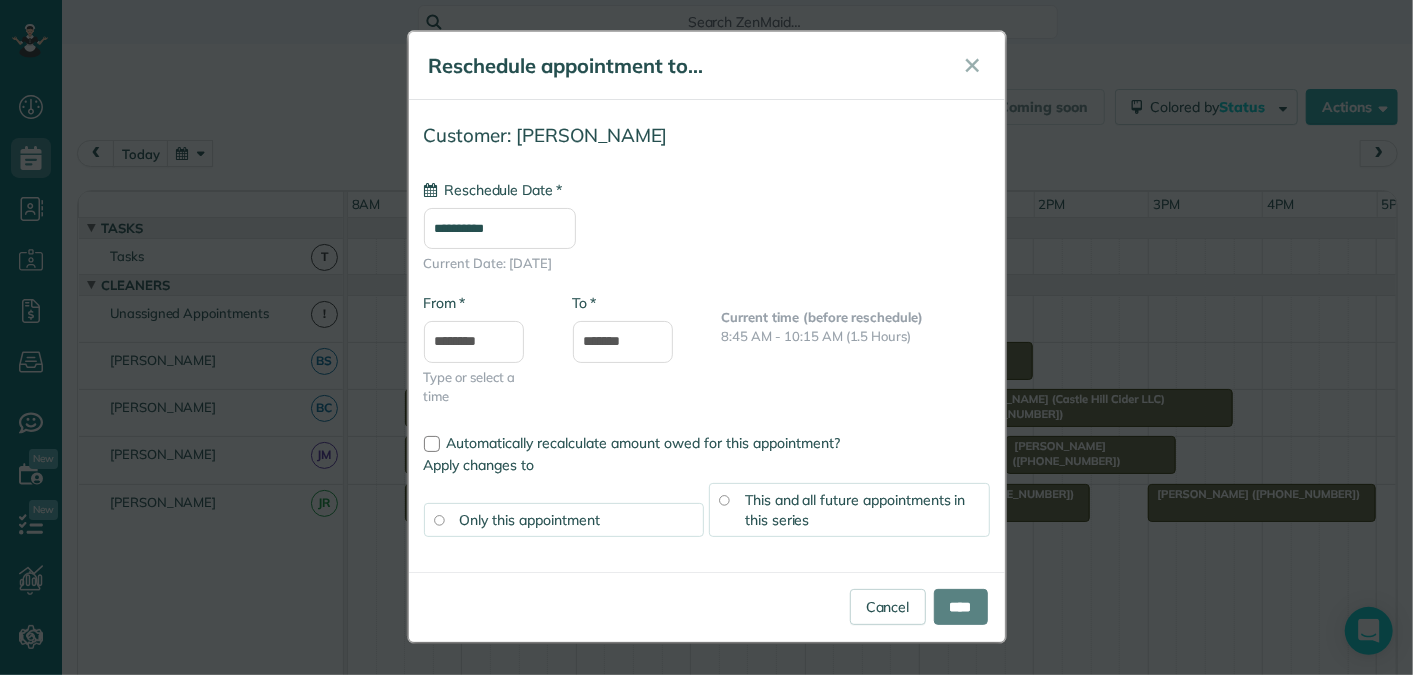 type on "**********" 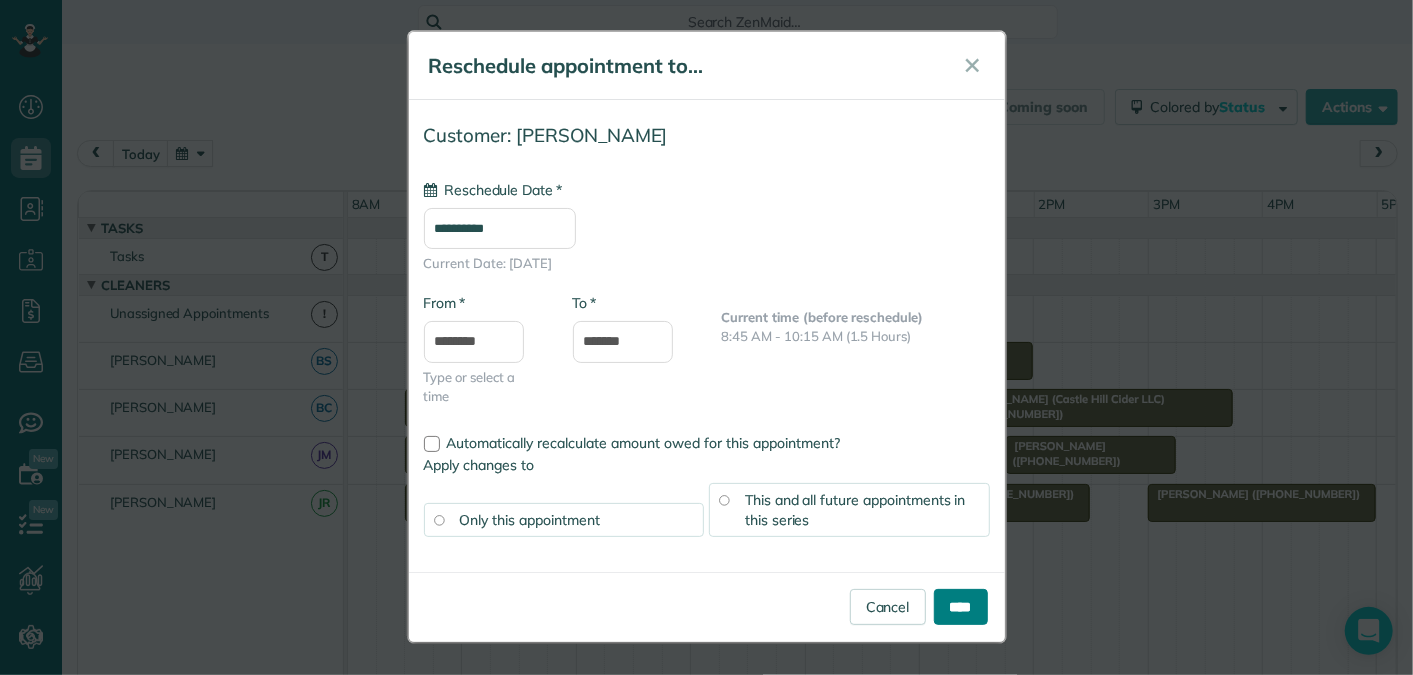 click on "****" at bounding box center [961, 607] 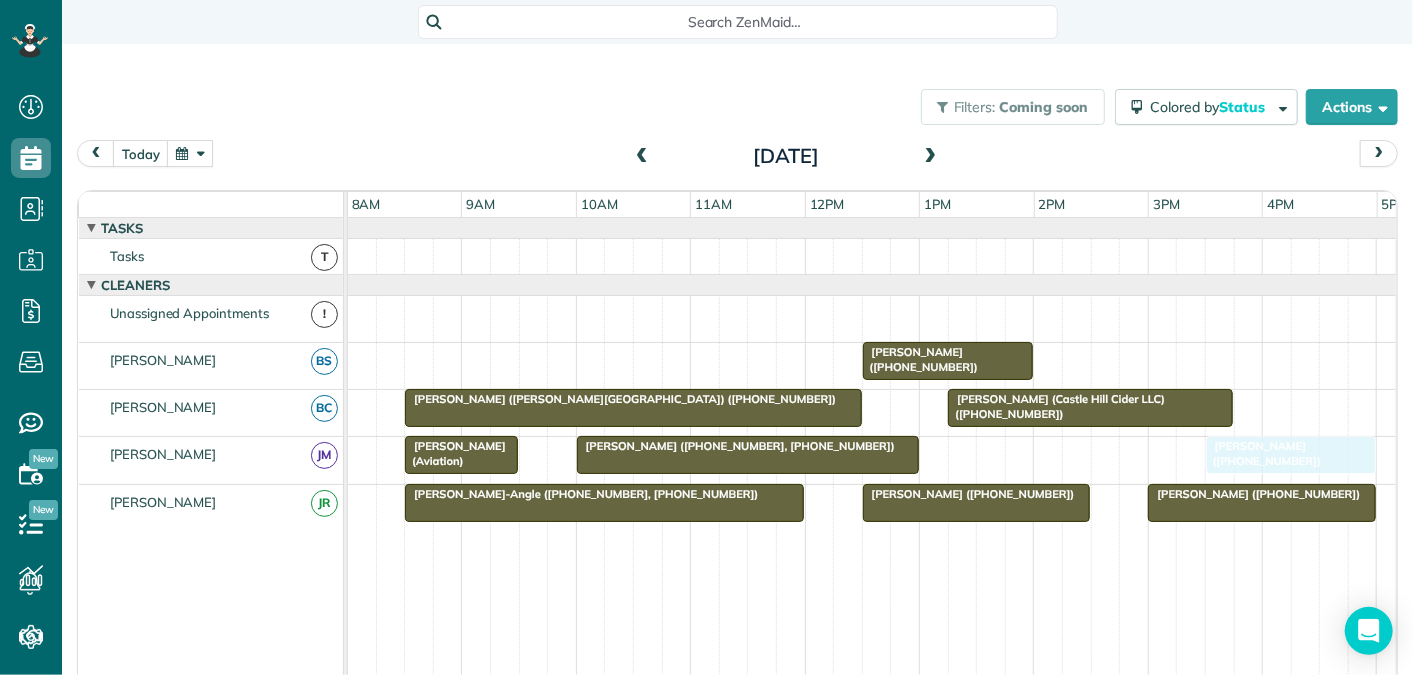 drag, startPoint x: 1079, startPoint y: 446, endPoint x: 1286, endPoint y: 439, distance: 207.11832 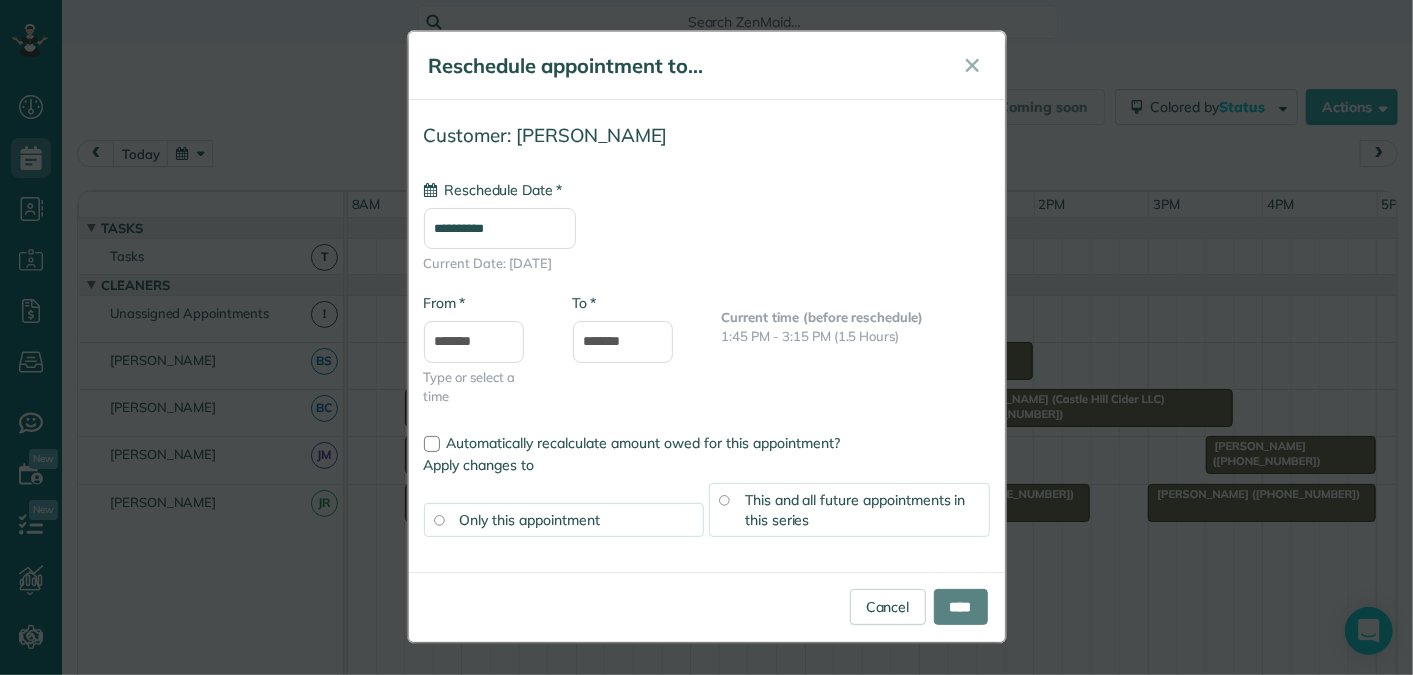type on "**********" 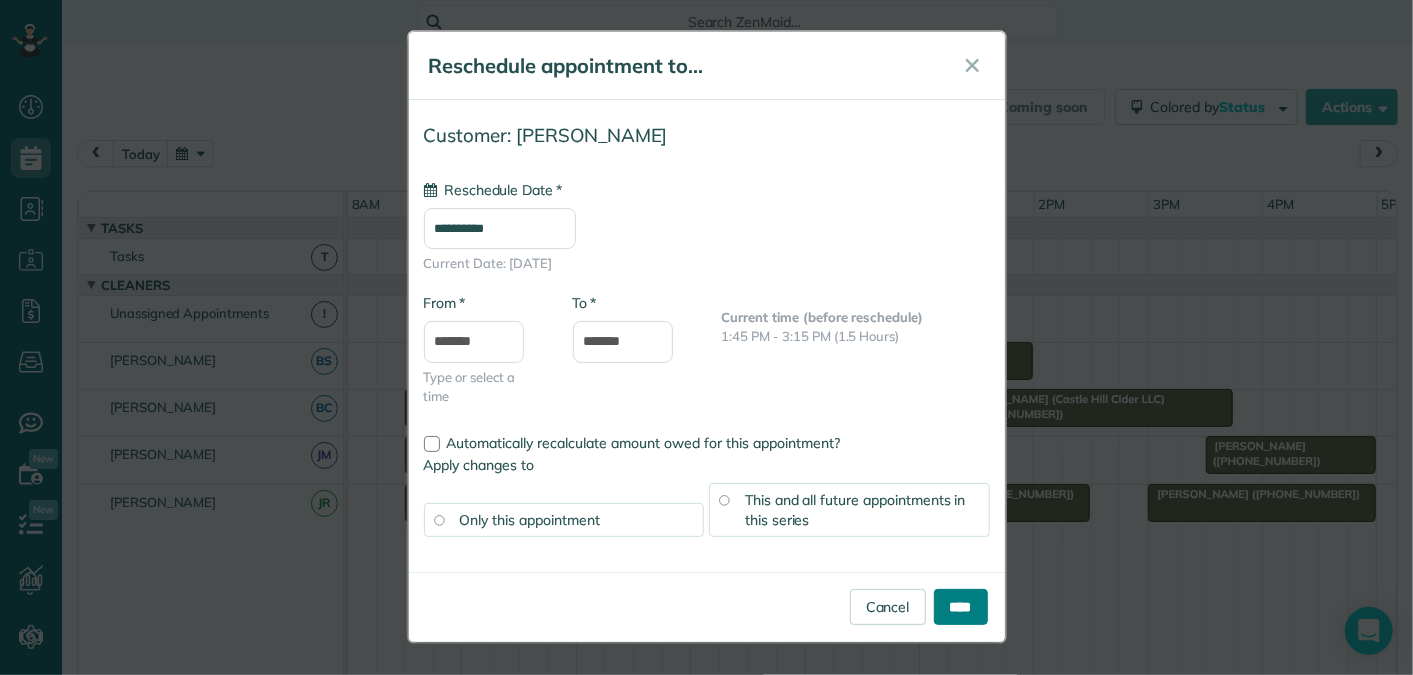 click on "****" at bounding box center [961, 607] 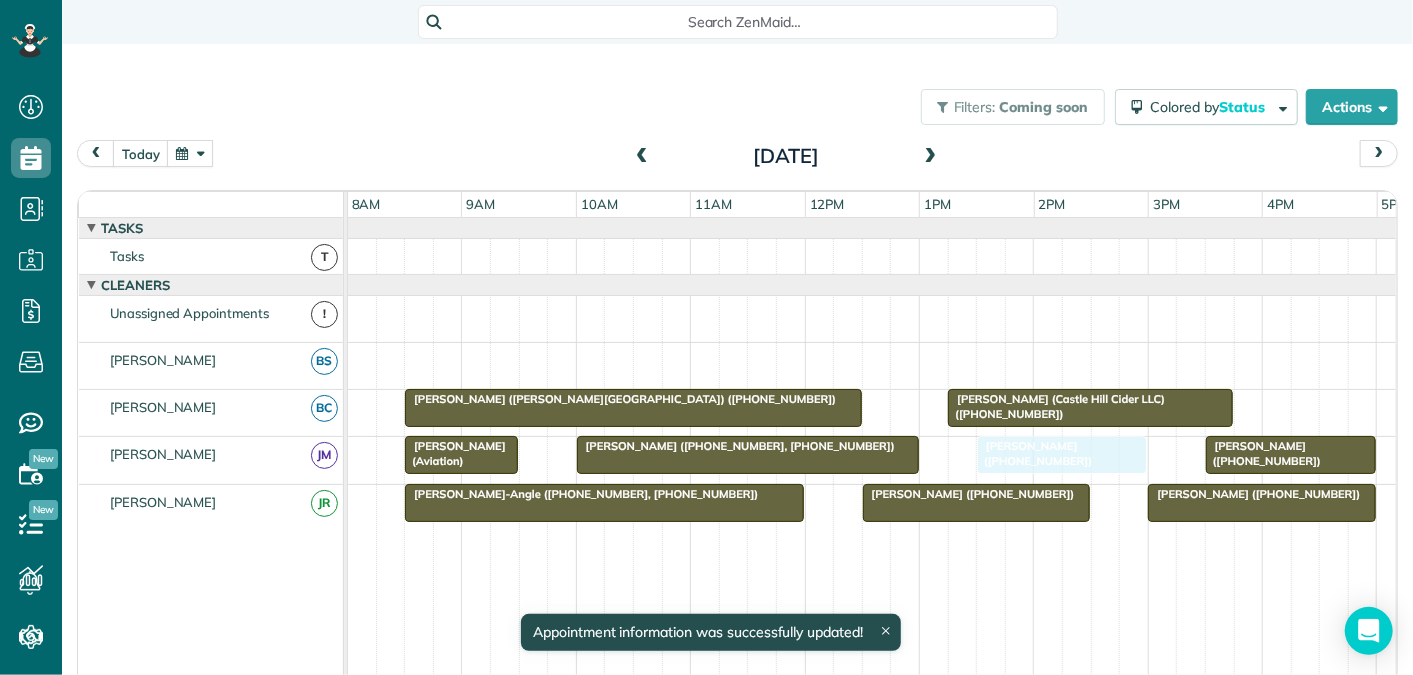 drag, startPoint x: 938, startPoint y: 351, endPoint x: 1049, endPoint y: 463, distance: 157.6864 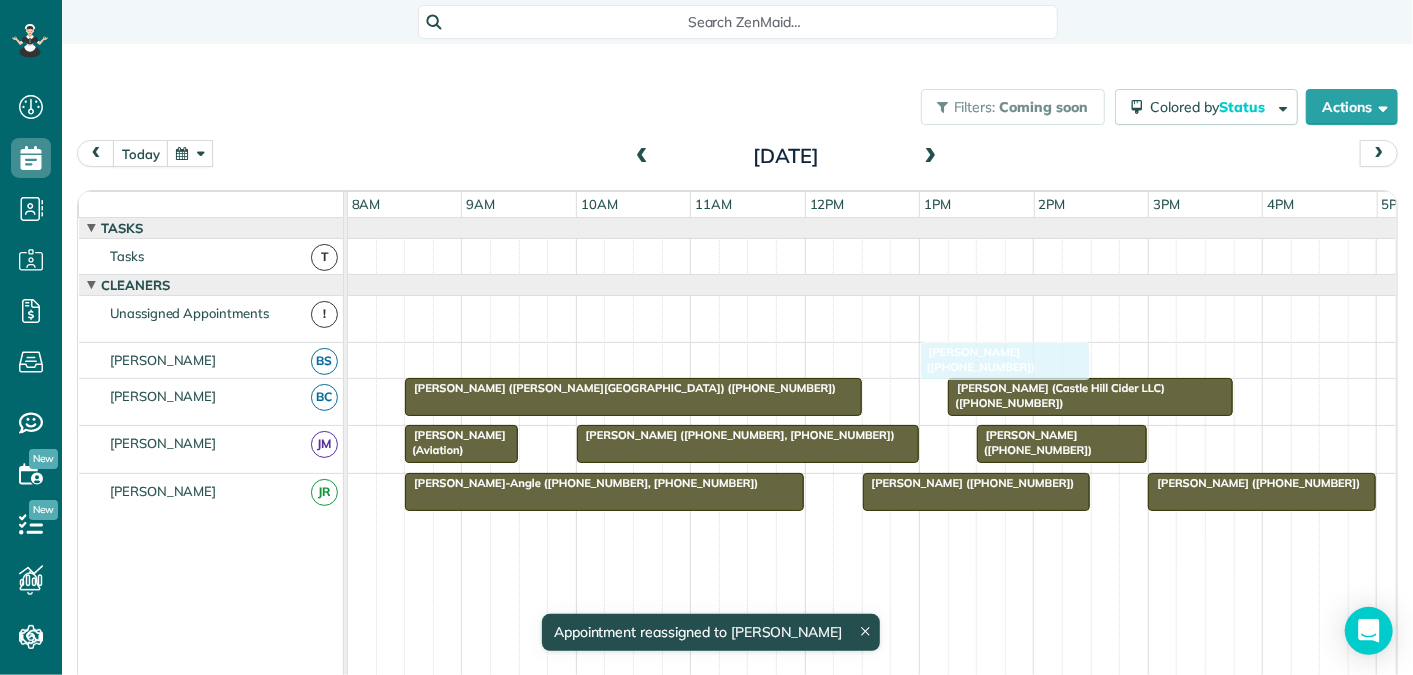 drag, startPoint x: 1268, startPoint y: 434, endPoint x: 979, endPoint y: 347, distance: 301.8112 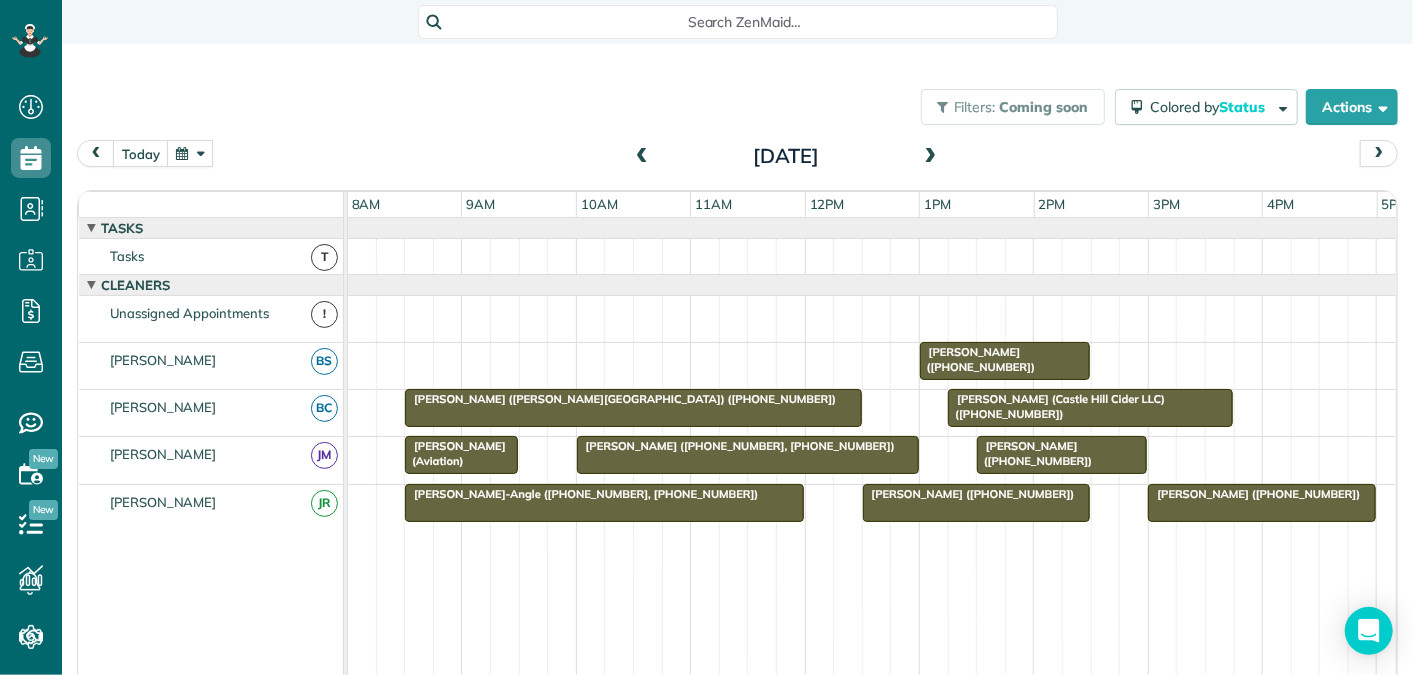 click at bounding box center (190, 153) 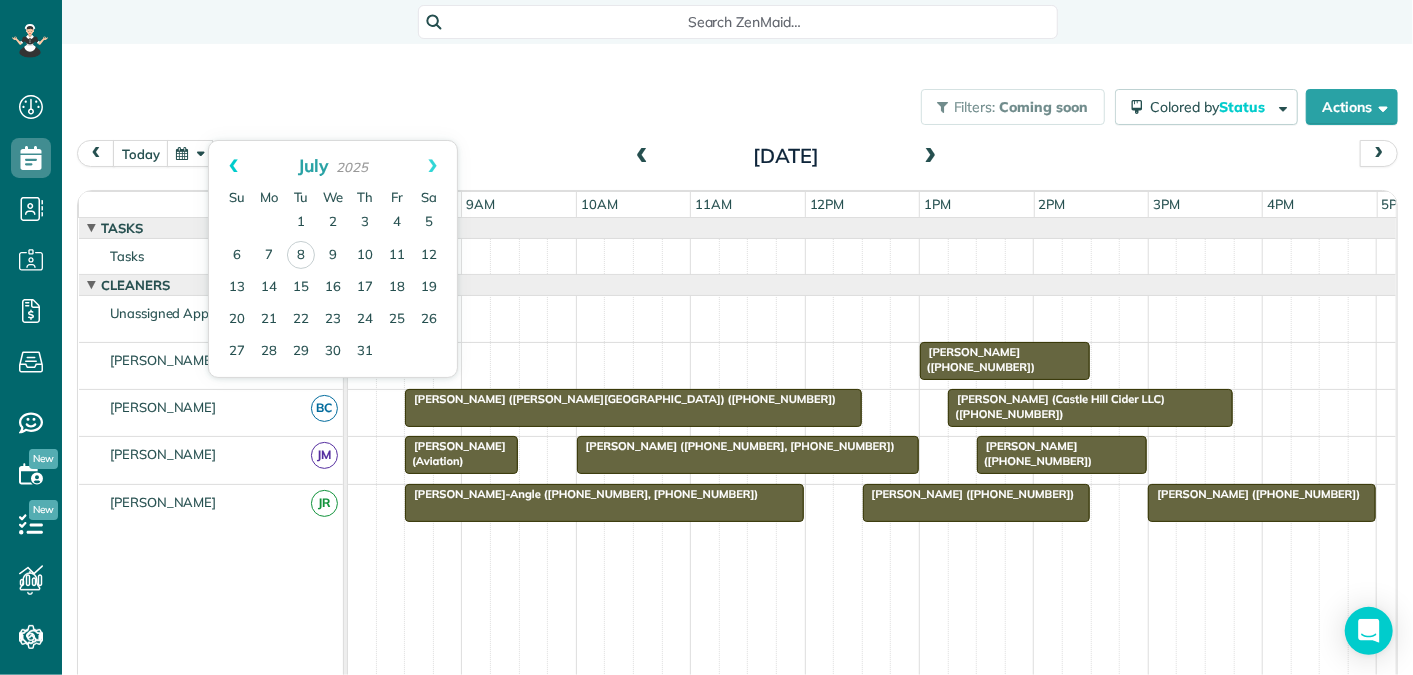 click on "Prev" at bounding box center [233, 166] 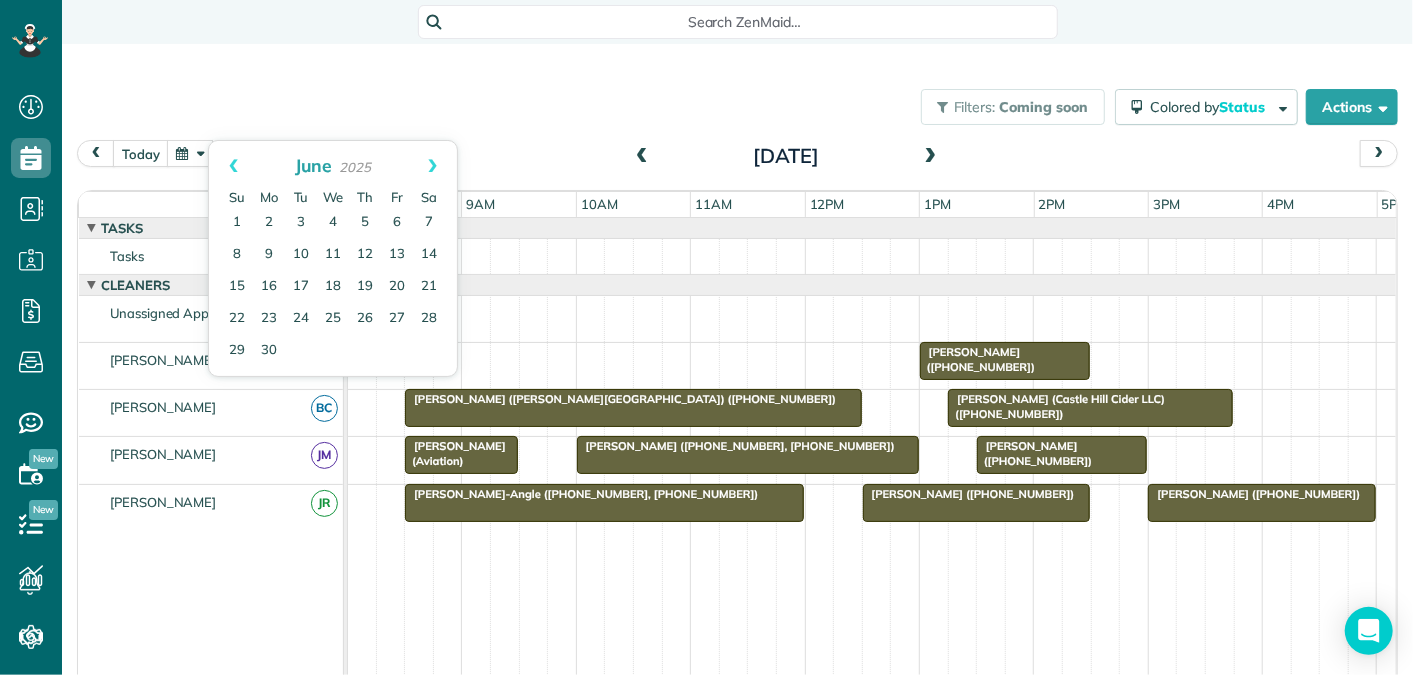 click on "Filters:   Coming soon
Colored by  Status
Color by Cleaner
Color by Team
Color by Status
Color by Recurrence
Color by Paid/Unpaid
Filters  Default
Schedule Changes
Actions
Create Appointment
Create Task
Clock In/Out
Send Work Orders
Print Route Sheets
Today's Emails/Texts
Export data..
today   Tuesday Jul 15, 2025" at bounding box center (737, 358) 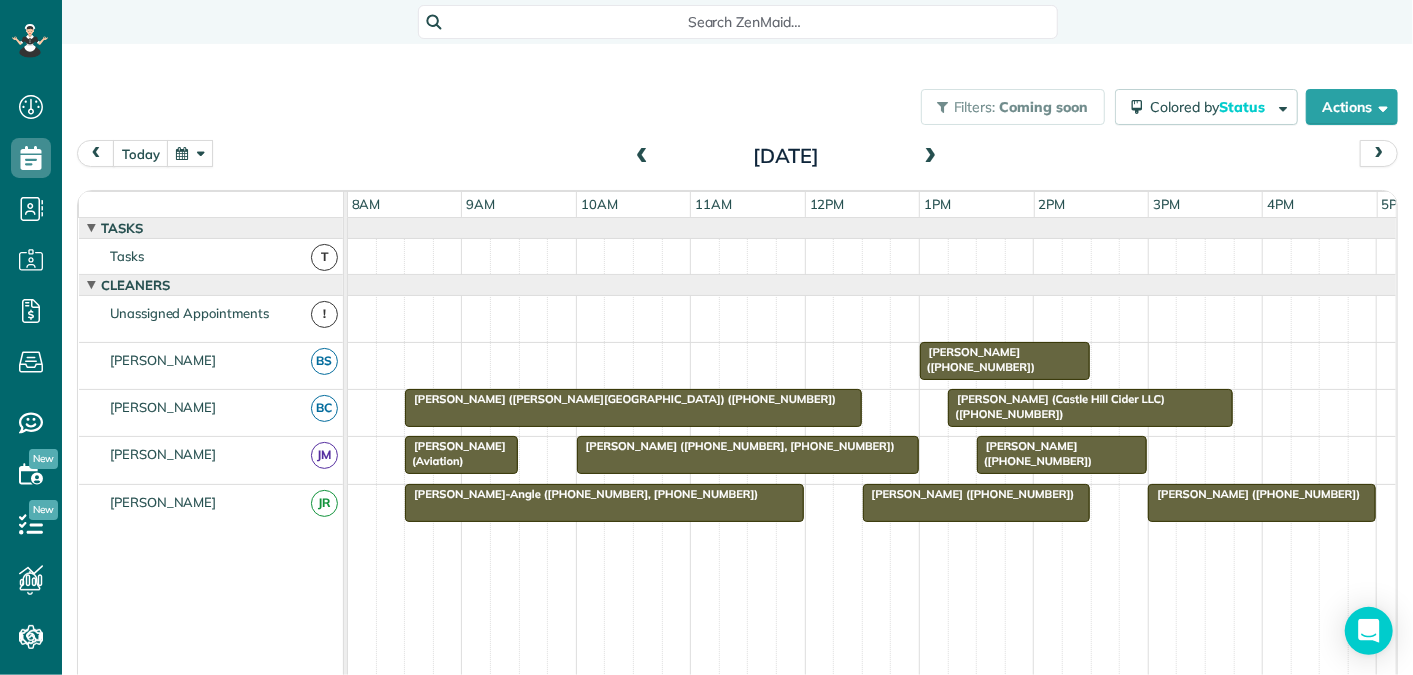 click at bounding box center [190, 153] 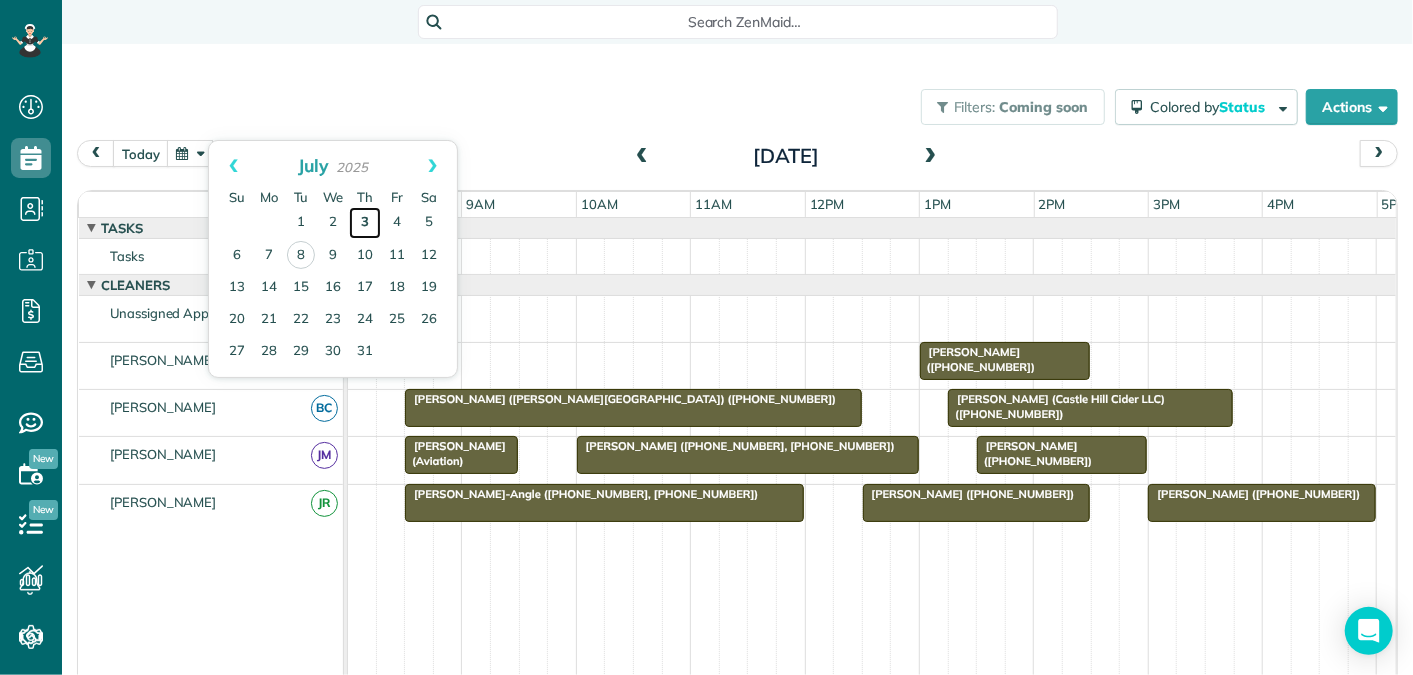 click on "3" at bounding box center [365, 223] 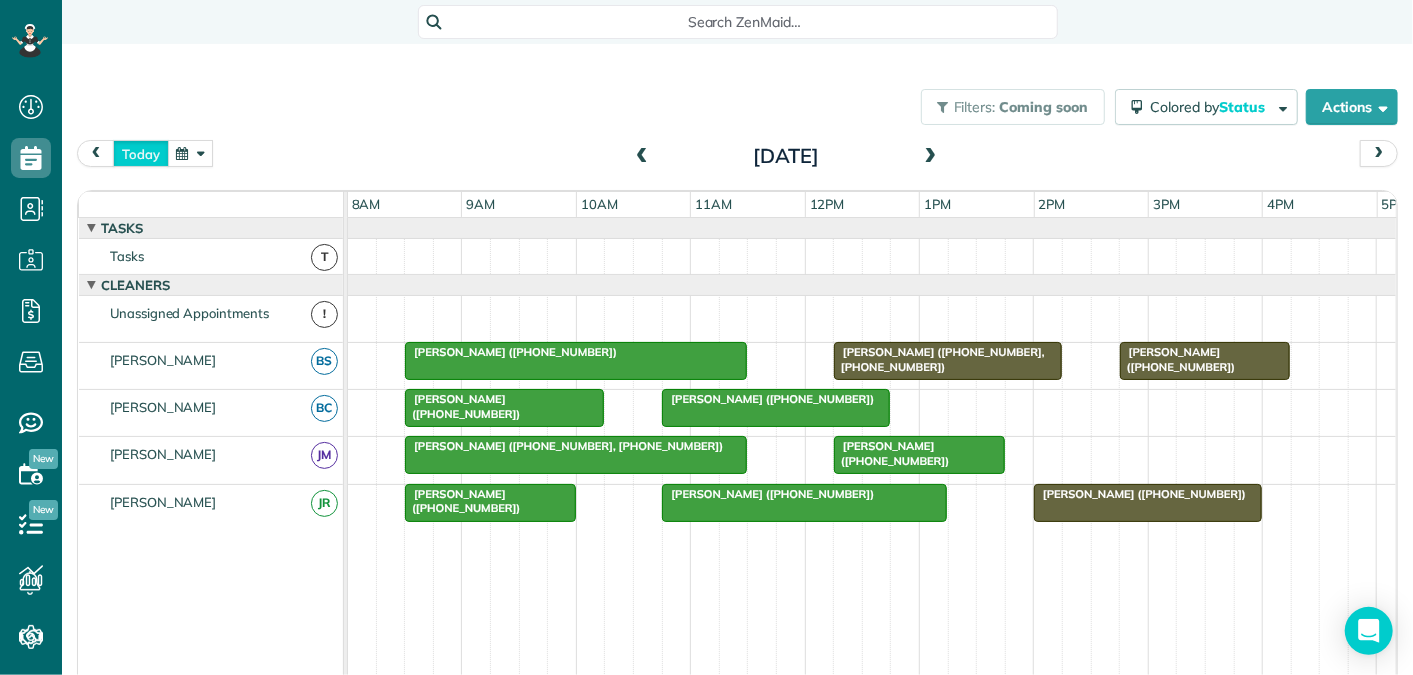 click on "today" at bounding box center (141, 153) 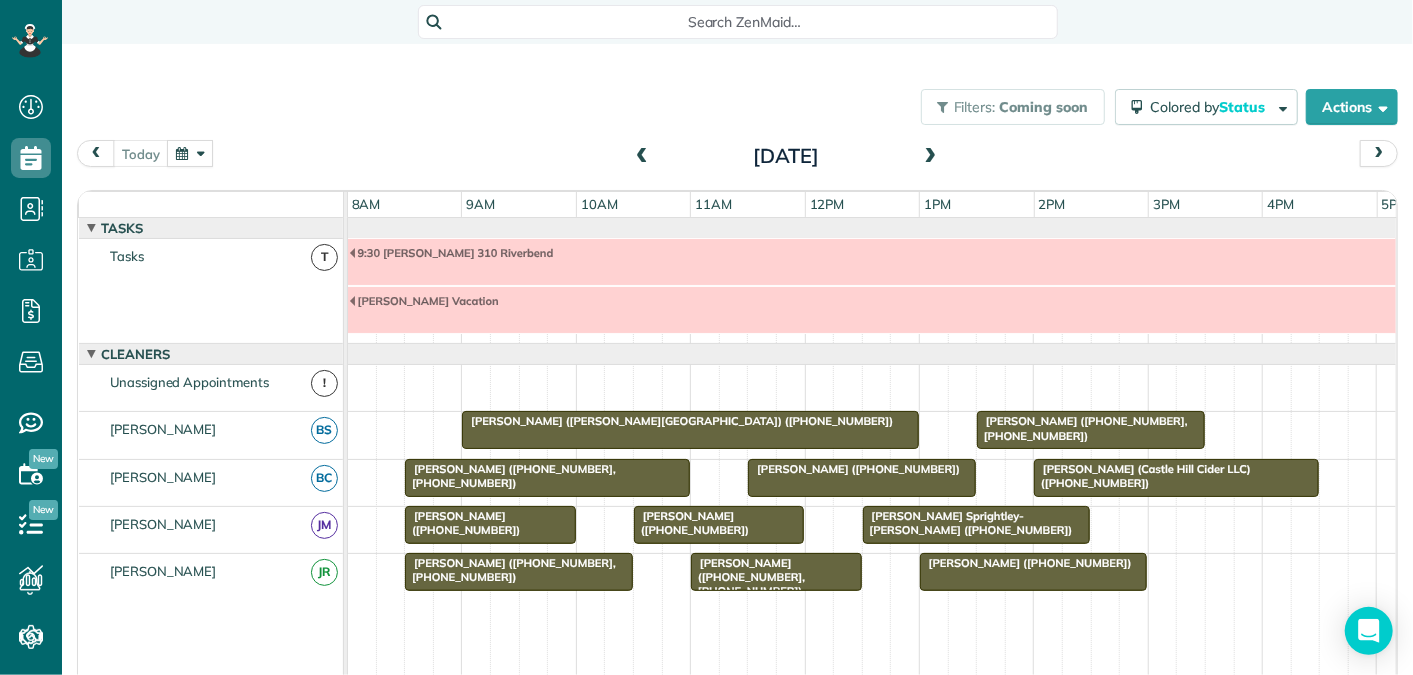 scroll, scrollTop: 68, scrollLeft: 0, axis: vertical 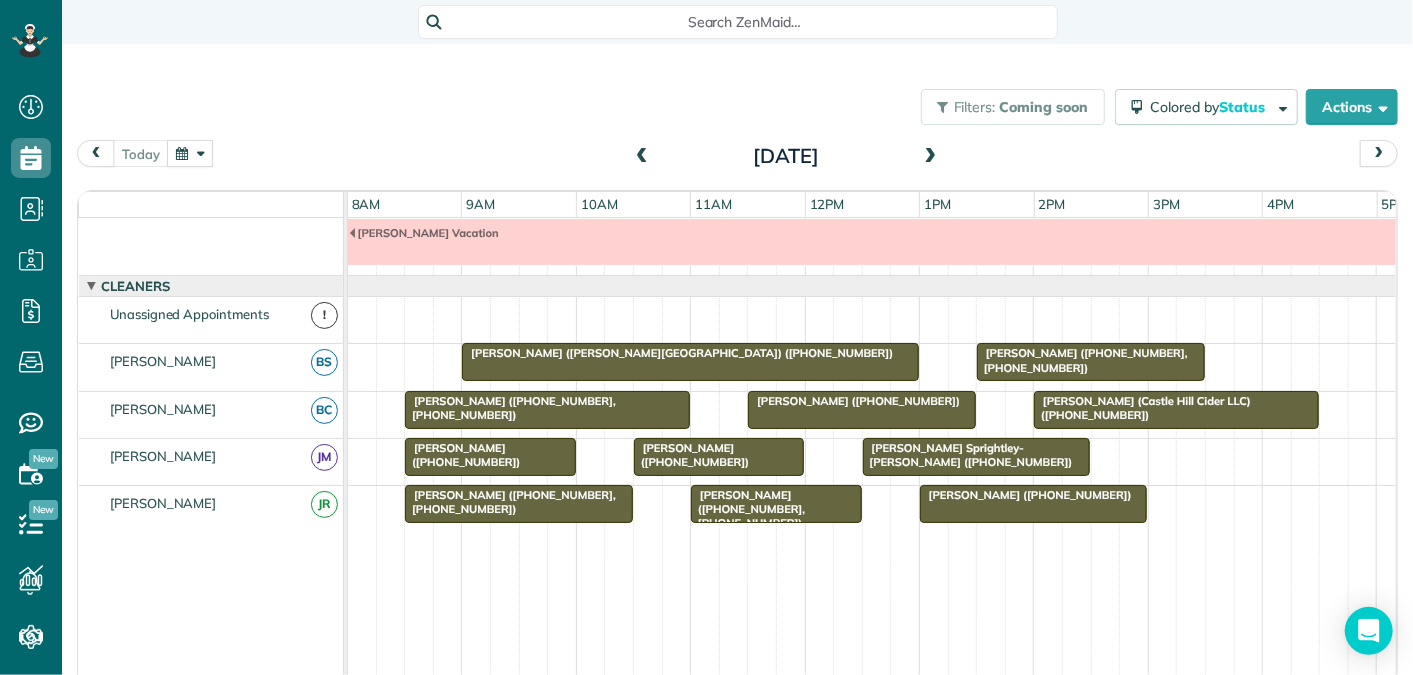 click at bounding box center (190, 153) 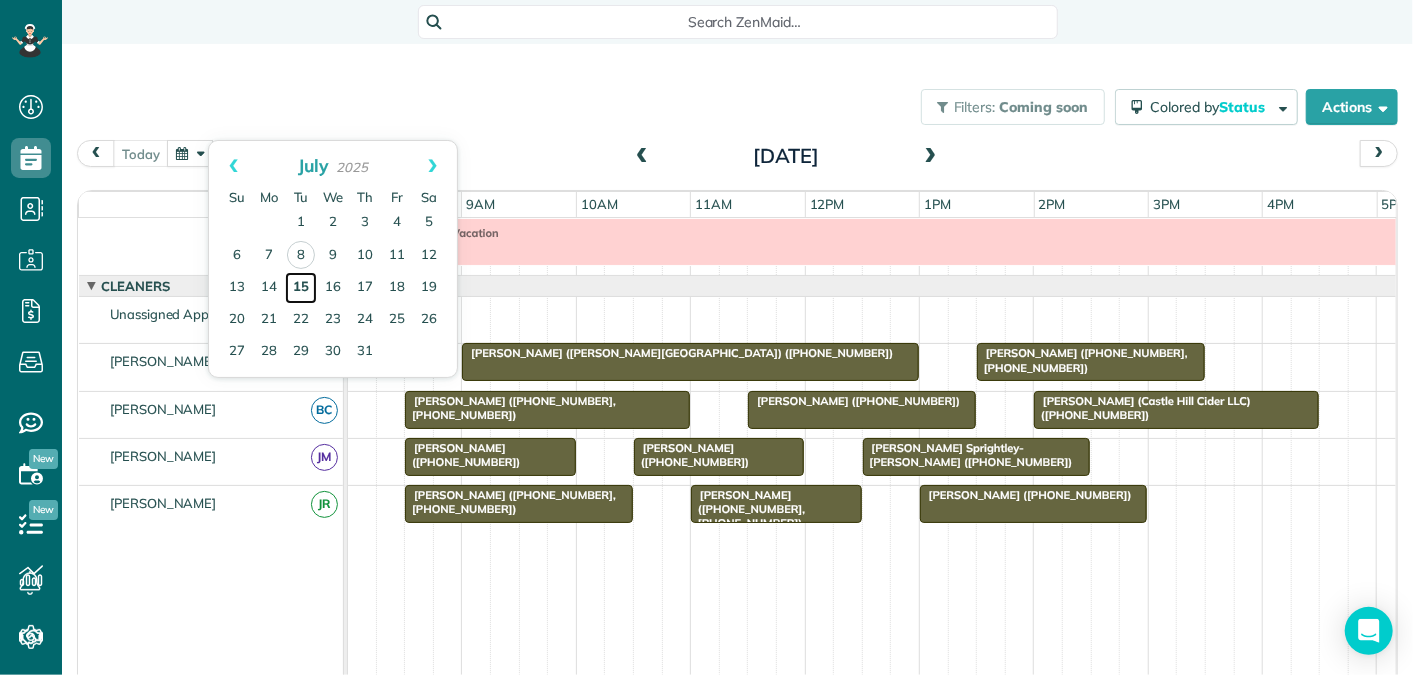 click on "15" at bounding box center [301, 288] 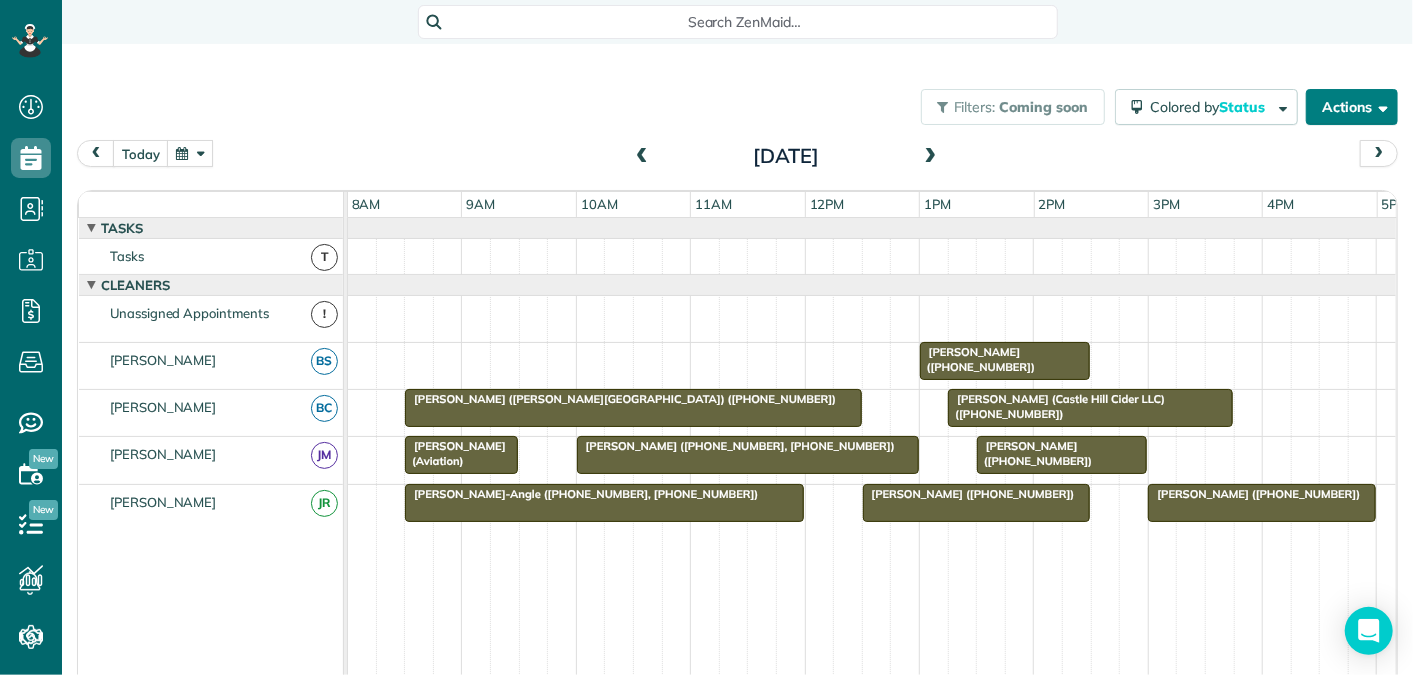 click on "Actions" at bounding box center (1352, 107) 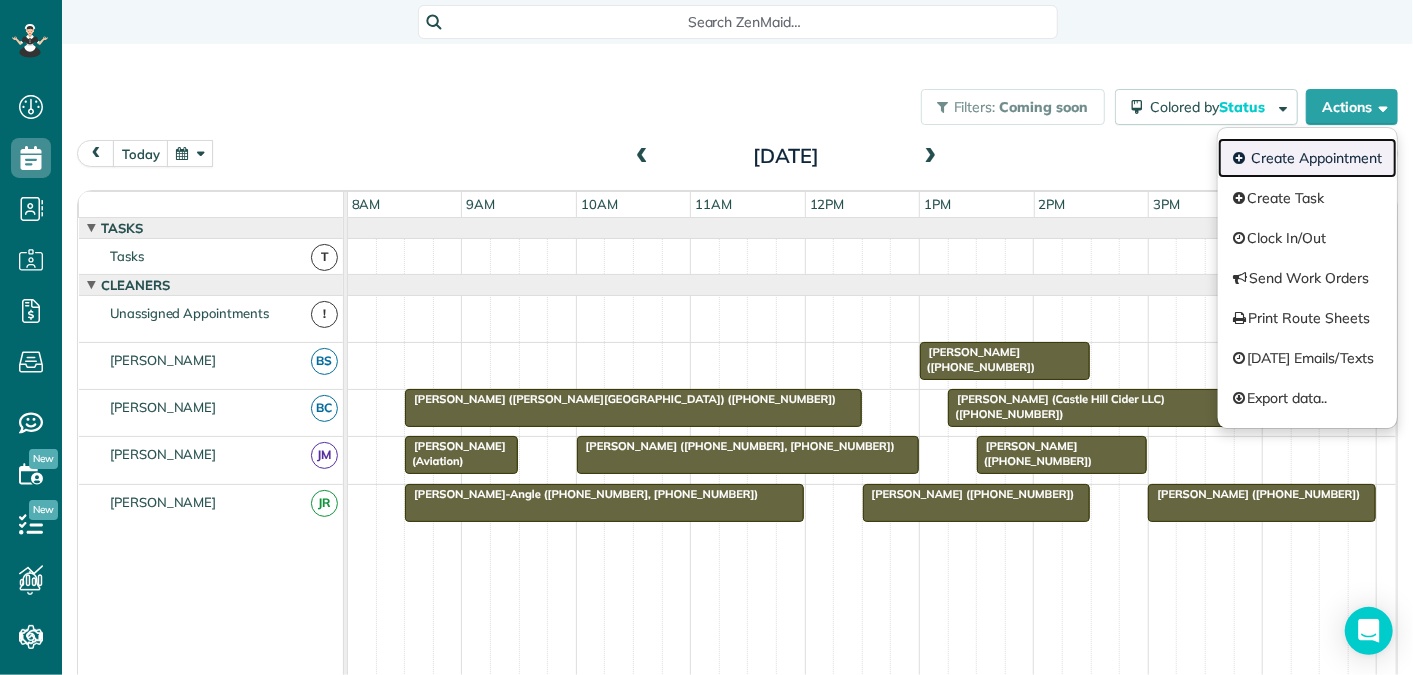 click on "Create Appointment" at bounding box center [1307, 158] 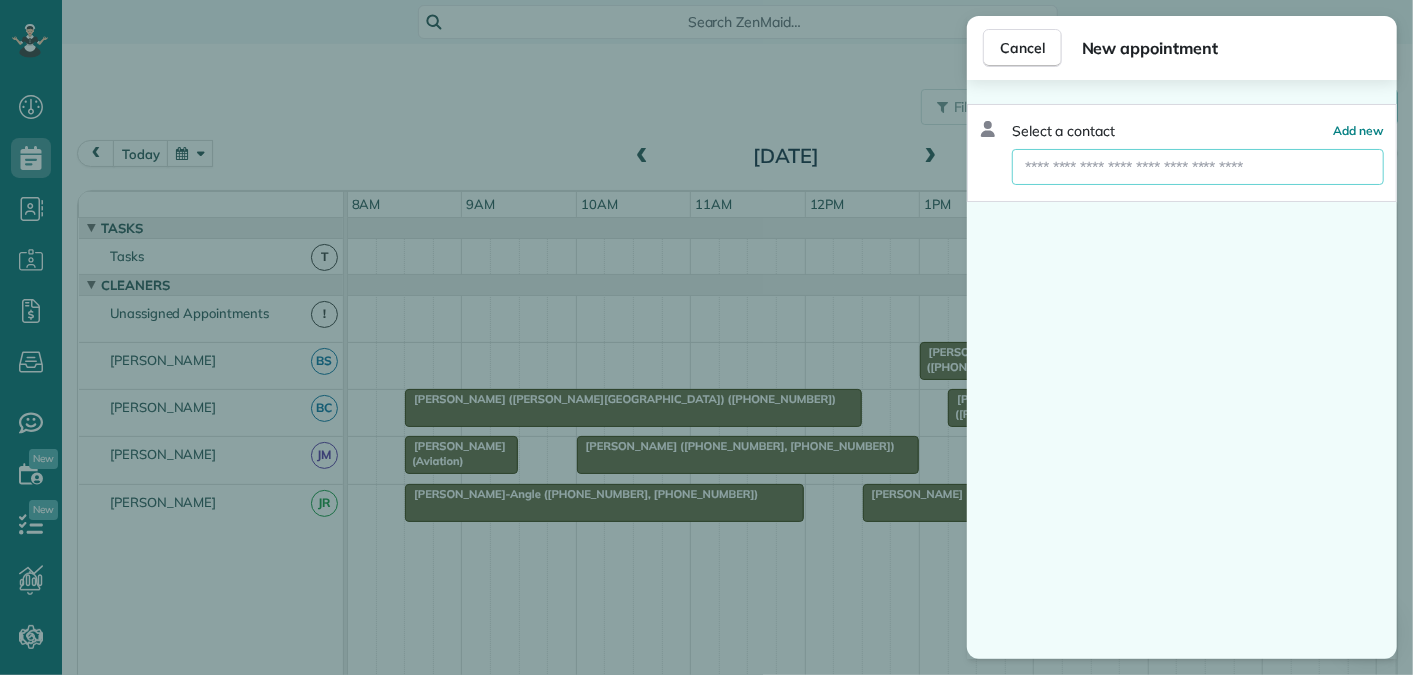 click at bounding box center (1198, 167) 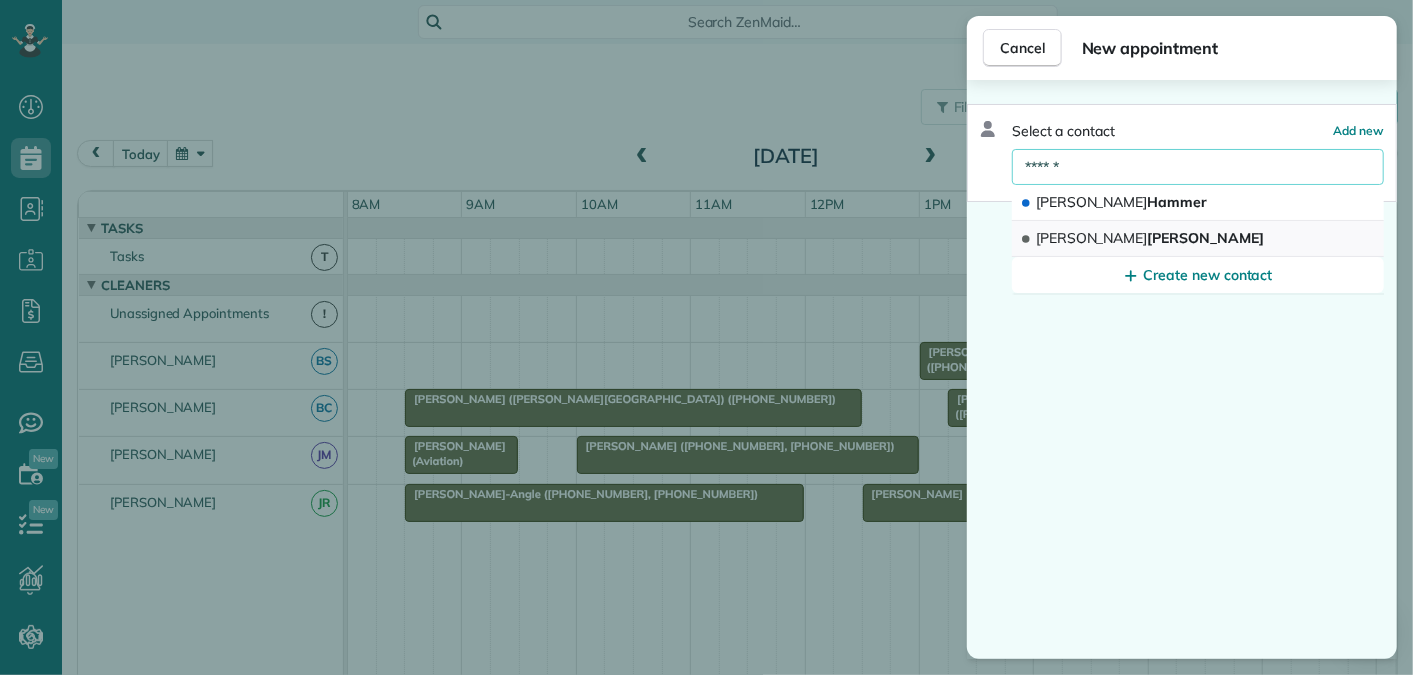 type on "******" 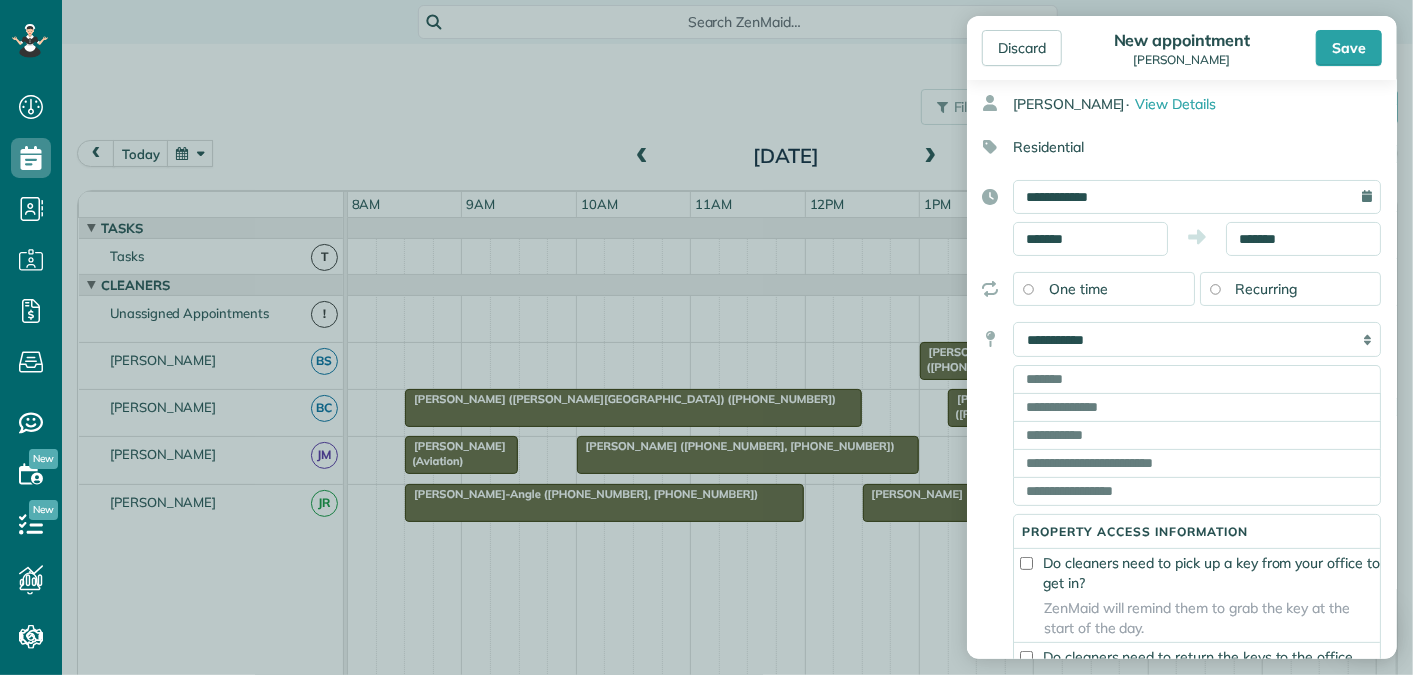 scroll, scrollTop: 117, scrollLeft: 0, axis: vertical 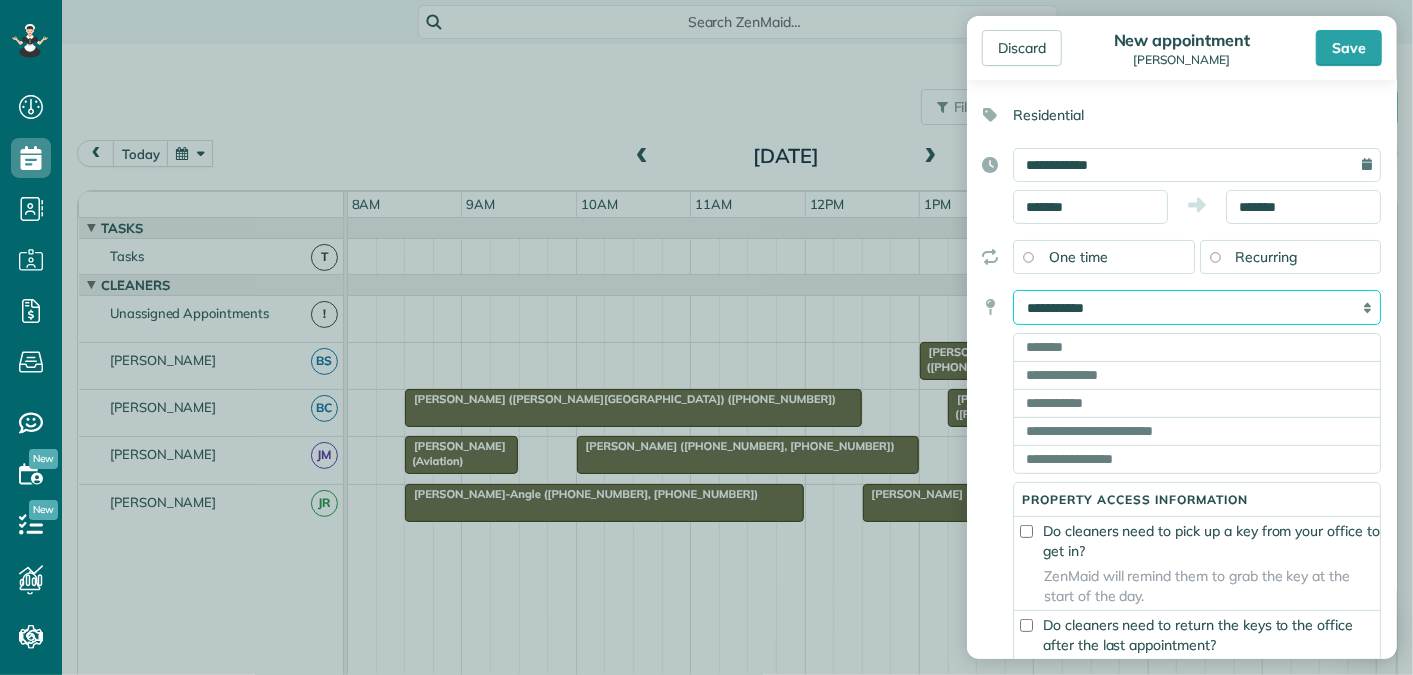 click on "**********" at bounding box center (1197, 307) 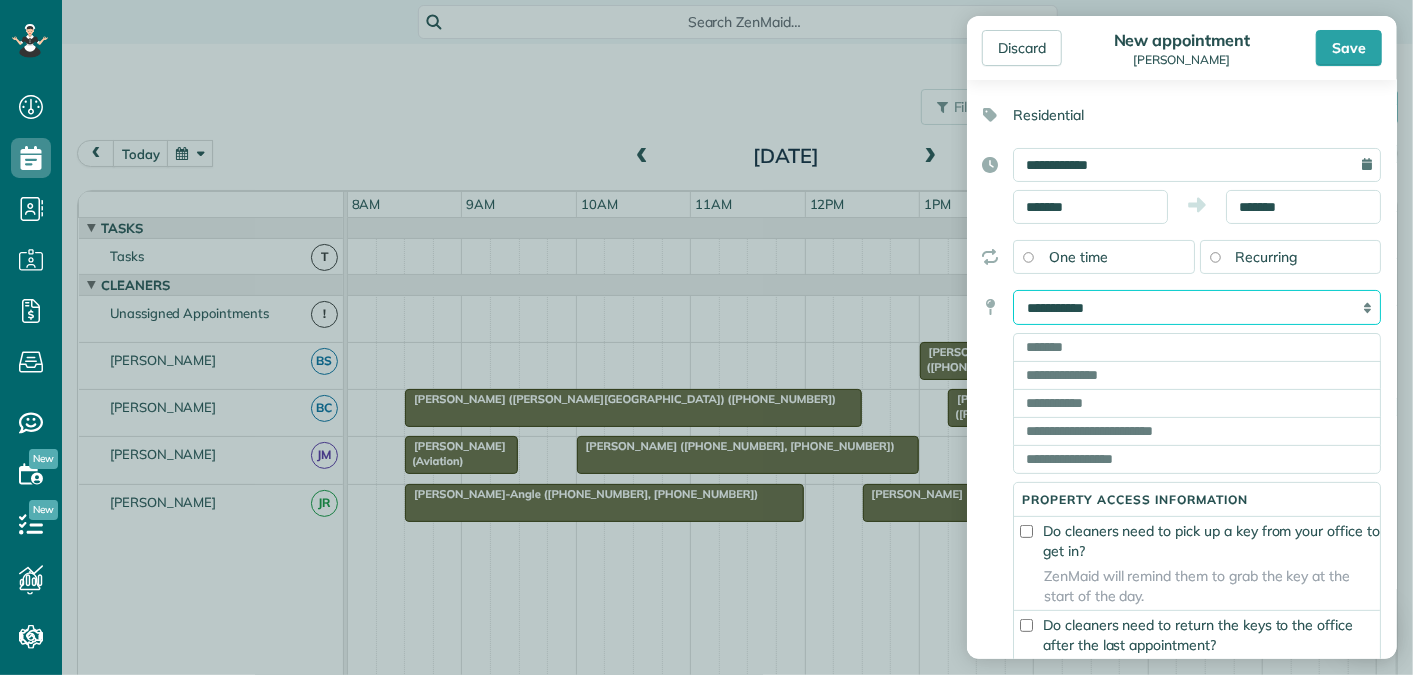 select on "******" 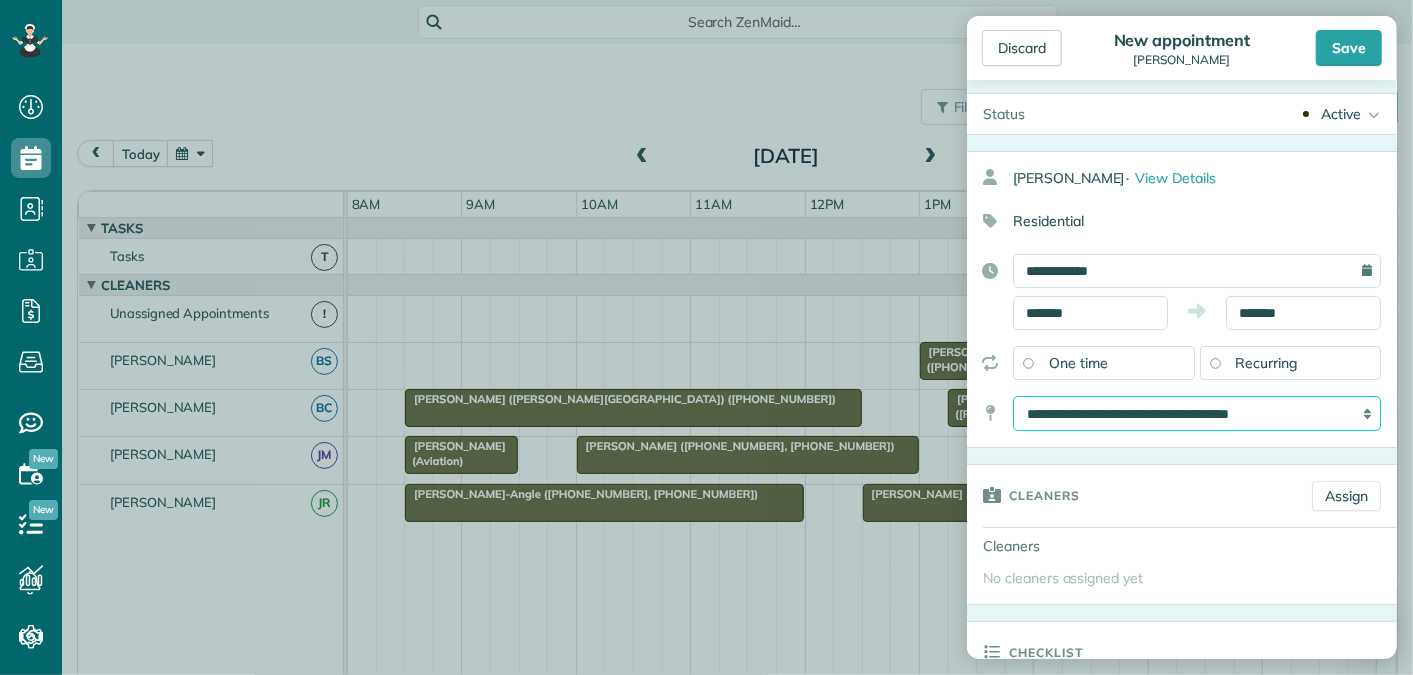 scroll, scrollTop: 0, scrollLeft: 0, axis: both 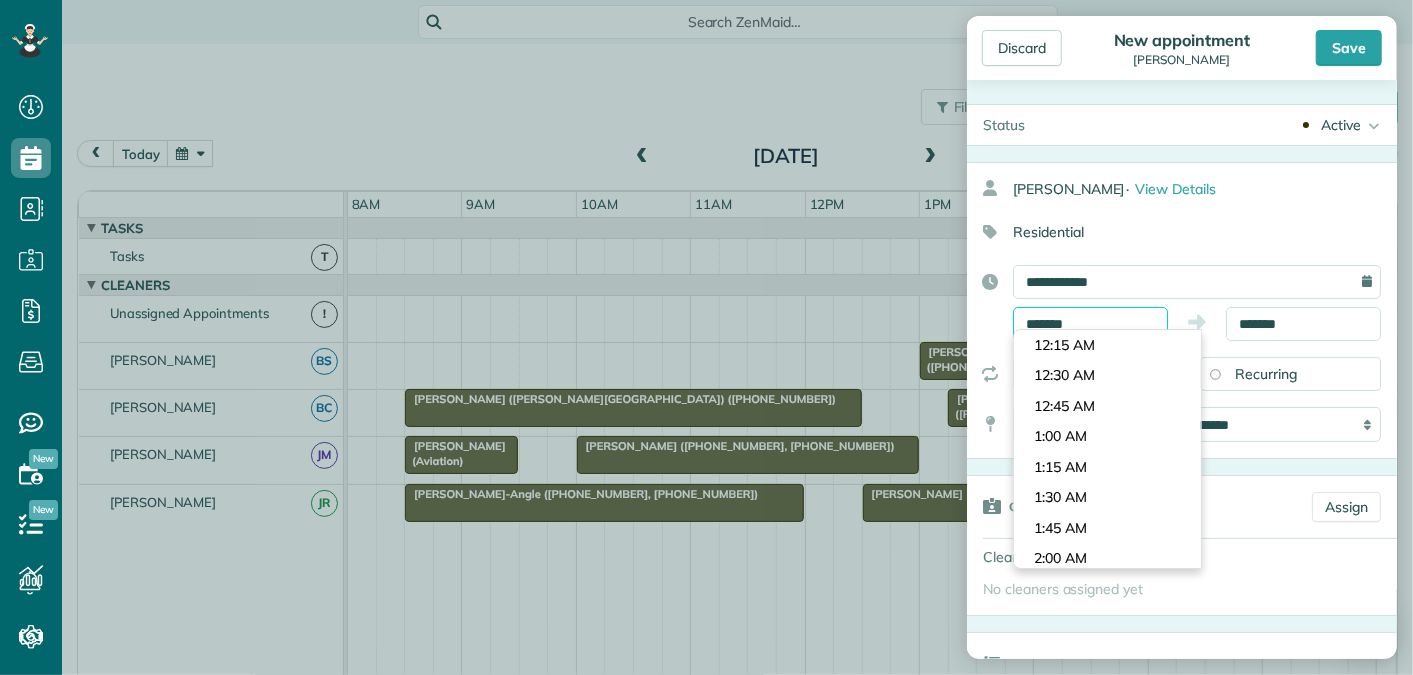 click on "*******" at bounding box center [1090, 324] 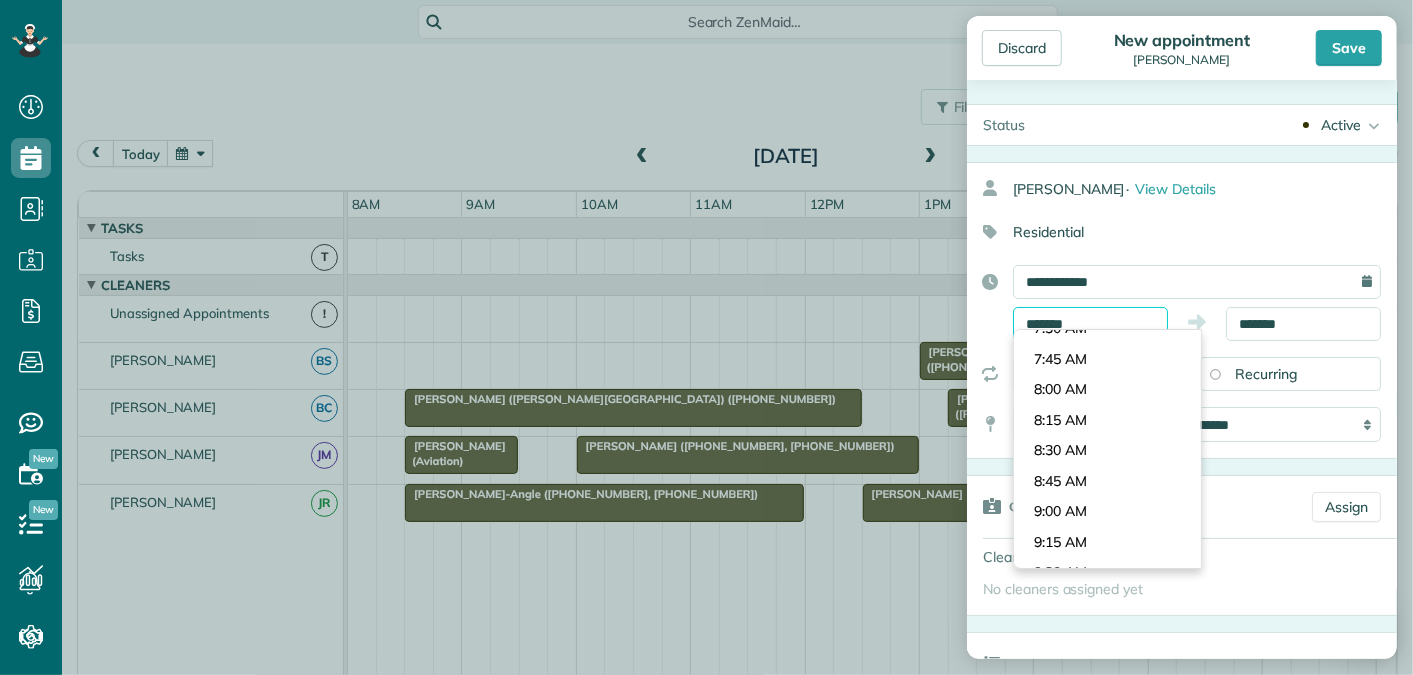 scroll, scrollTop: 891, scrollLeft: 0, axis: vertical 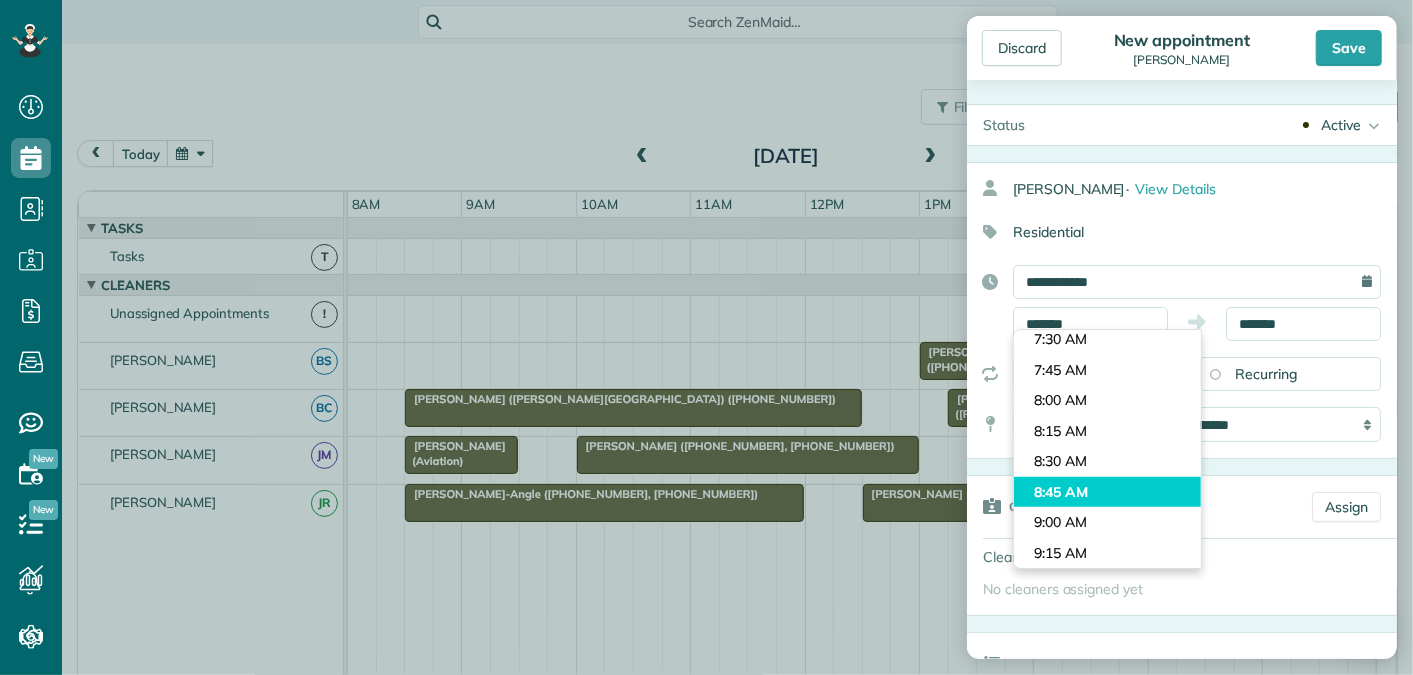 type on "*******" 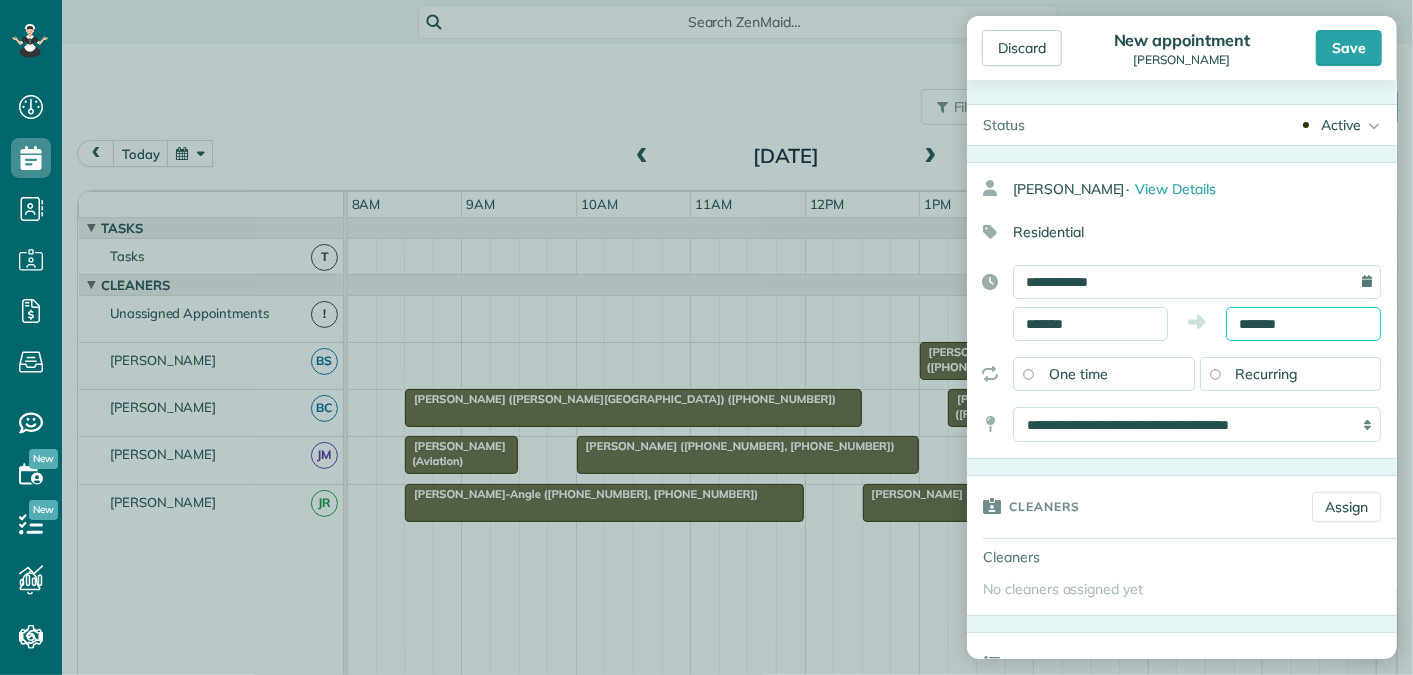 click on "*******" at bounding box center (1303, 324) 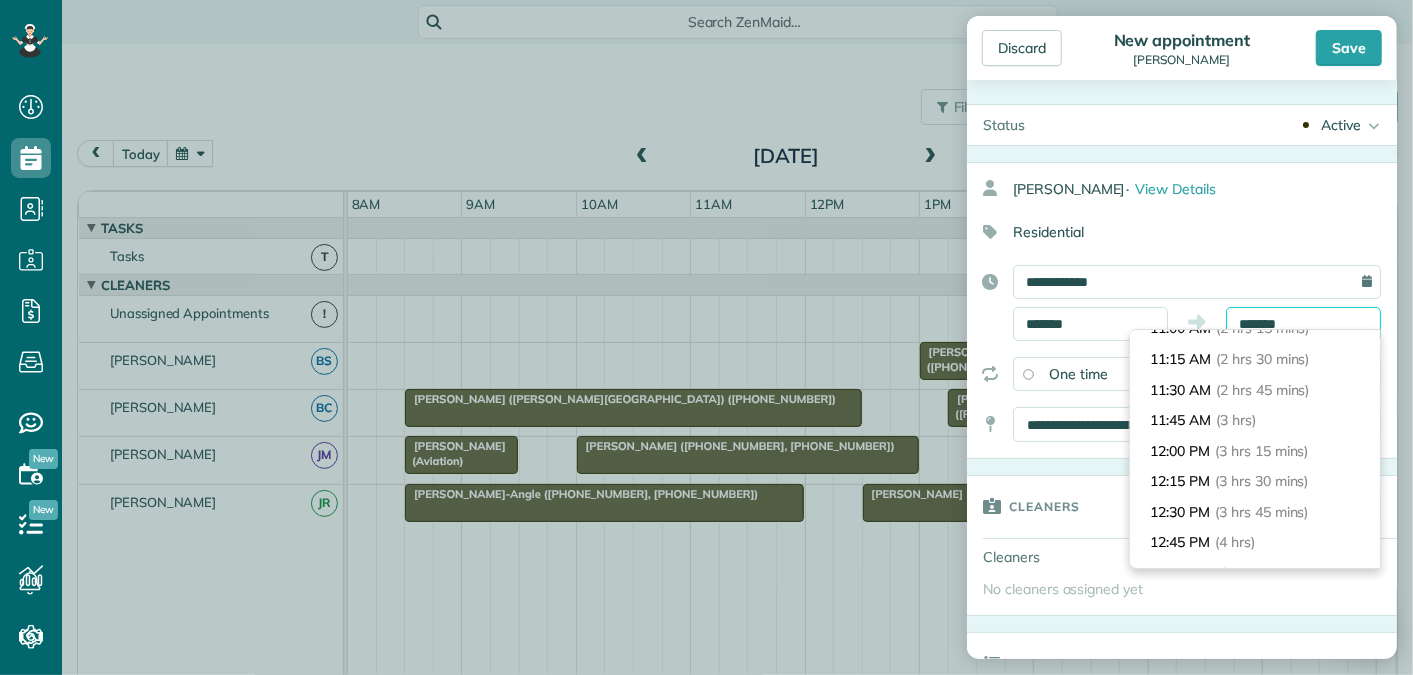 scroll, scrollTop: 296, scrollLeft: 0, axis: vertical 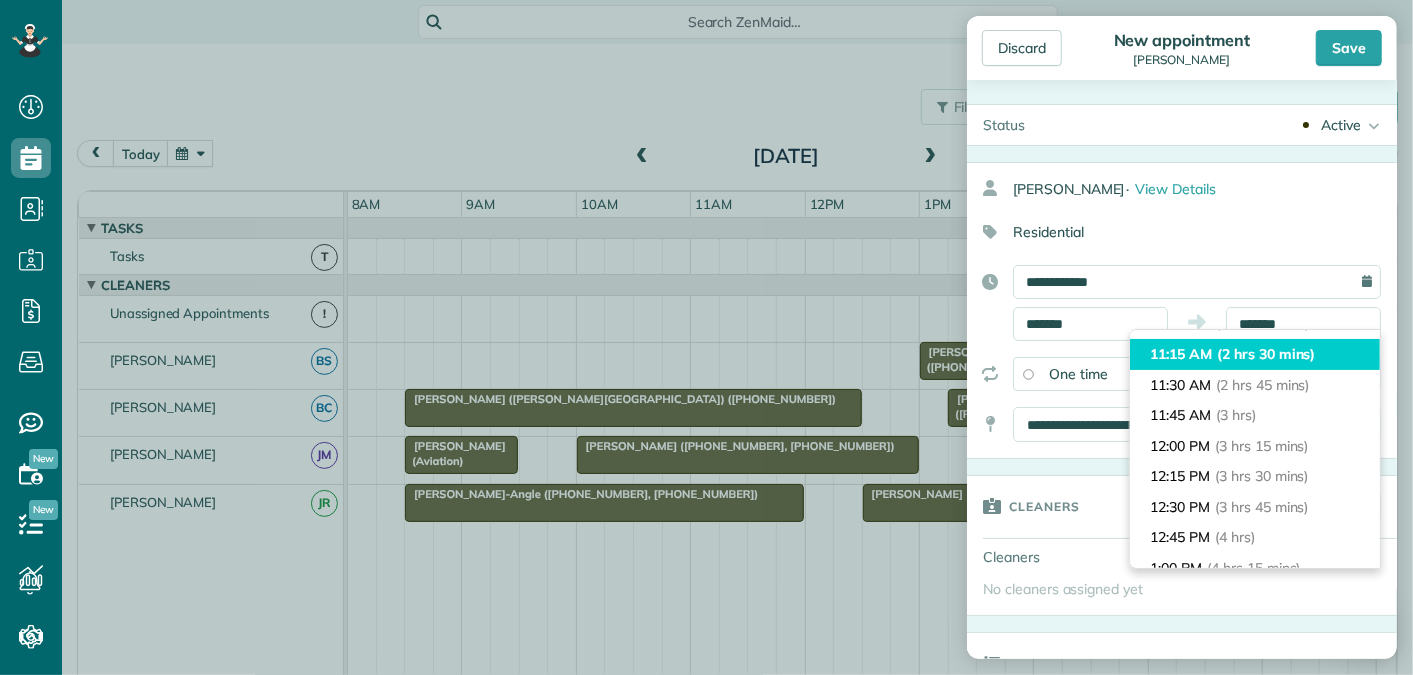 type on "********" 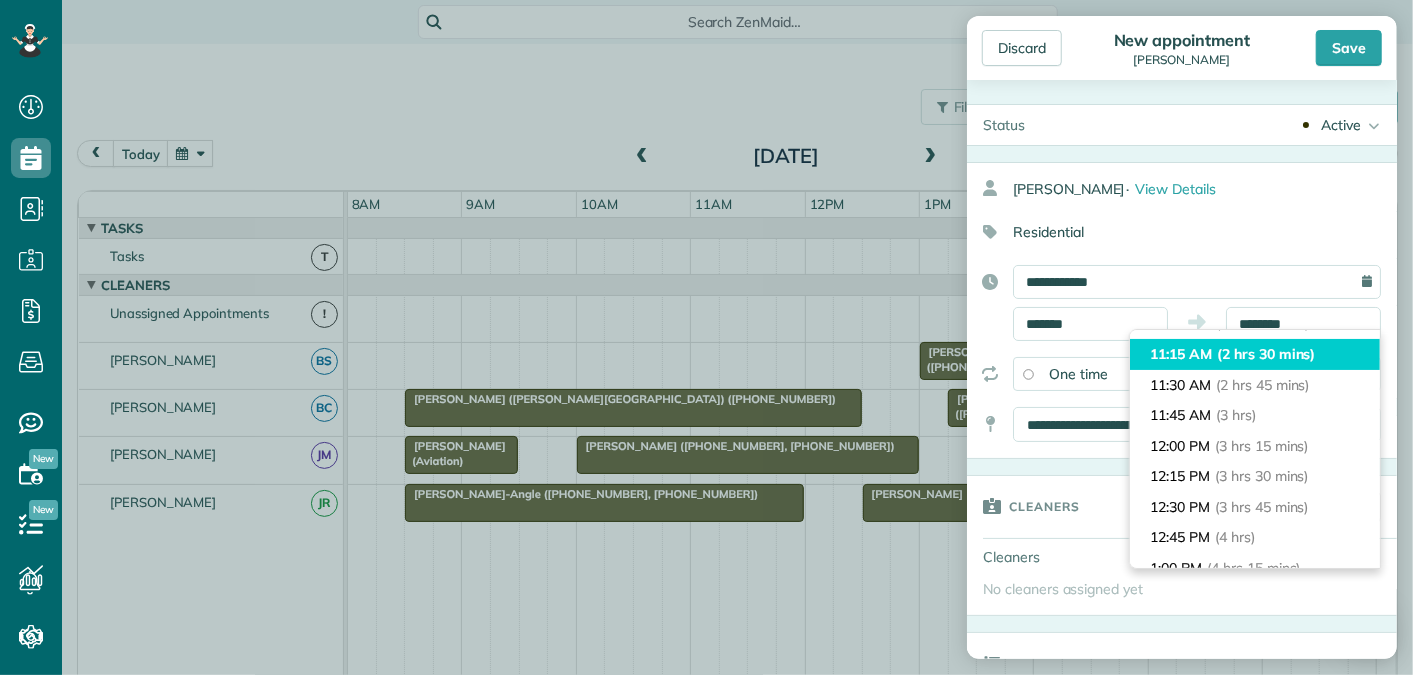 click on "(2 hrs 30 mins)" at bounding box center [1266, 354] 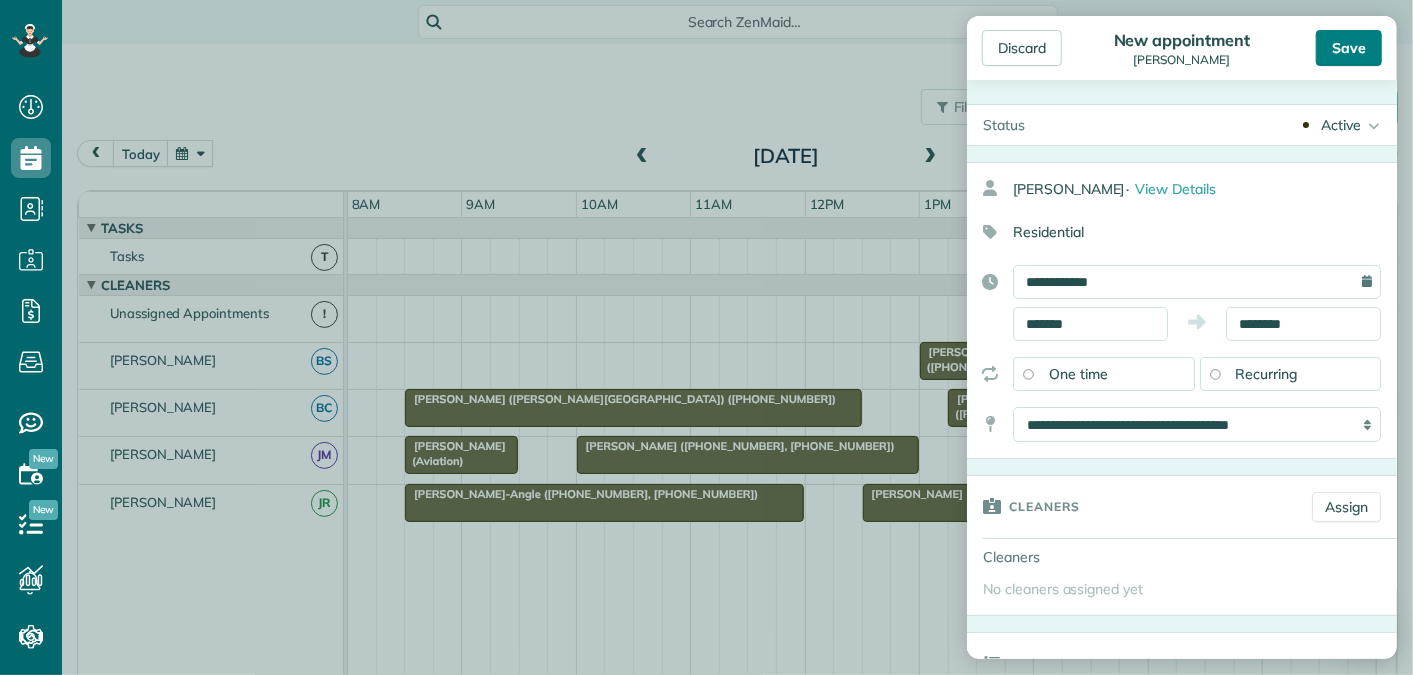click on "Save" at bounding box center [1349, 48] 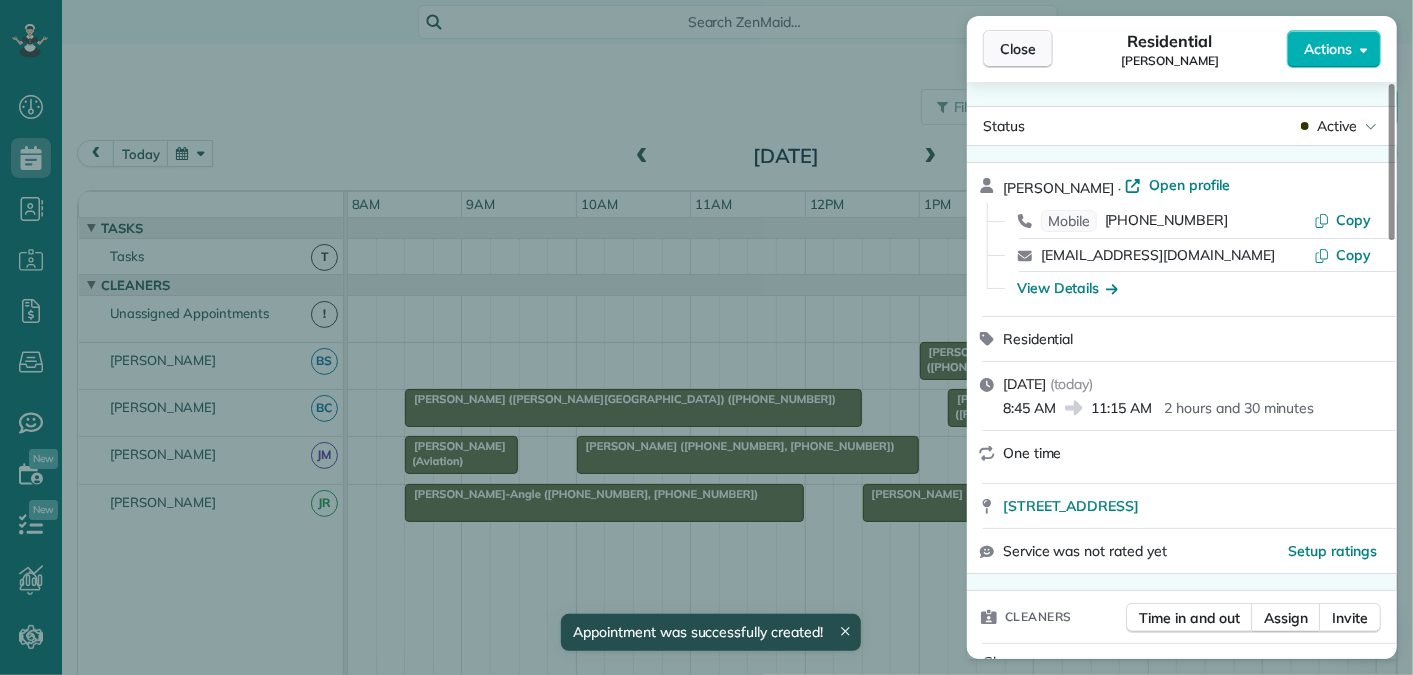 click on "Close" at bounding box center (1018, 49) 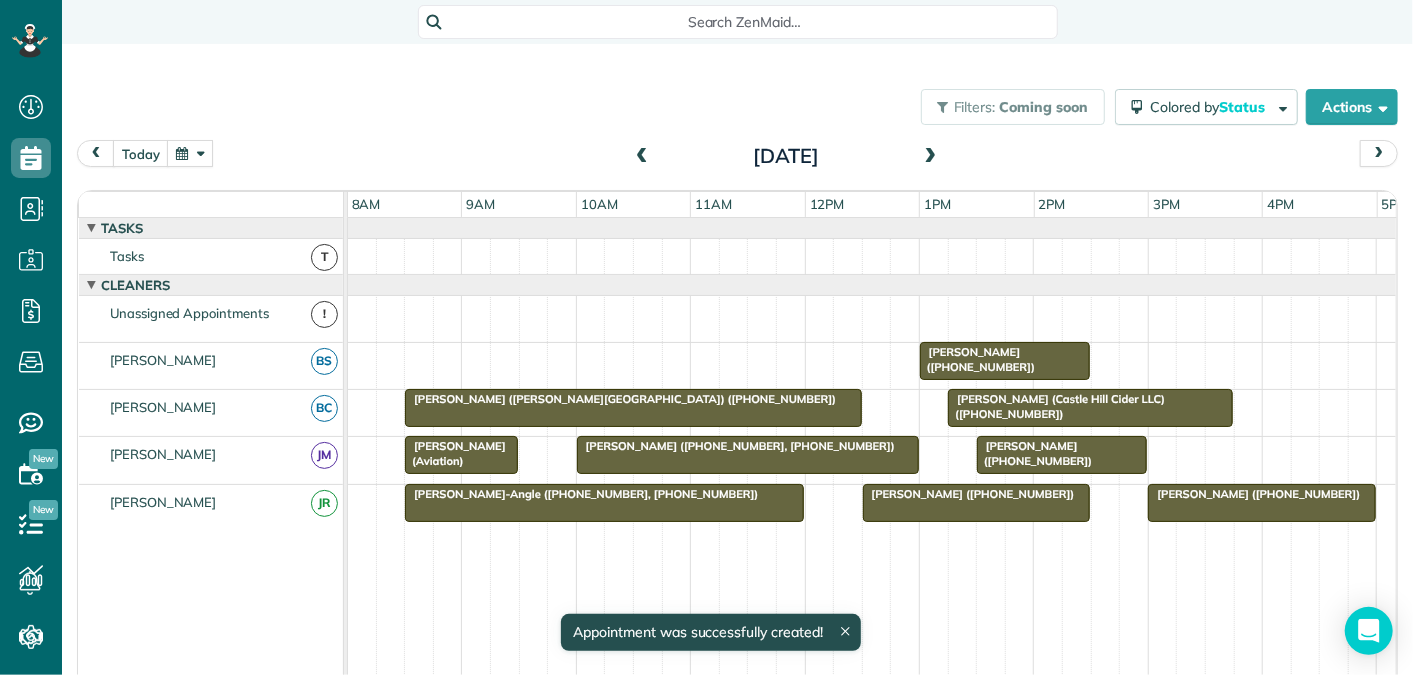 scroll, scrollTop: 0, scrollLeft: 253, axis: horizontal 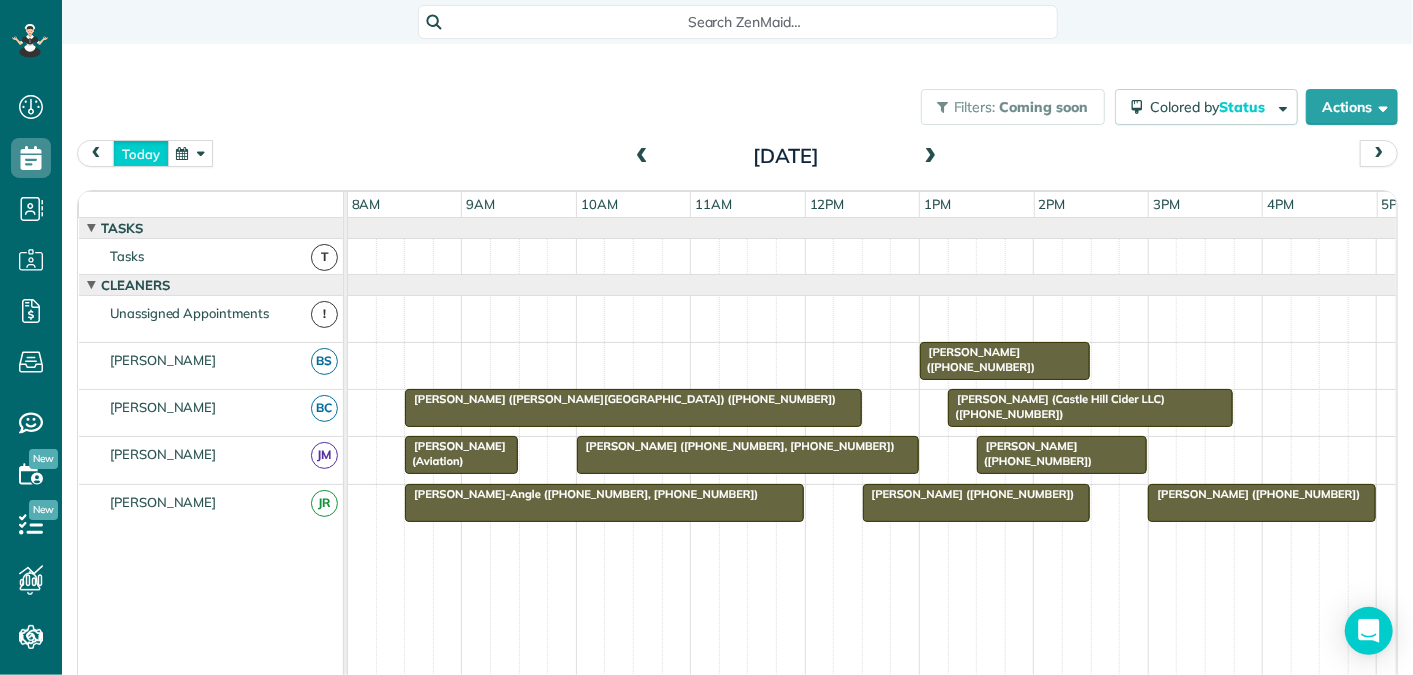 click on "today" at bounding box center (141, 153) 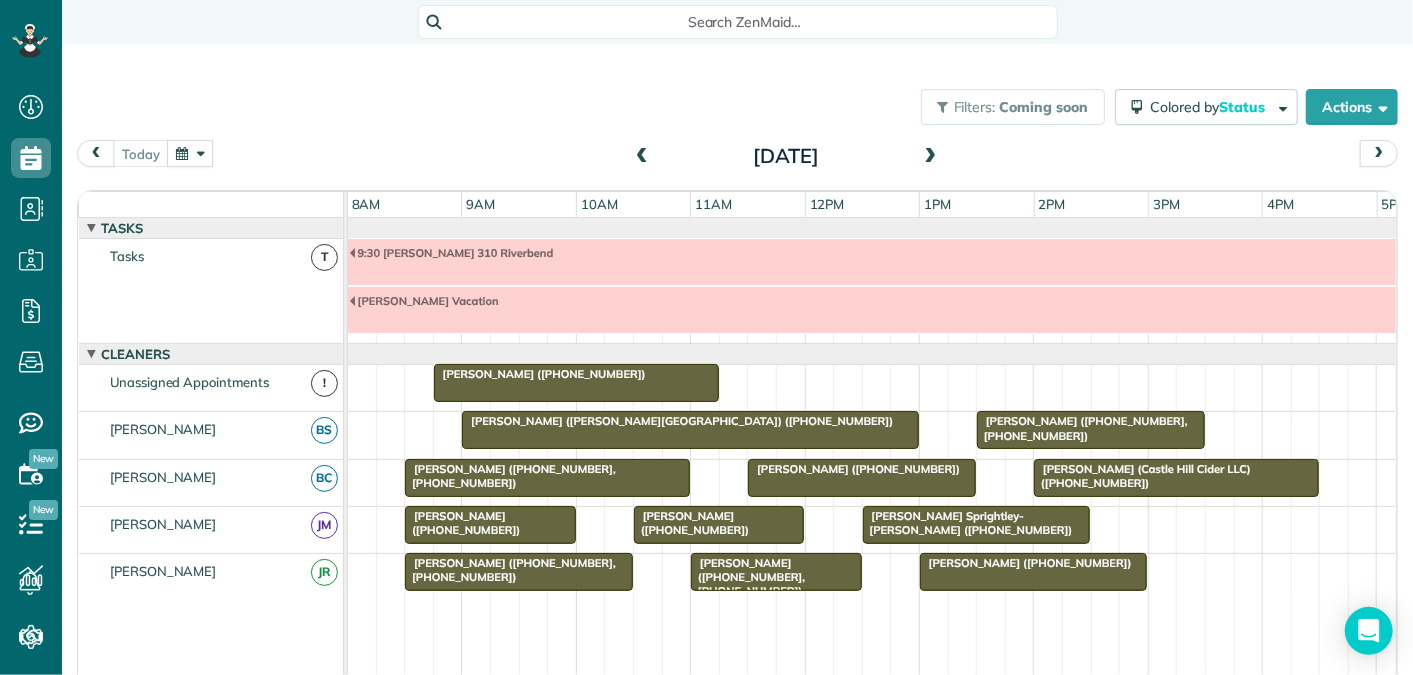 scroll, scrollTop: 68, scrollLeft: 0, axis: vertical 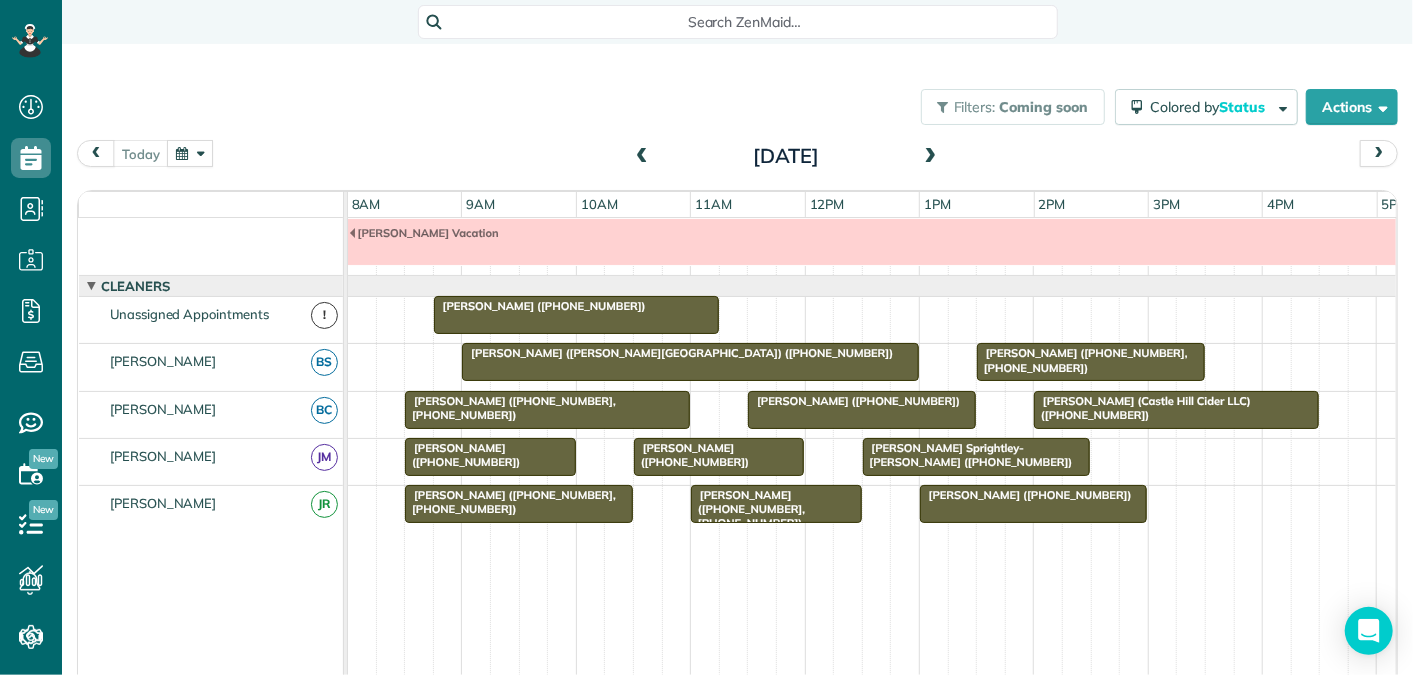 click at bounding box center (576, 315) 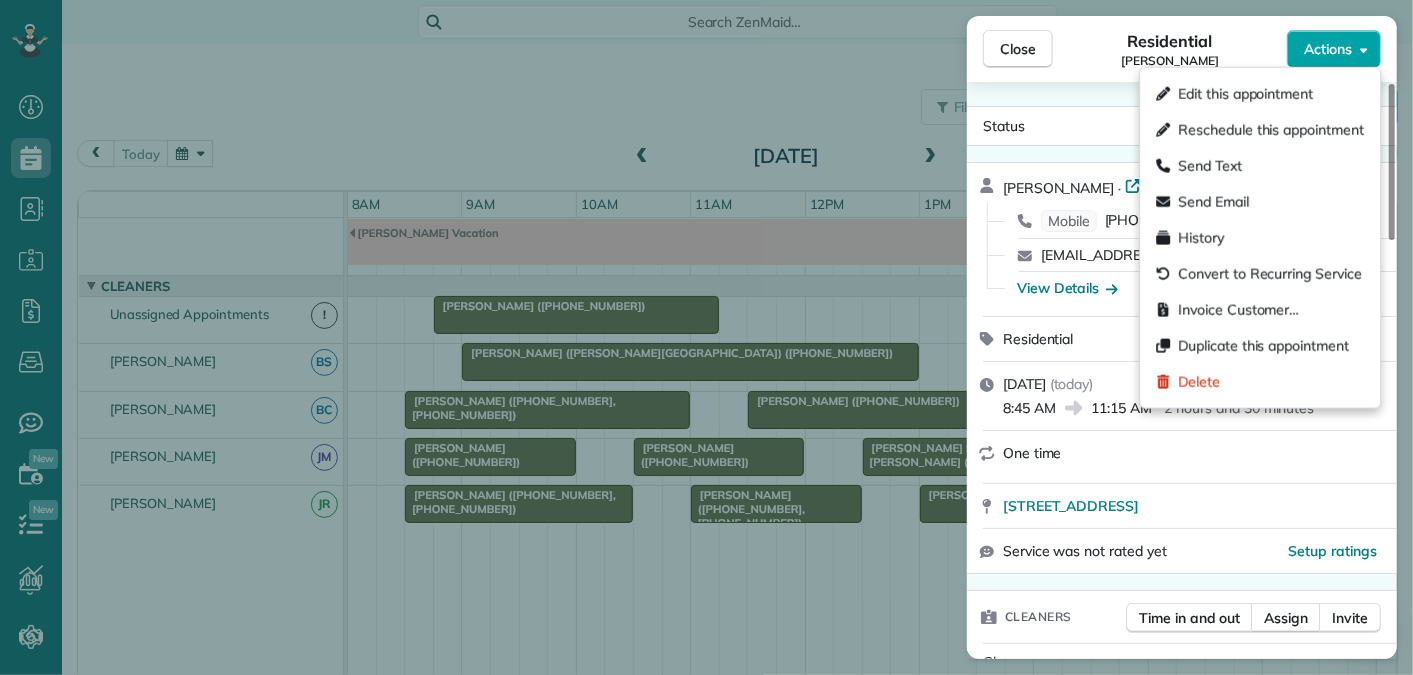 click on "Actions" at bounding box center [1328, 49] 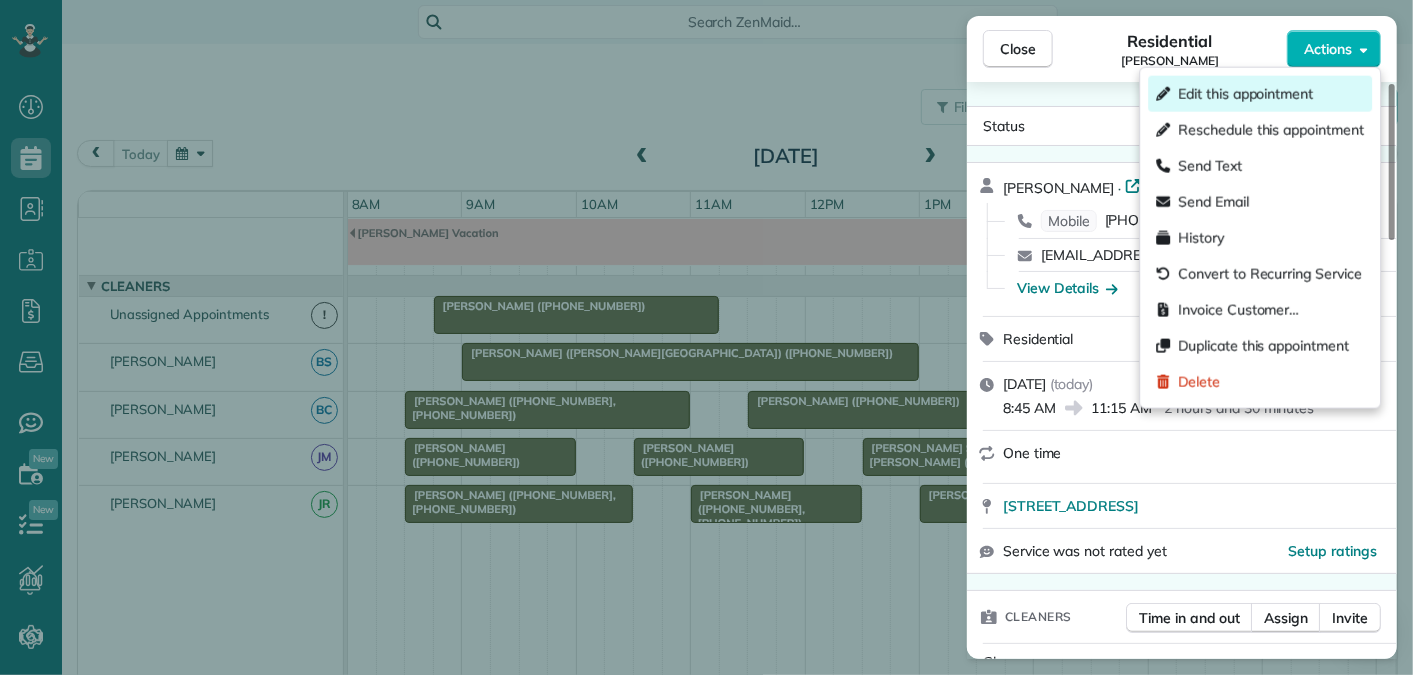 click on "Edit this appointment" at bounding box center (1245, 94) 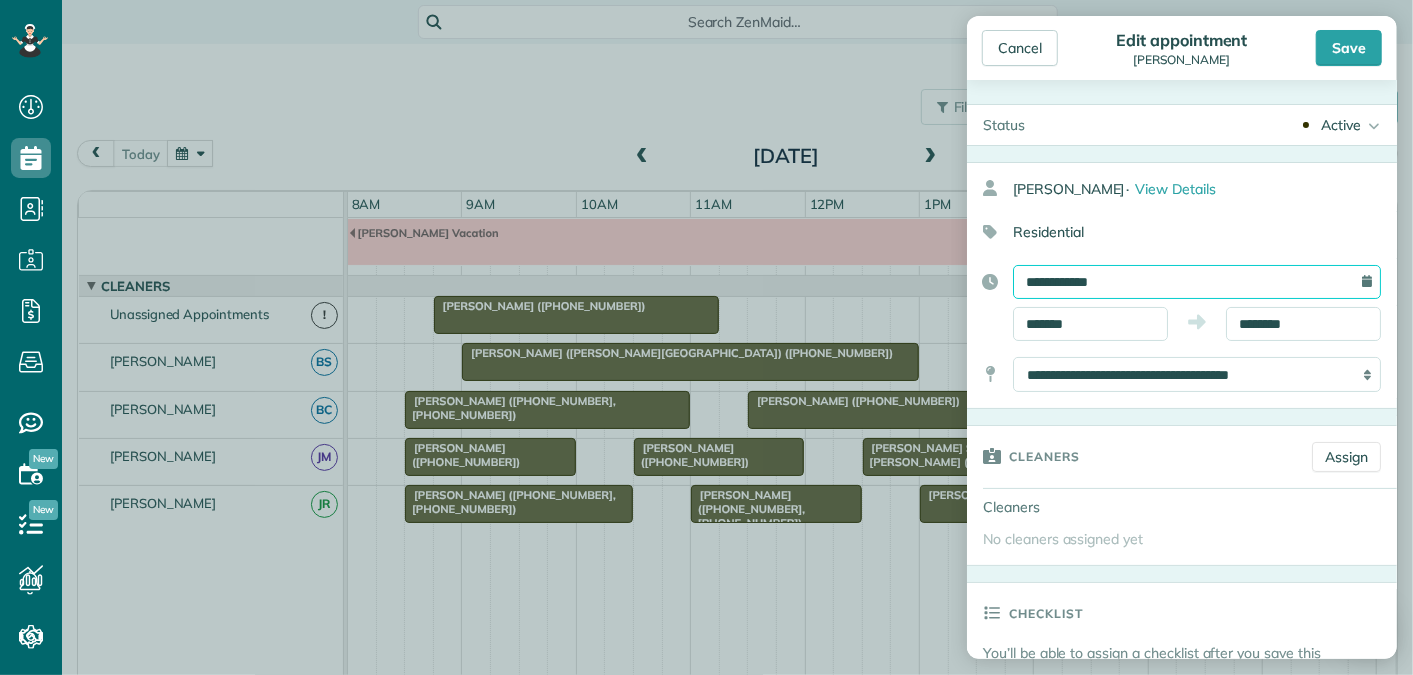 click on "**********" at bounding box center [1197, 282] 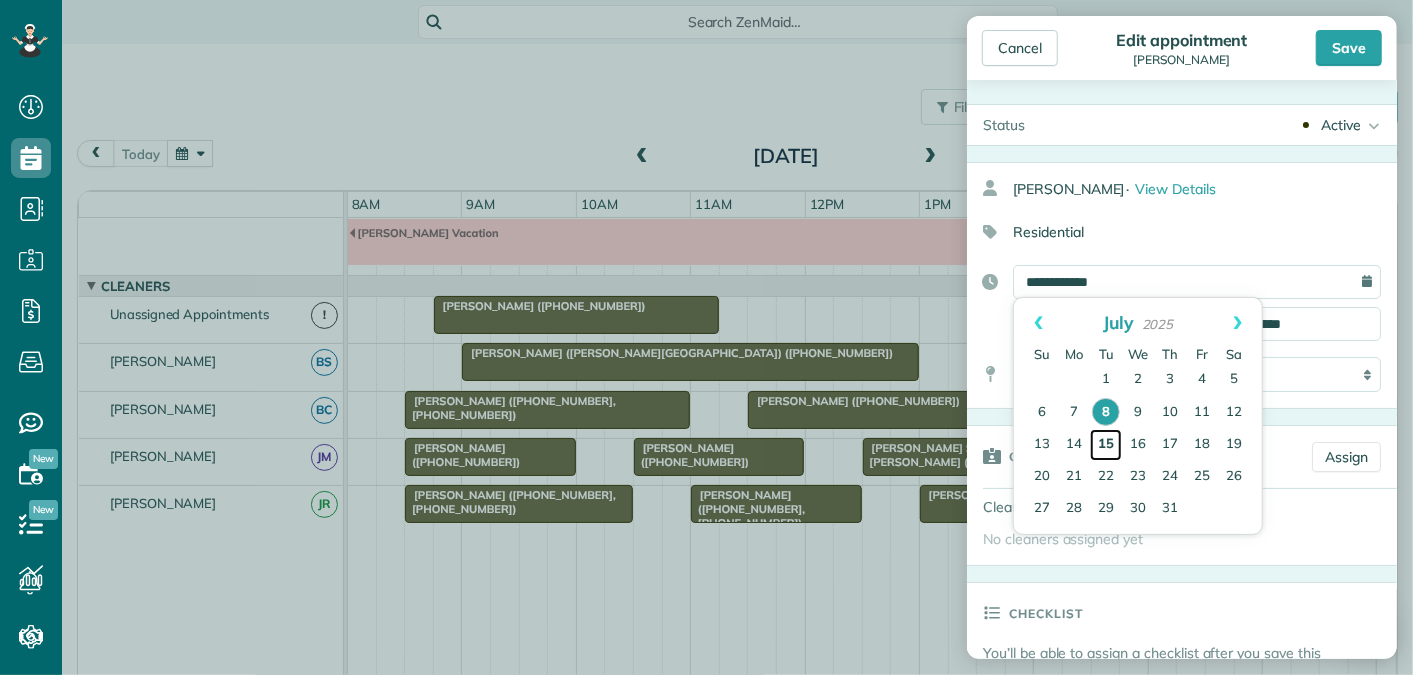 click on "15" at bounding box center [1106, 445] 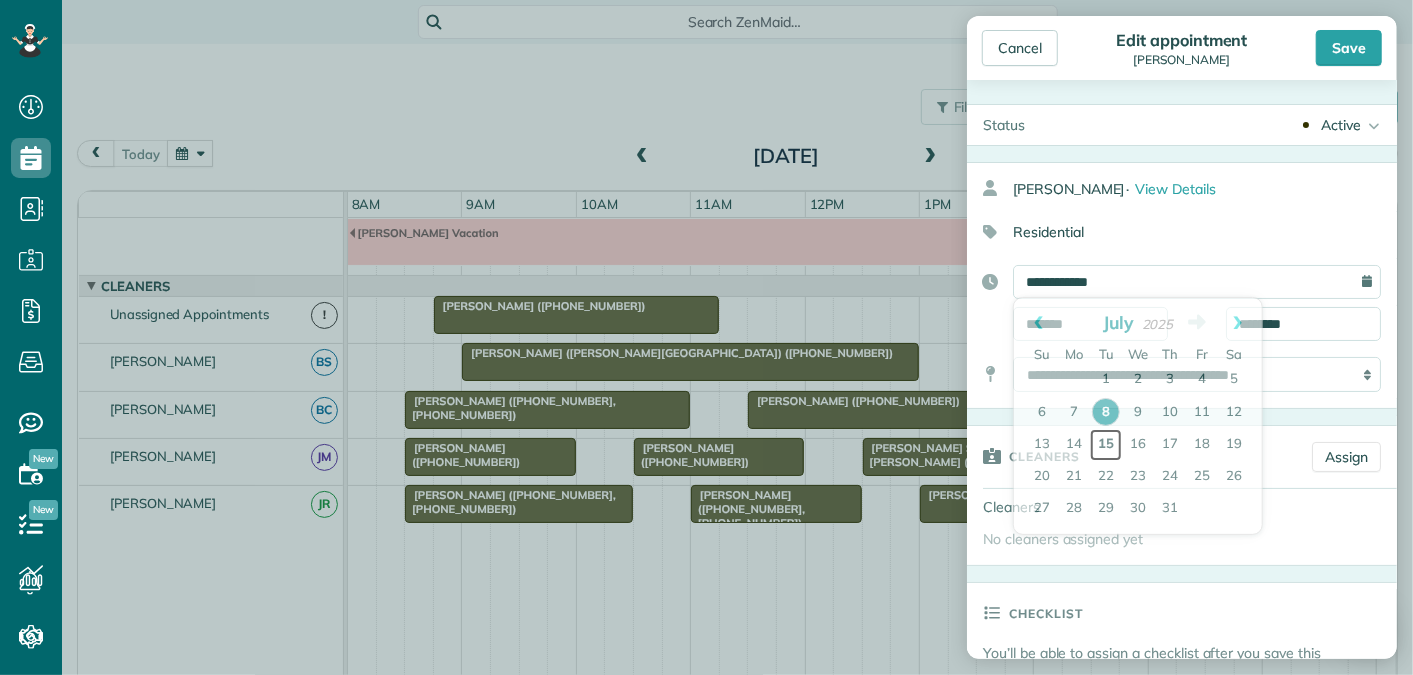 click on "15" at bounding box center (1106, 445) 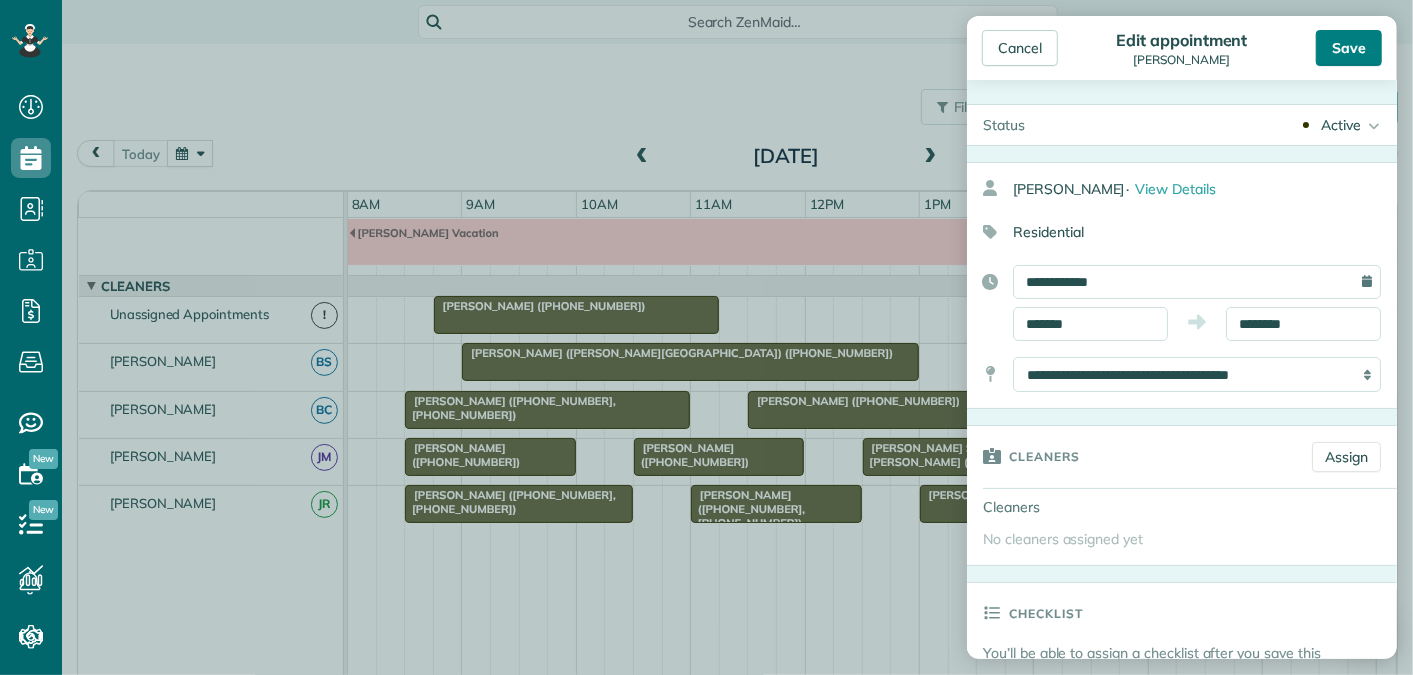 click on "Save" at bounding box center [1349, 48] 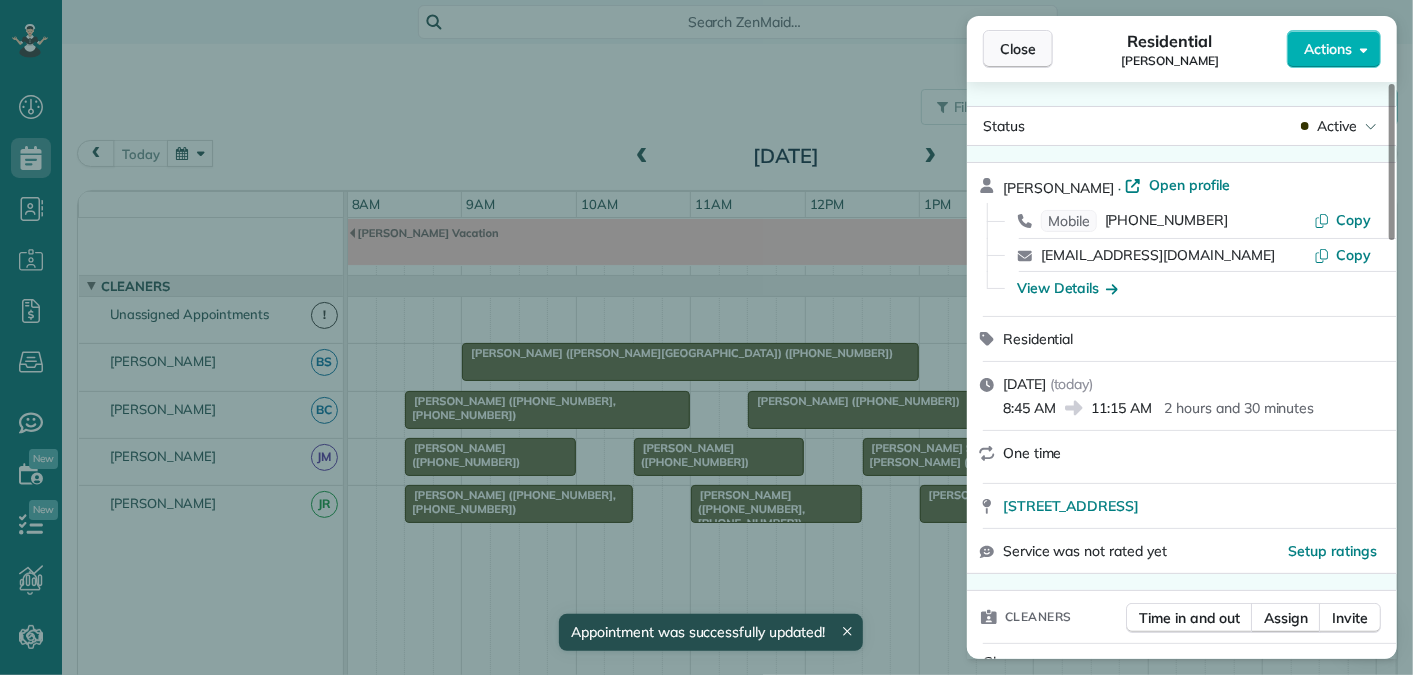 click on "Close" at bounding box center [1018, 49] 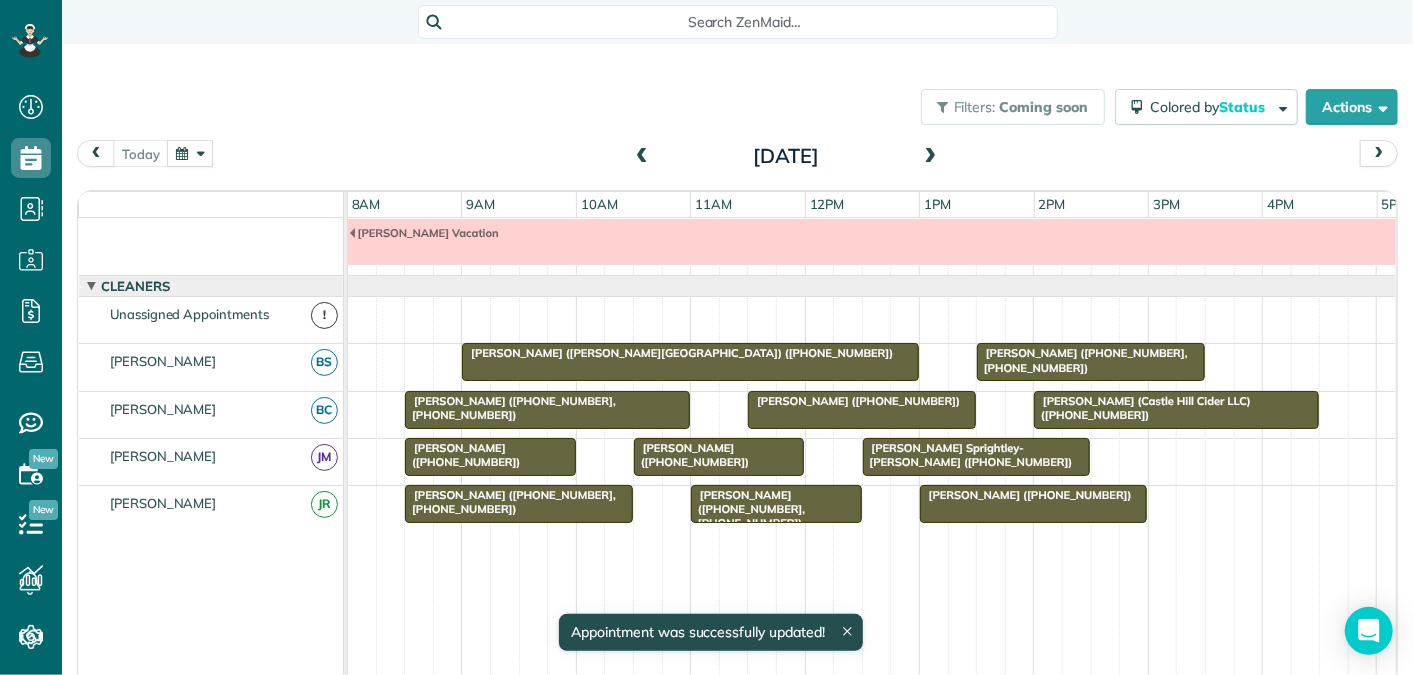 click at bounding box center [190, 153] 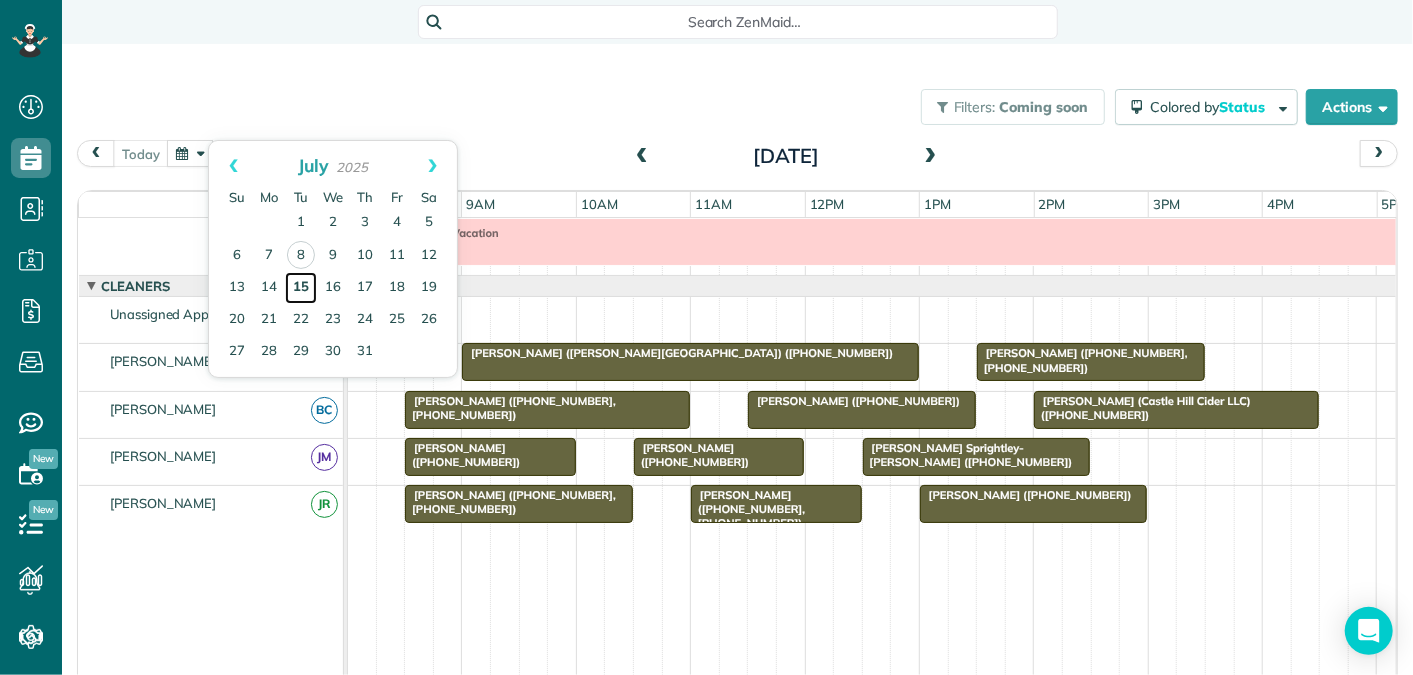 click on "15" at bounding box center (301, 288) 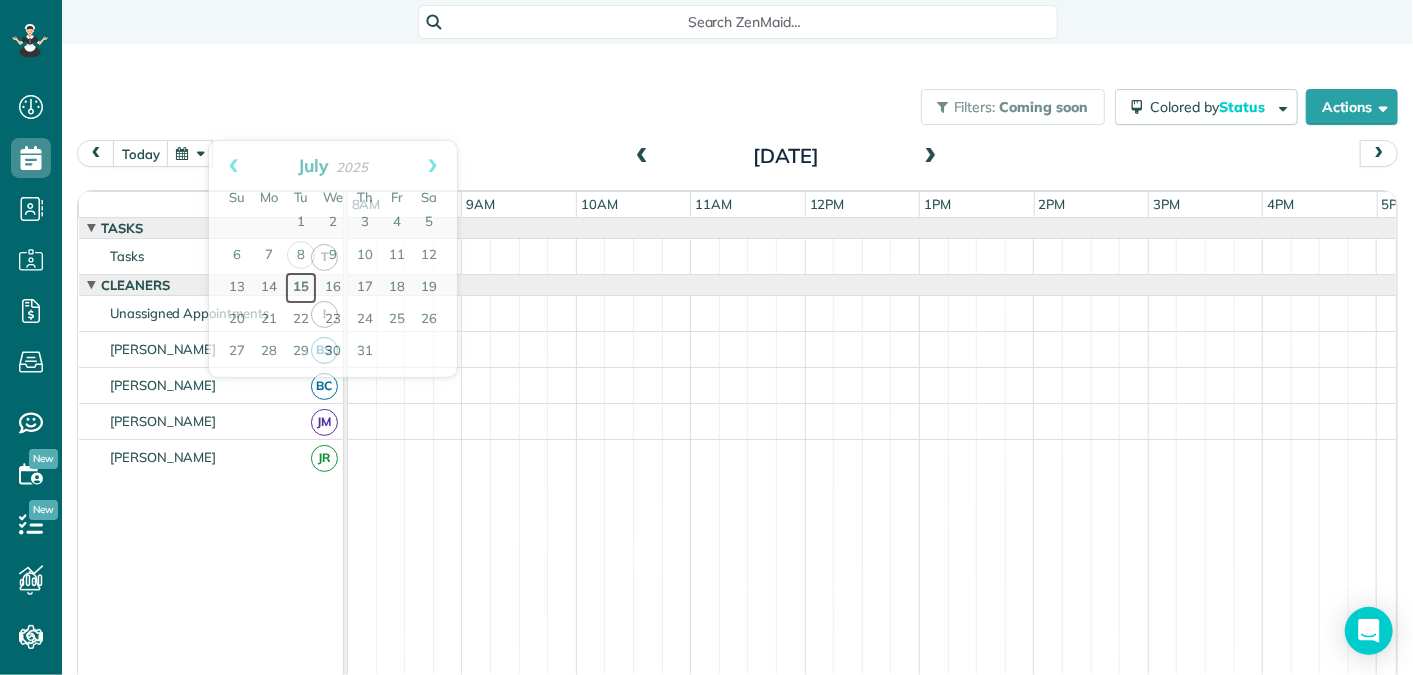 scroll, scrollTop: 0, scrollLeft: 0, axis: both 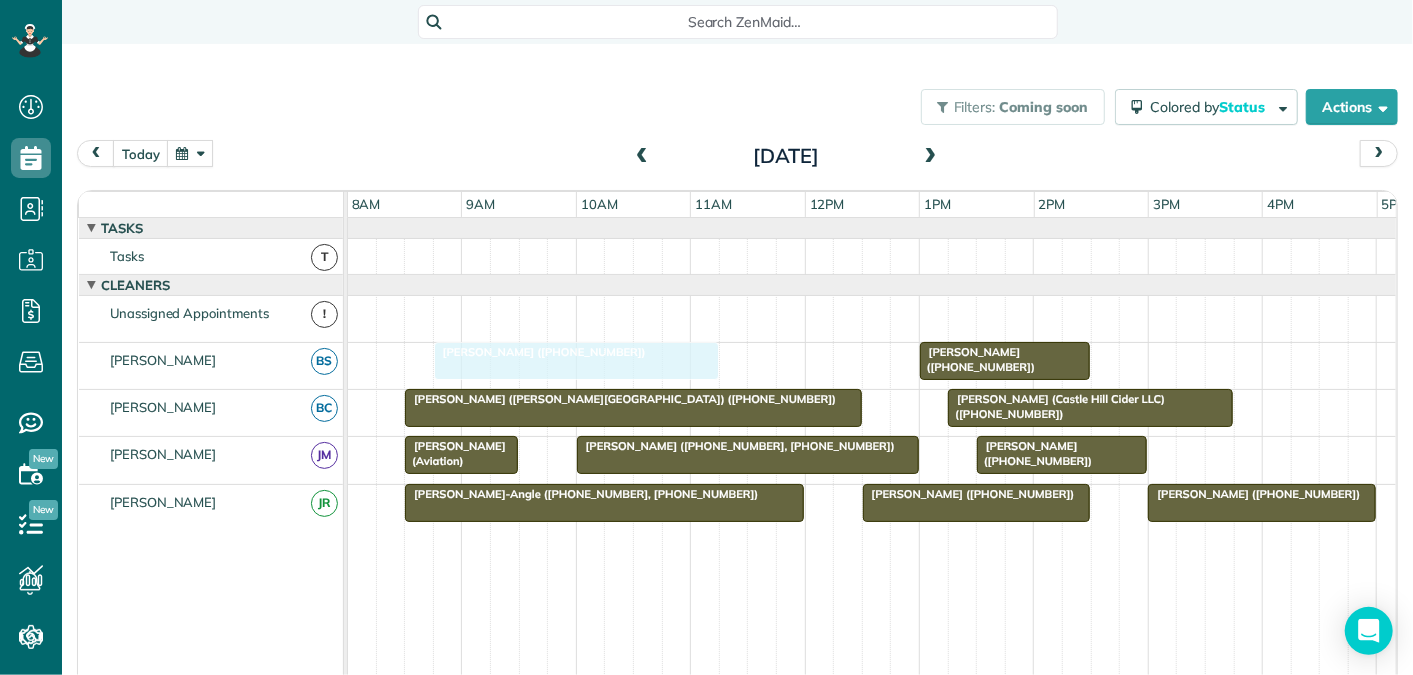 drag, startPoint x: 553, startPoint y: 298, endPoint x: 555, endPoint y: 344, distance: 46.043457 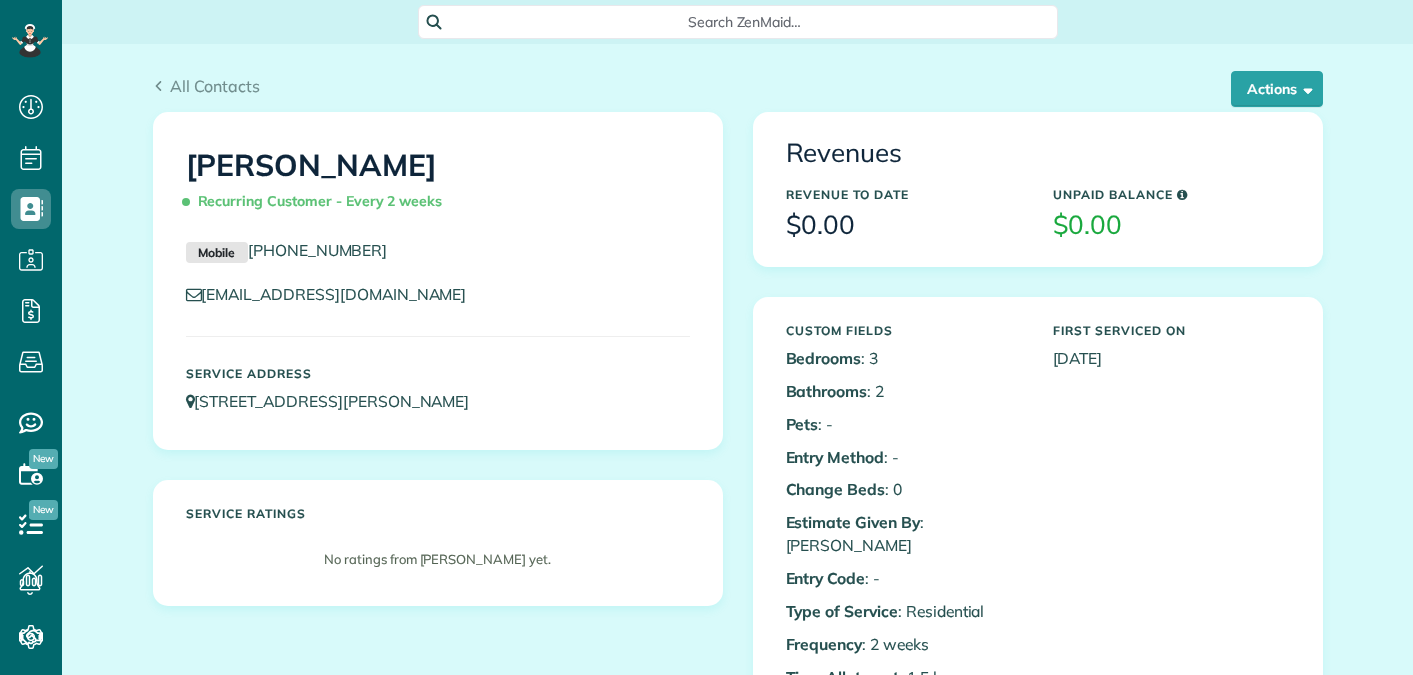 scroll, scrollTop: 0, scrollLeft: 0, axis: both 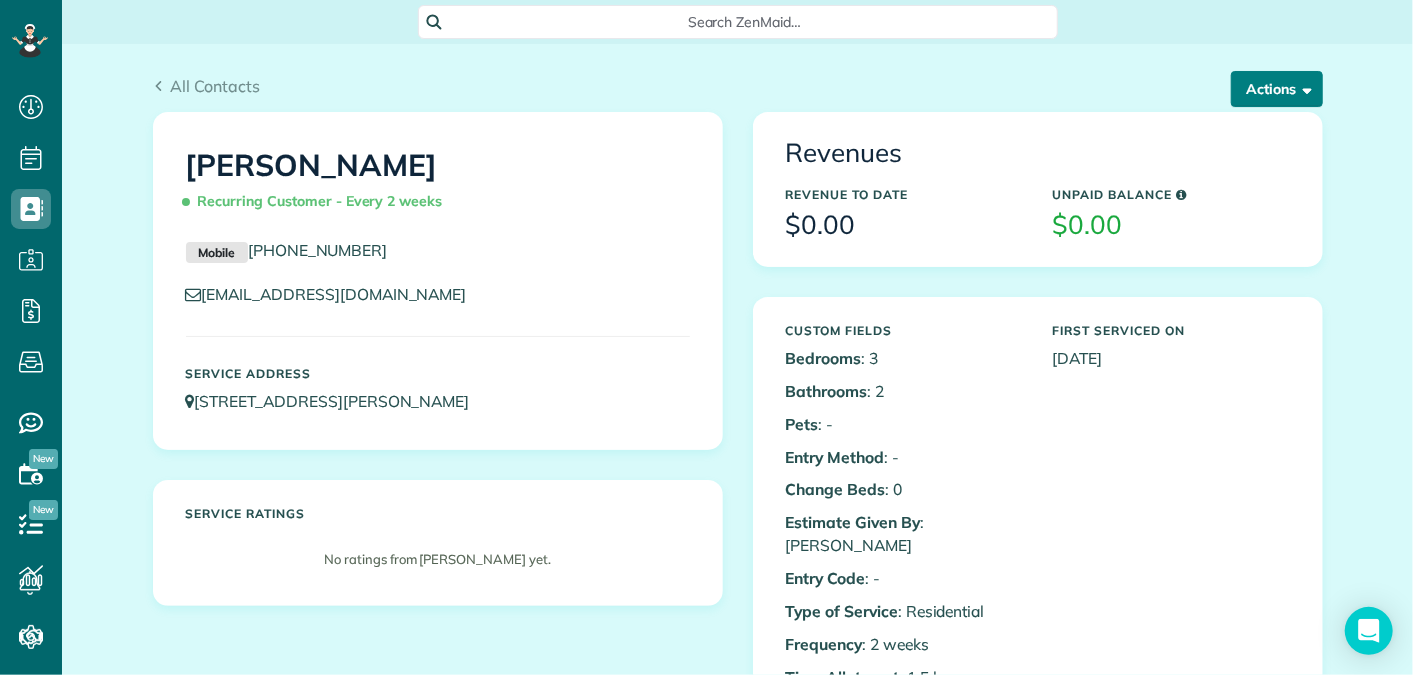 click on "Actions" at bounding box center [1277, 89] 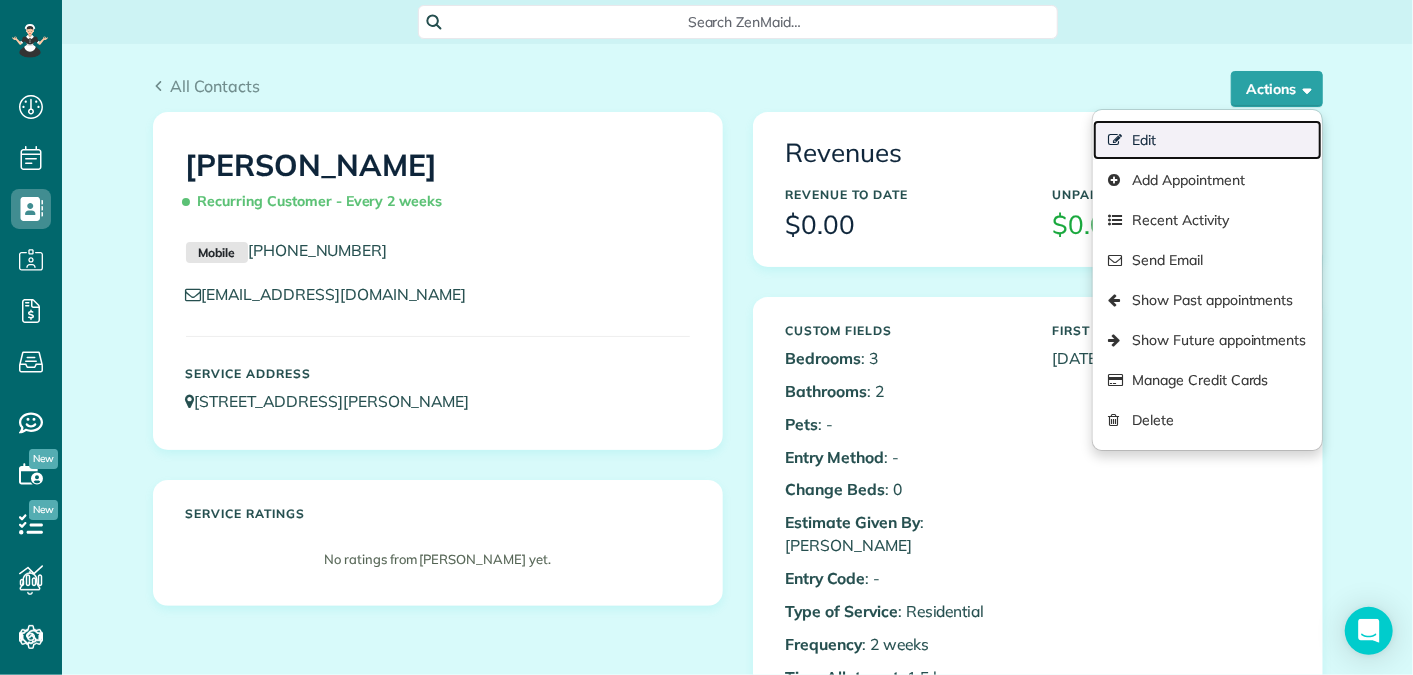 click on "Edit" at bounding box center (1207, 140) 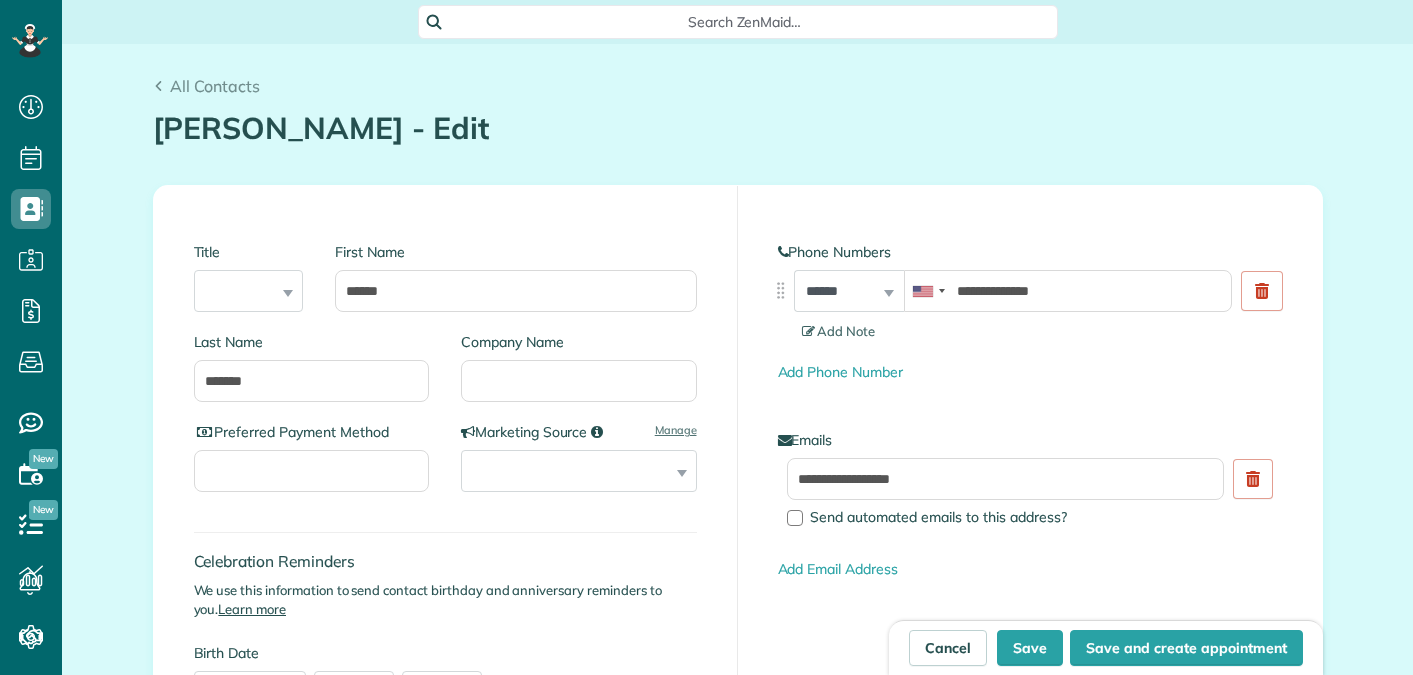 scroll, scrollTop: 0, scrollLeft: 0, axis: both 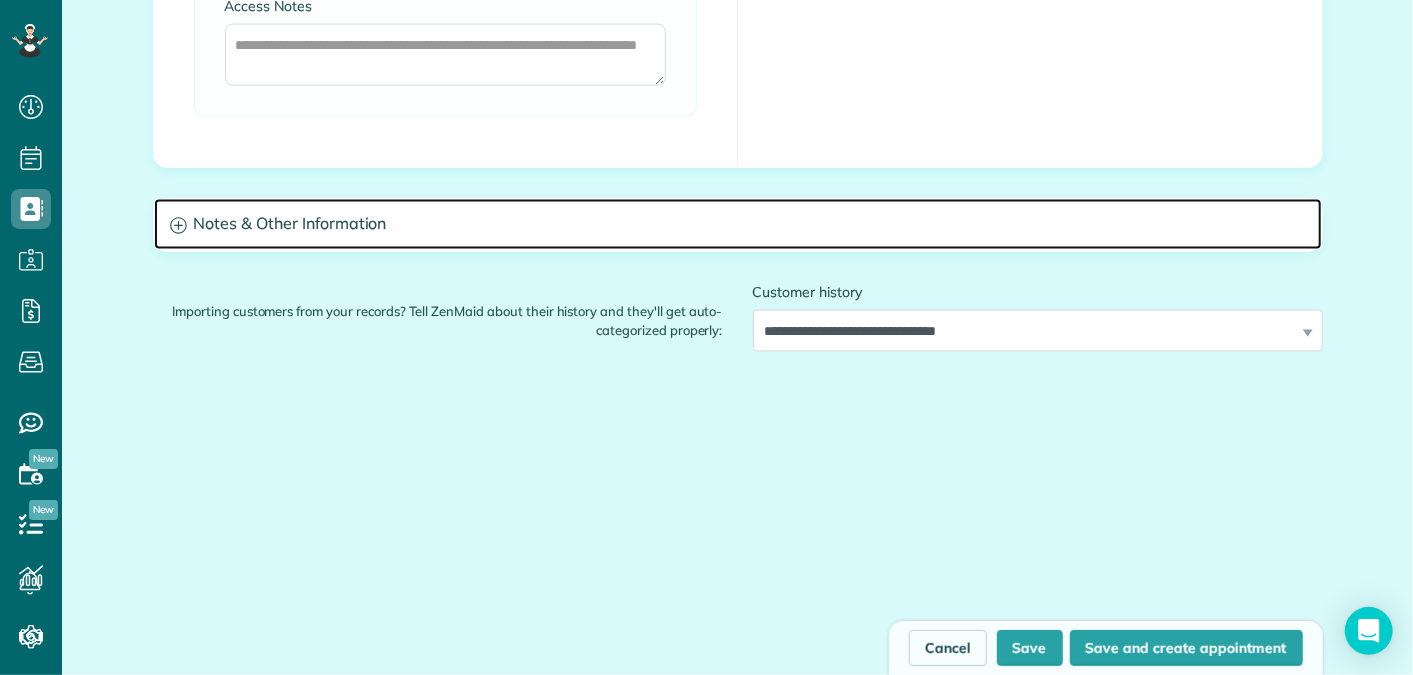 click on "Notes & Other Information" at bounding box center [738, 224] 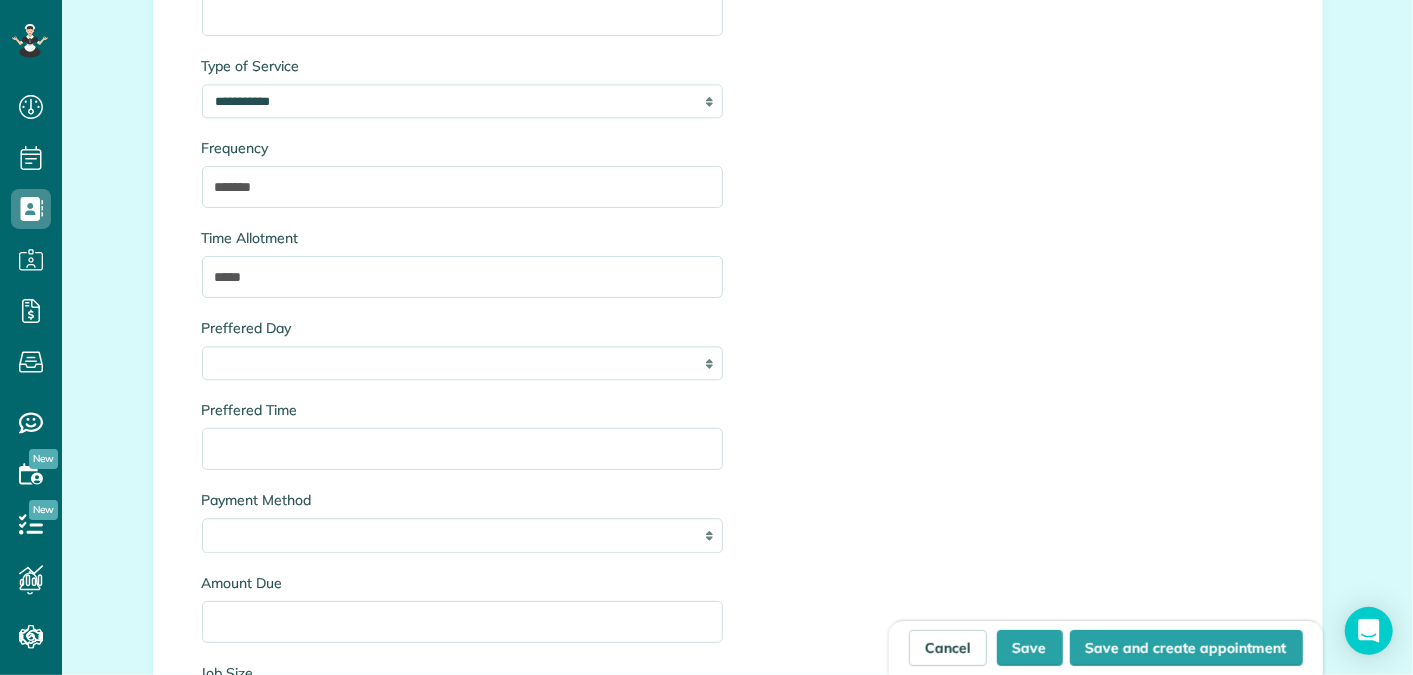 scroll, scrollTop: 2563, scrollLeft: 0, axis: vertical 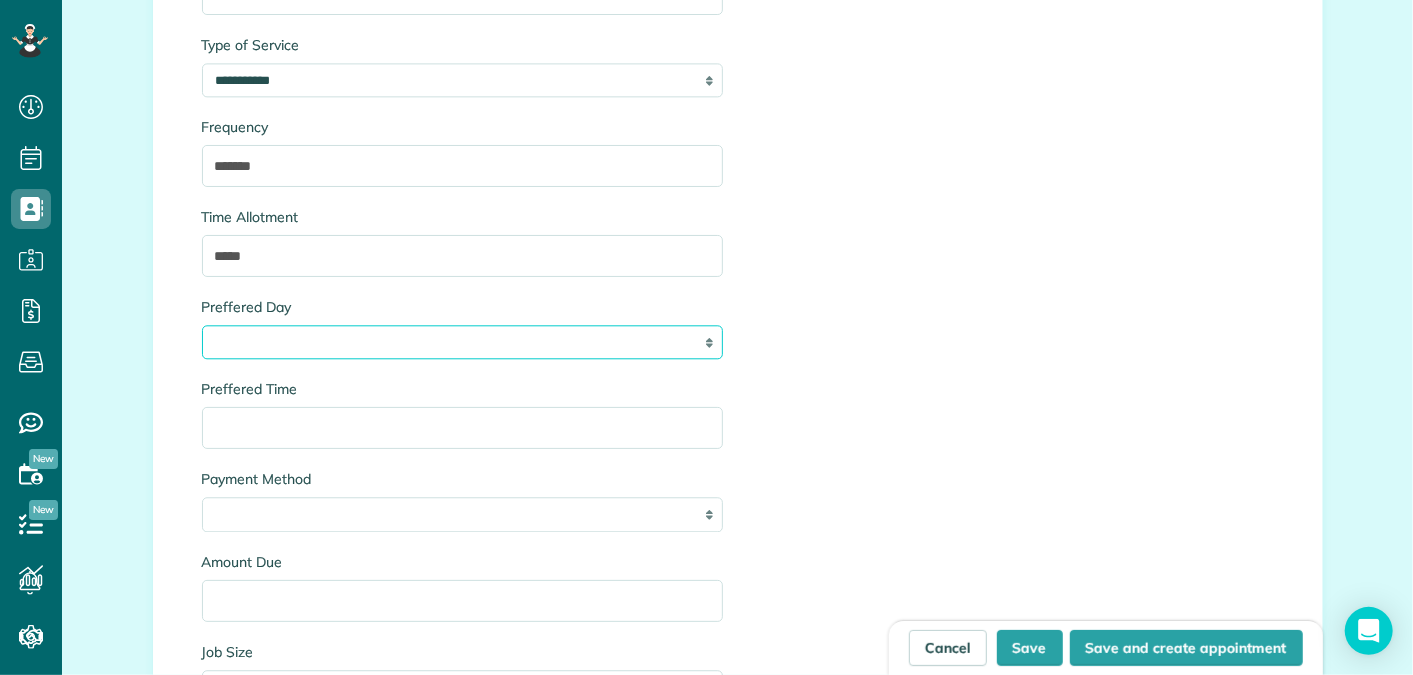 click on "******
*******
*********
********
******" at bounding box center [462, 342] 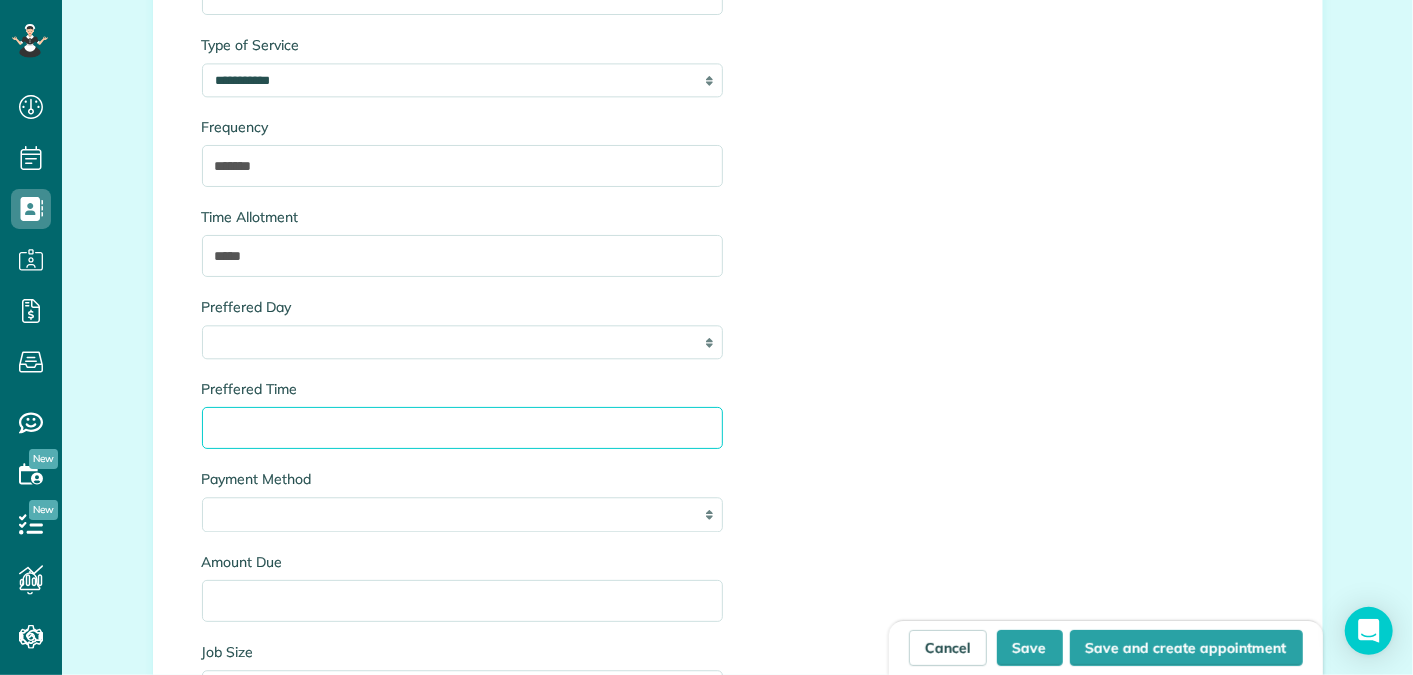 click on "Preffered Time" at bounding box center (462, 428) 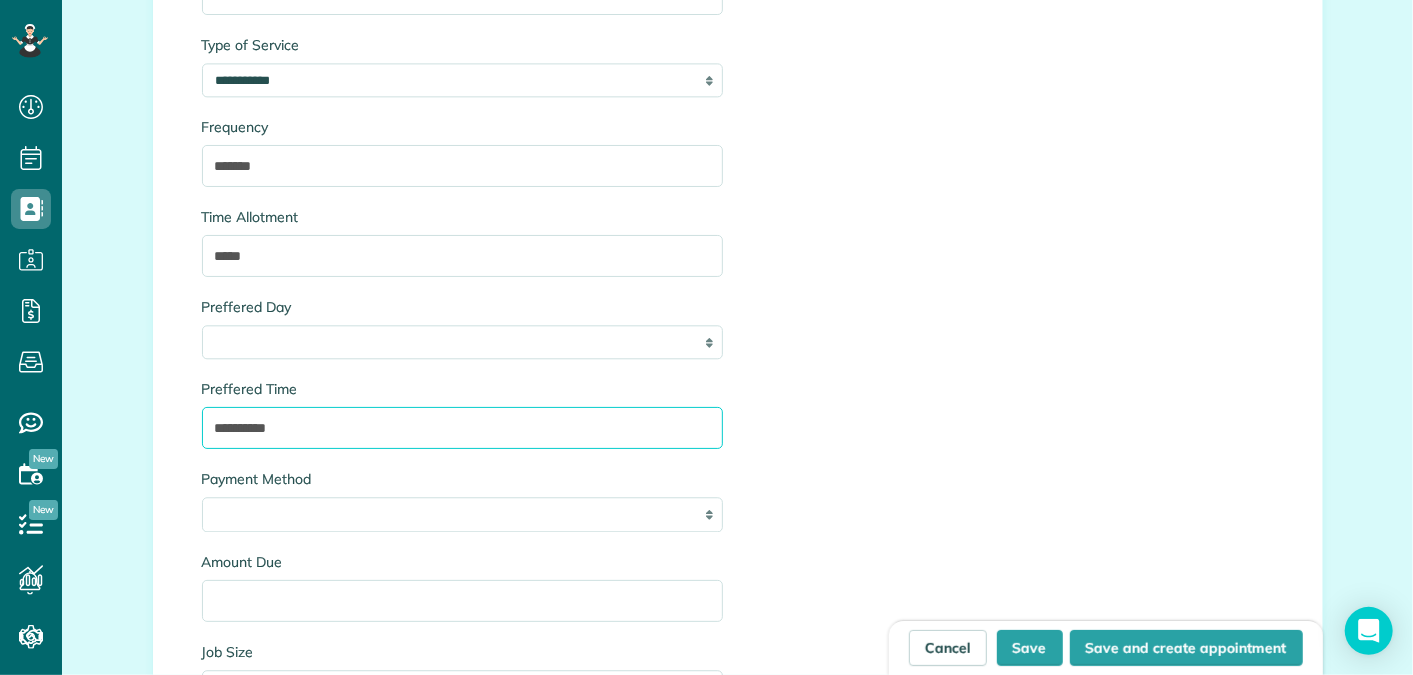 type on "**********" 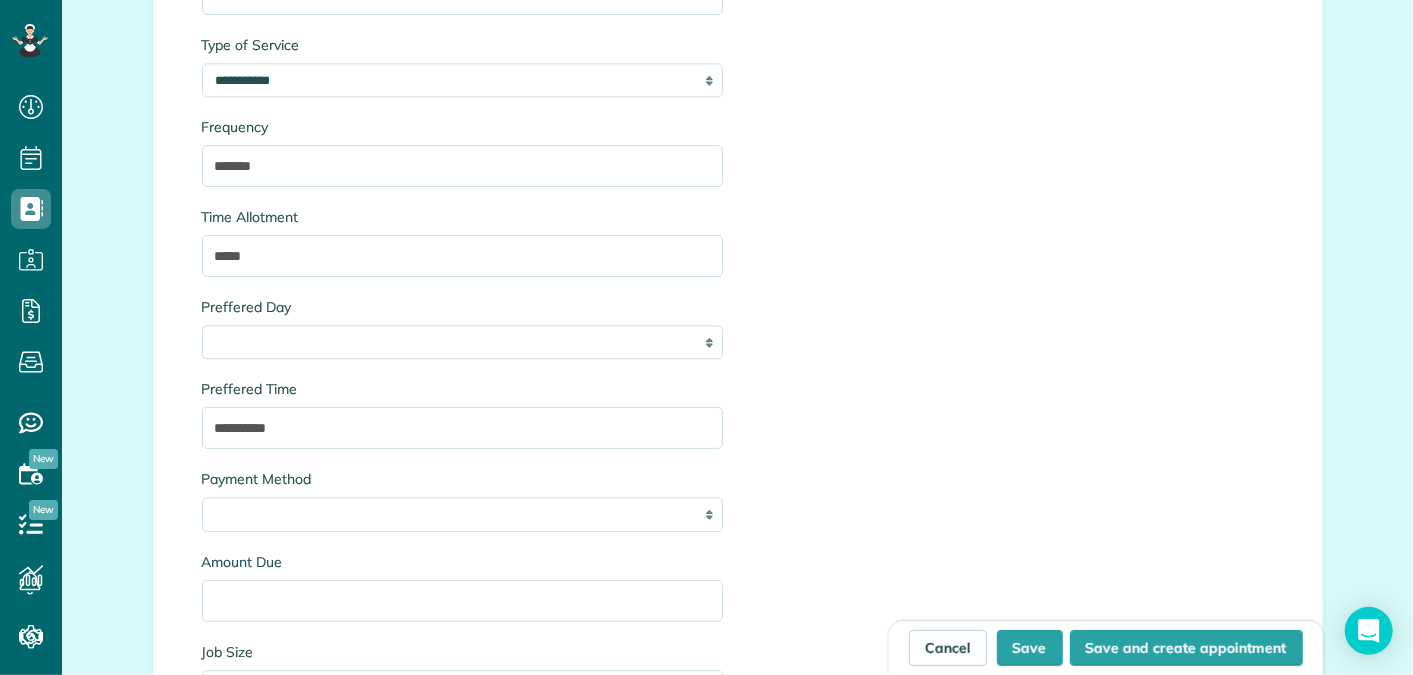 click on "**********" at bounding box center [738, 97] 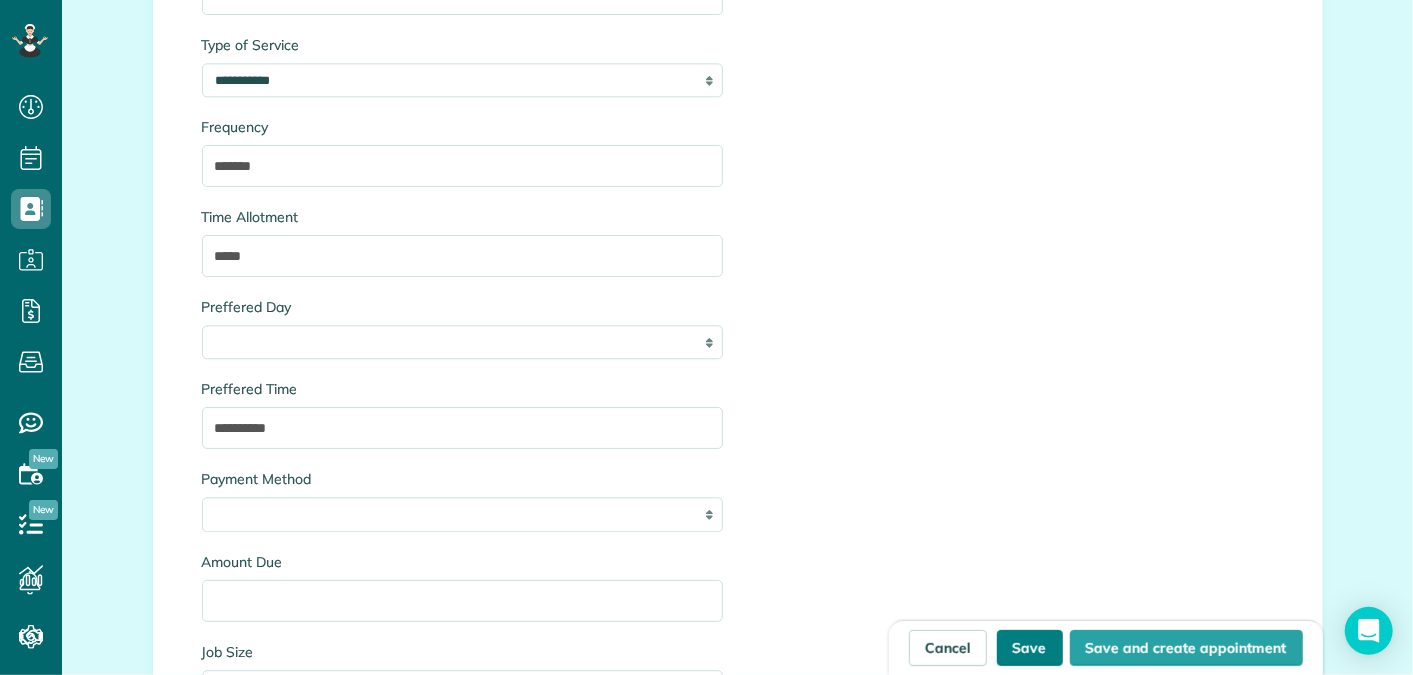 click on "Save" at bounding box center [1030, 648] 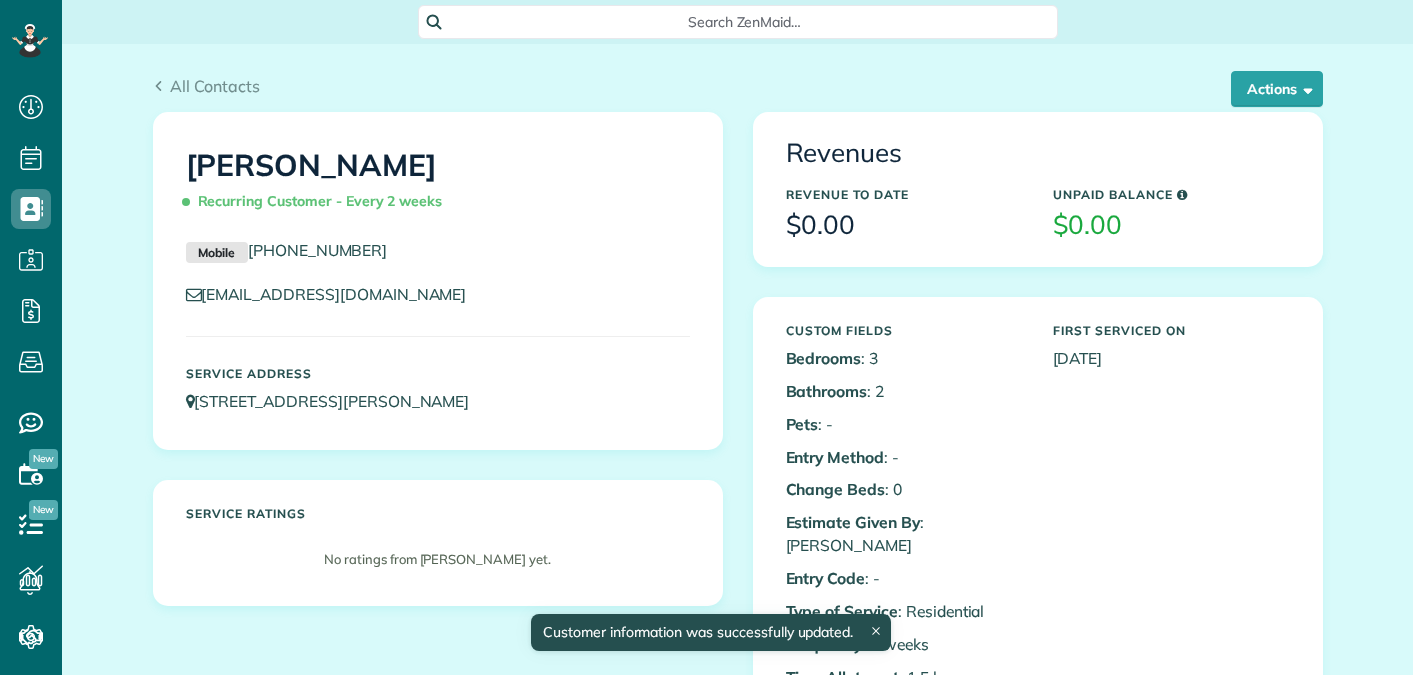 scroll, scrollTop: 0, scrollLeft: 0, axis: both 